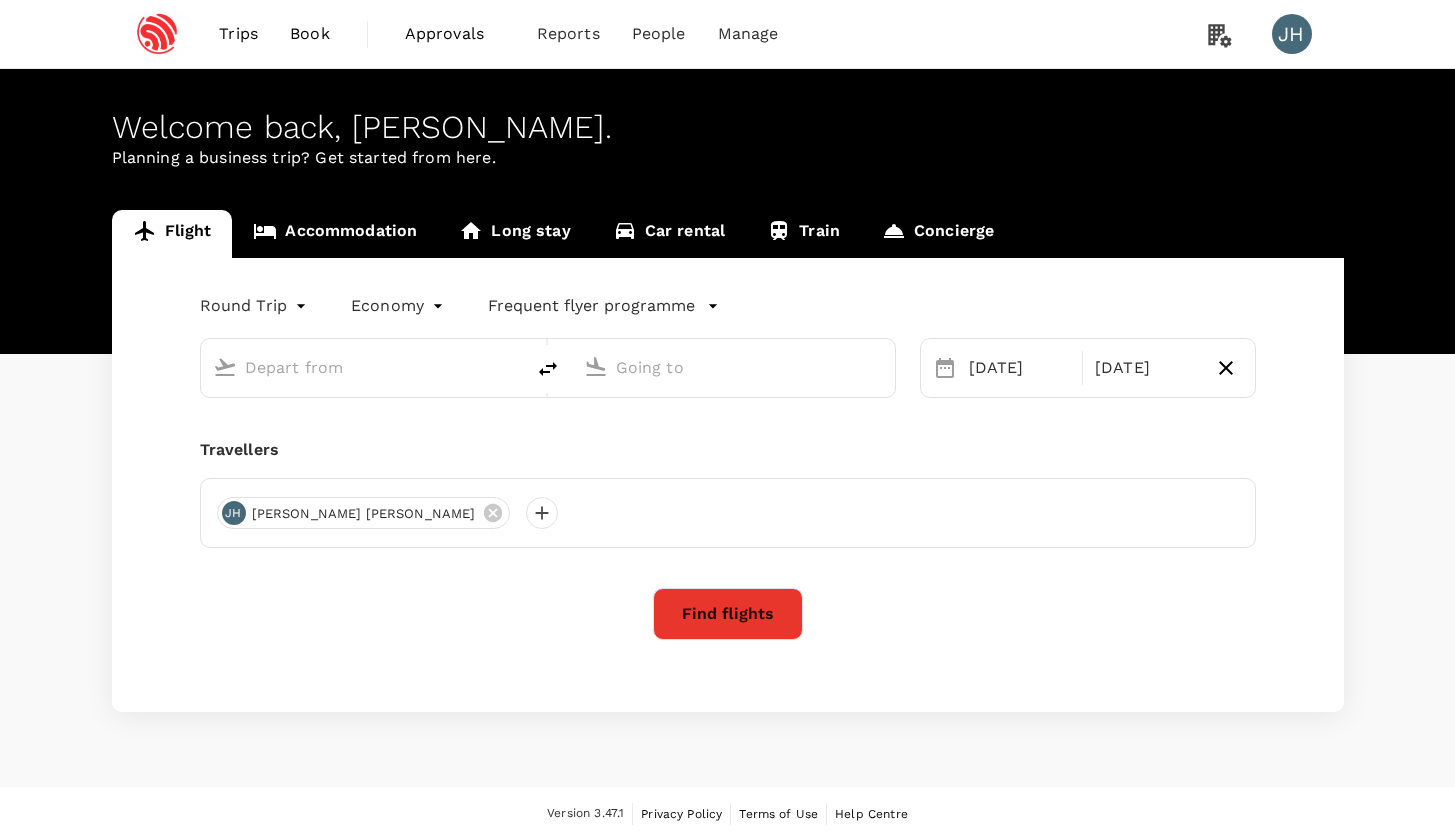 scroll, scrollTop: 0, scrollLeft: 0, axis: both 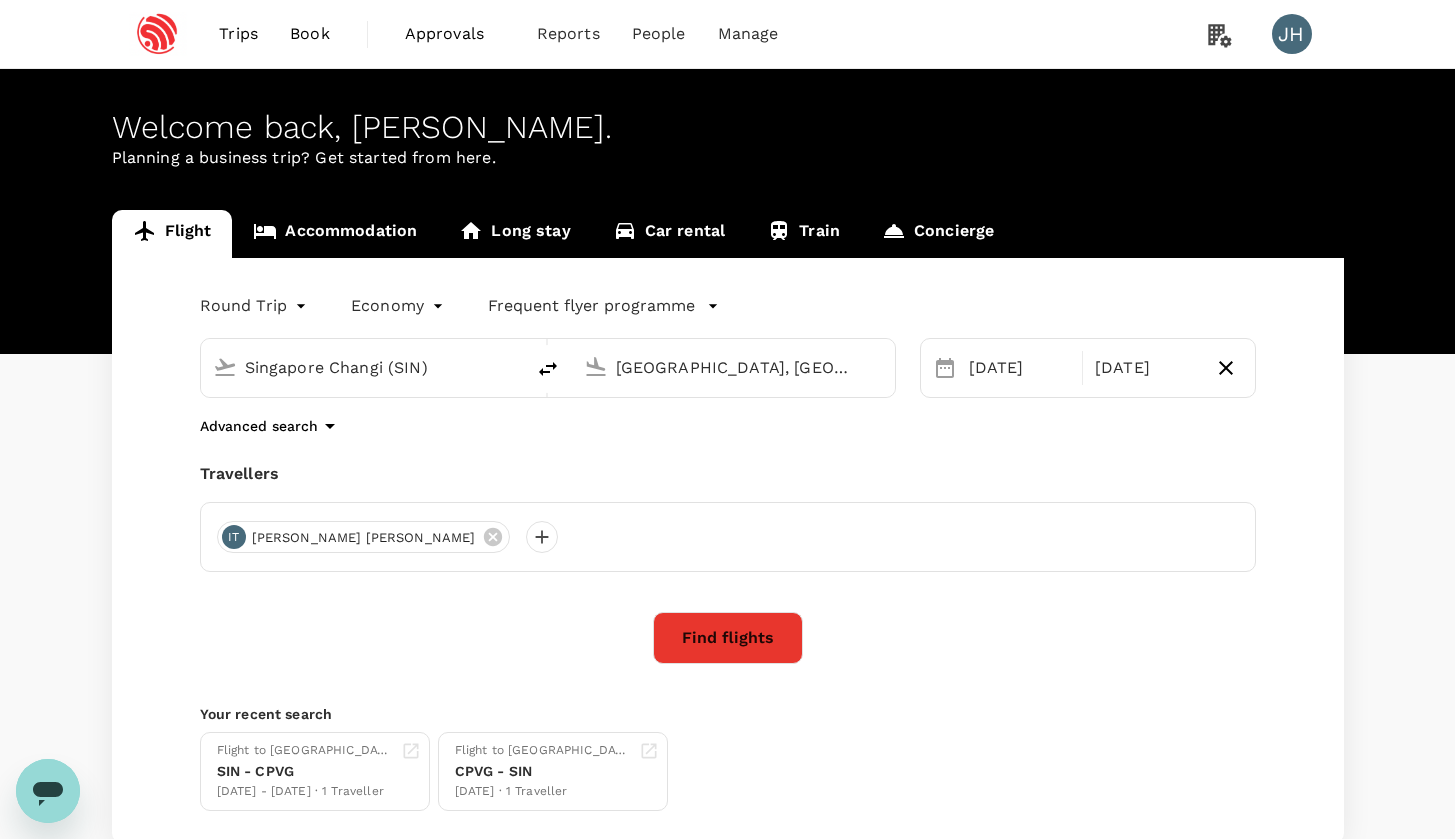 type 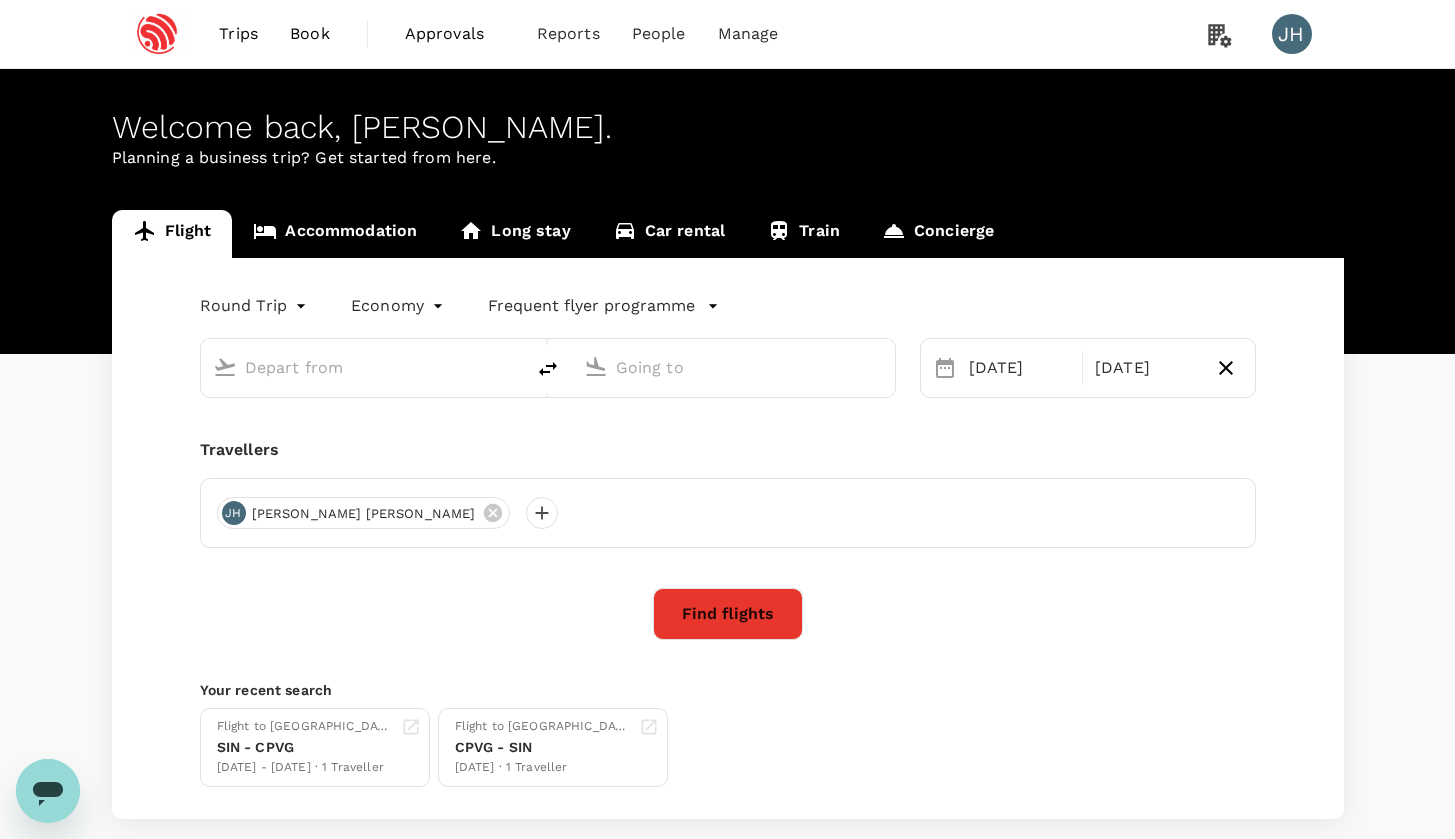 type on "Singapore Changi (SIN)" 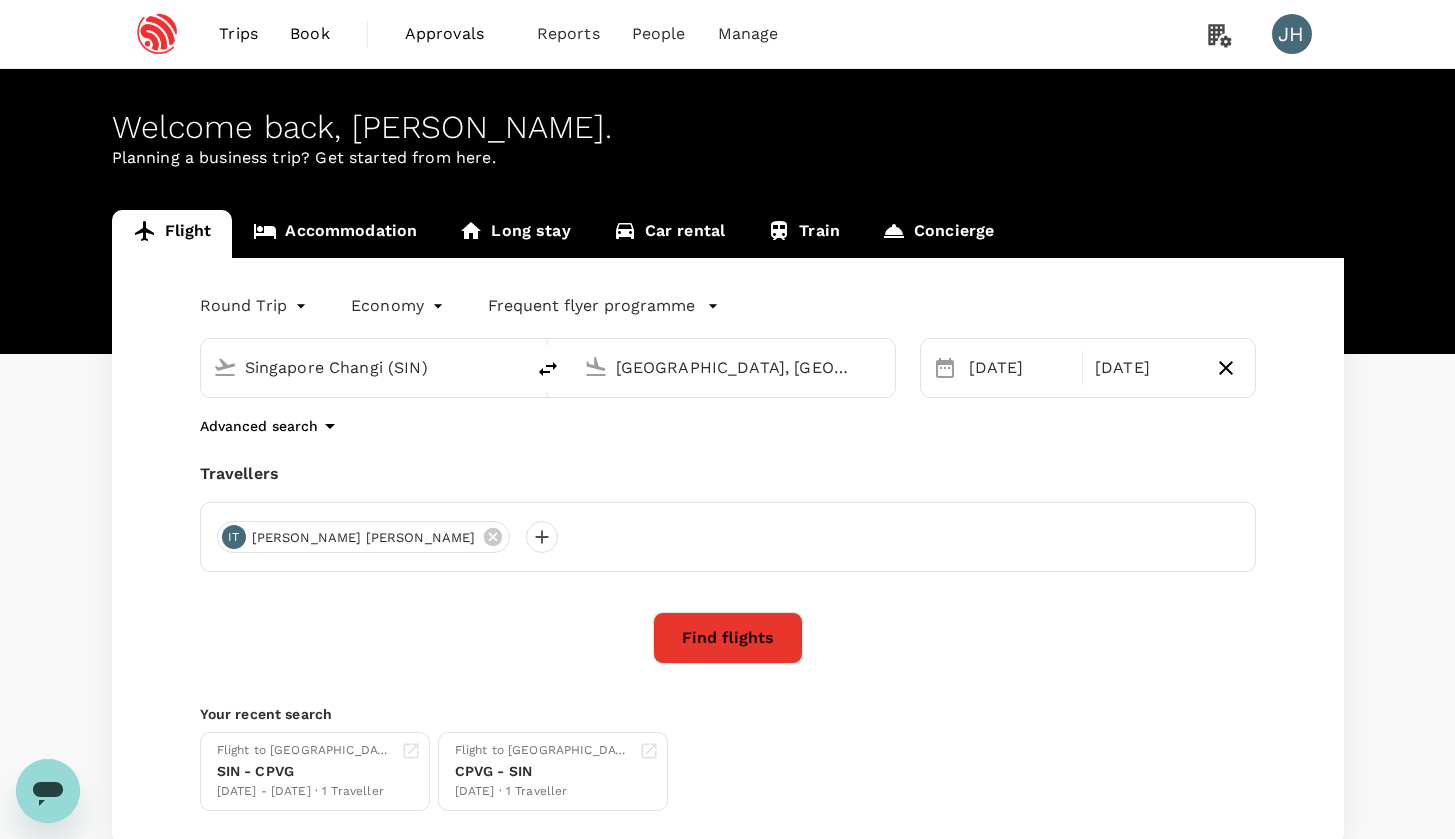 click at bounding box center (48, 791) 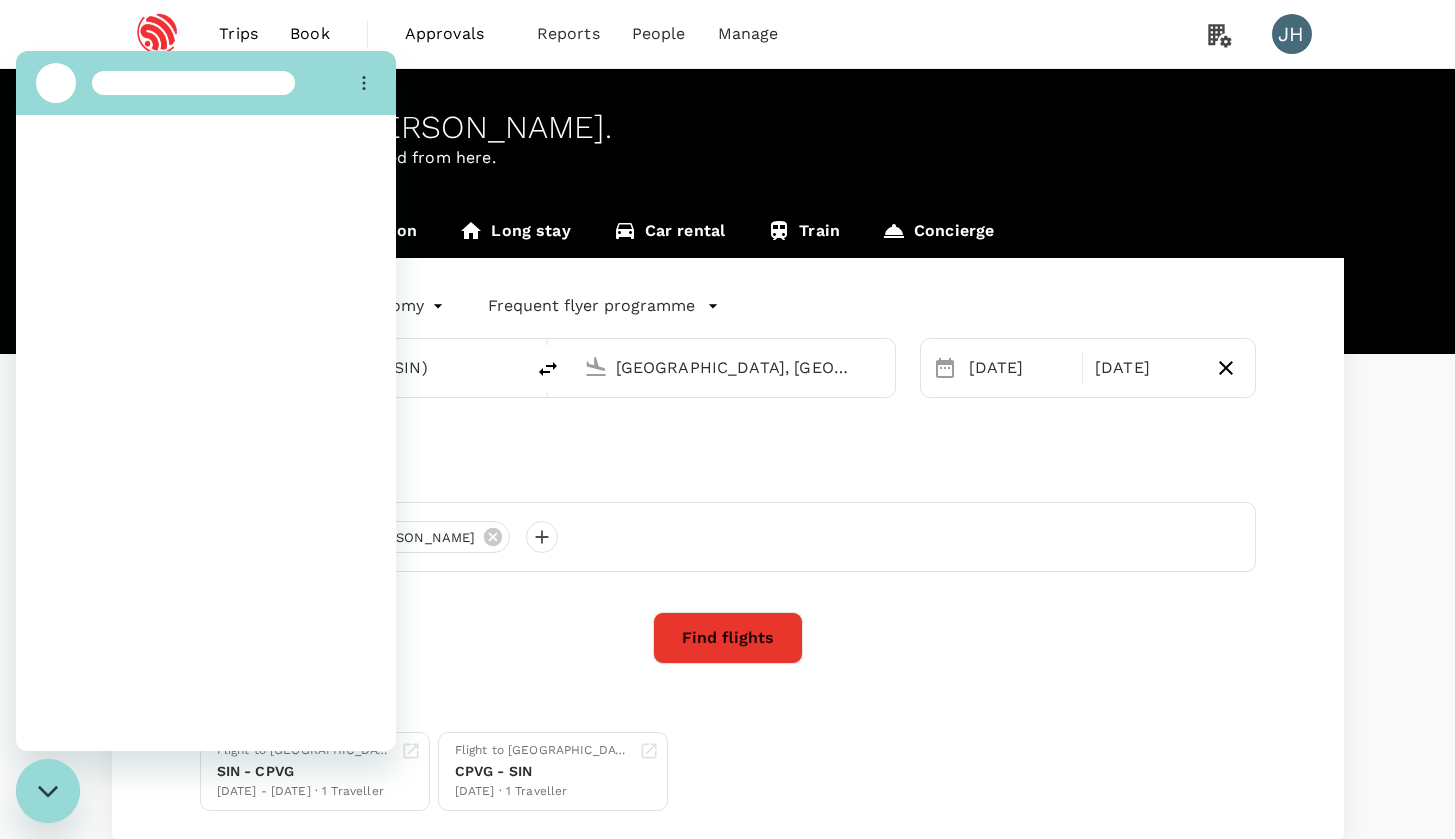 scroll, scrollTop: 0, scrollLeft: 0, axis: both 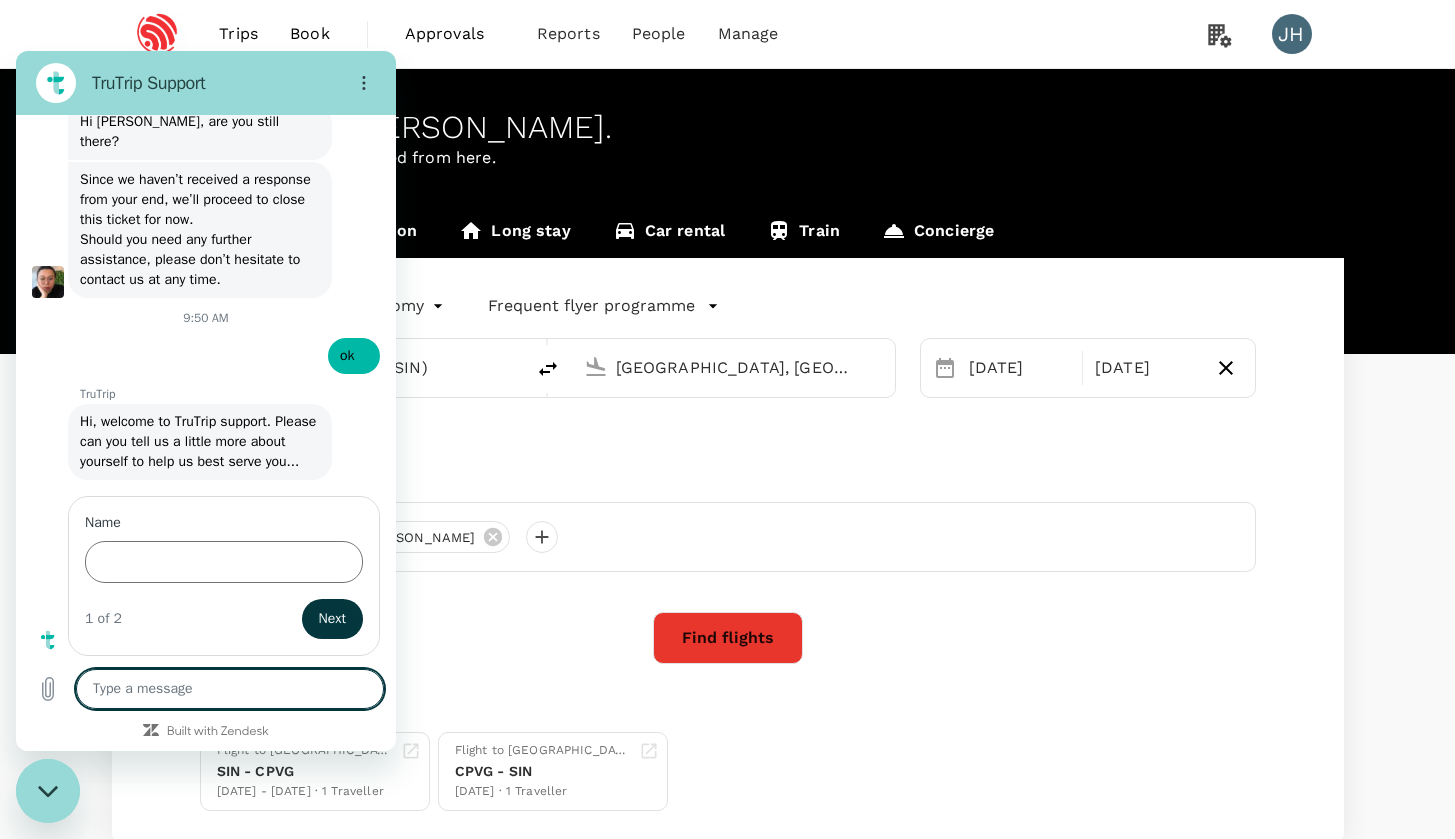 click at bounding box center [230, 689] 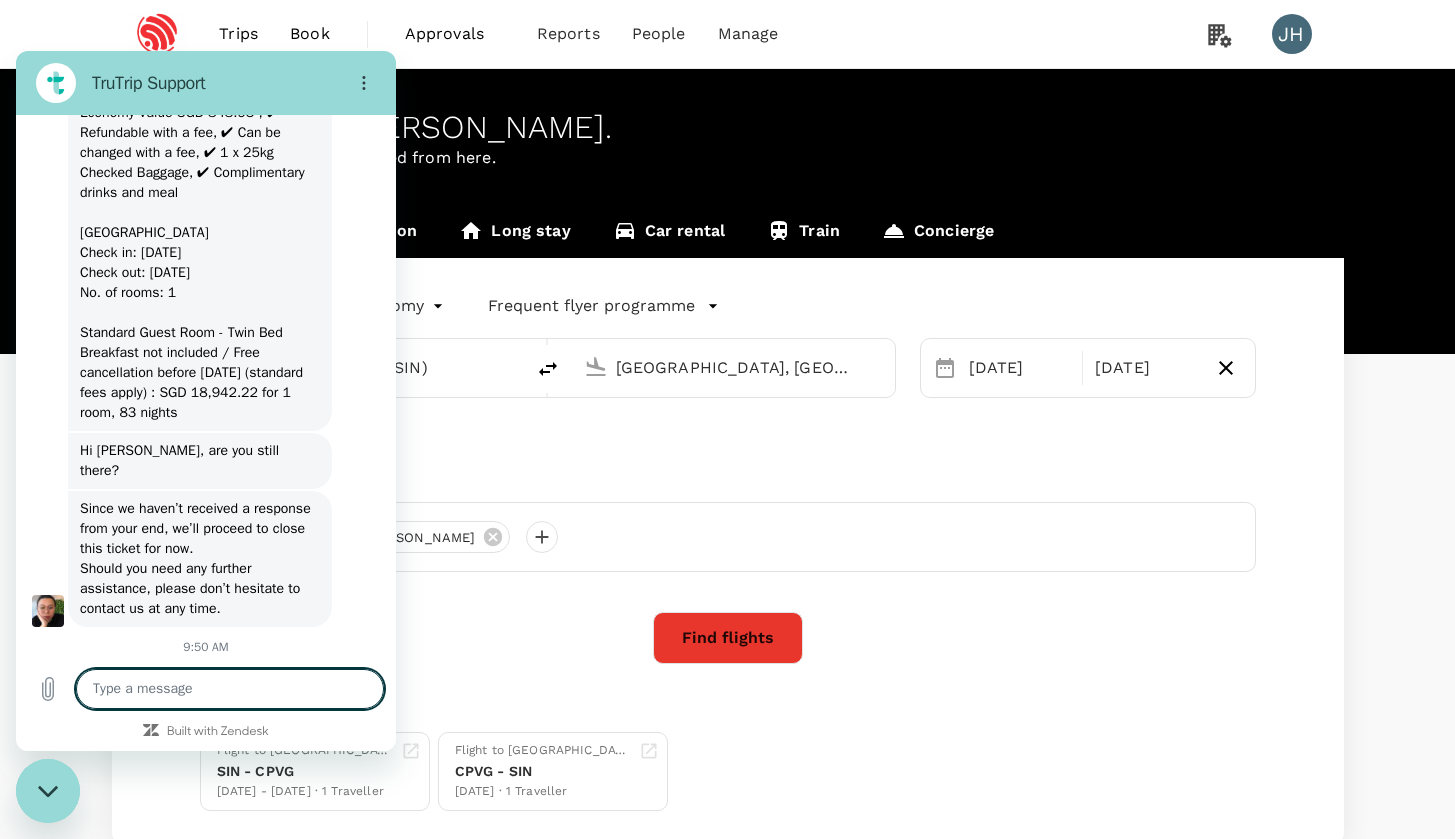 scroll, scrollTop: 1013, scrollLeft: 0, axis: vertical 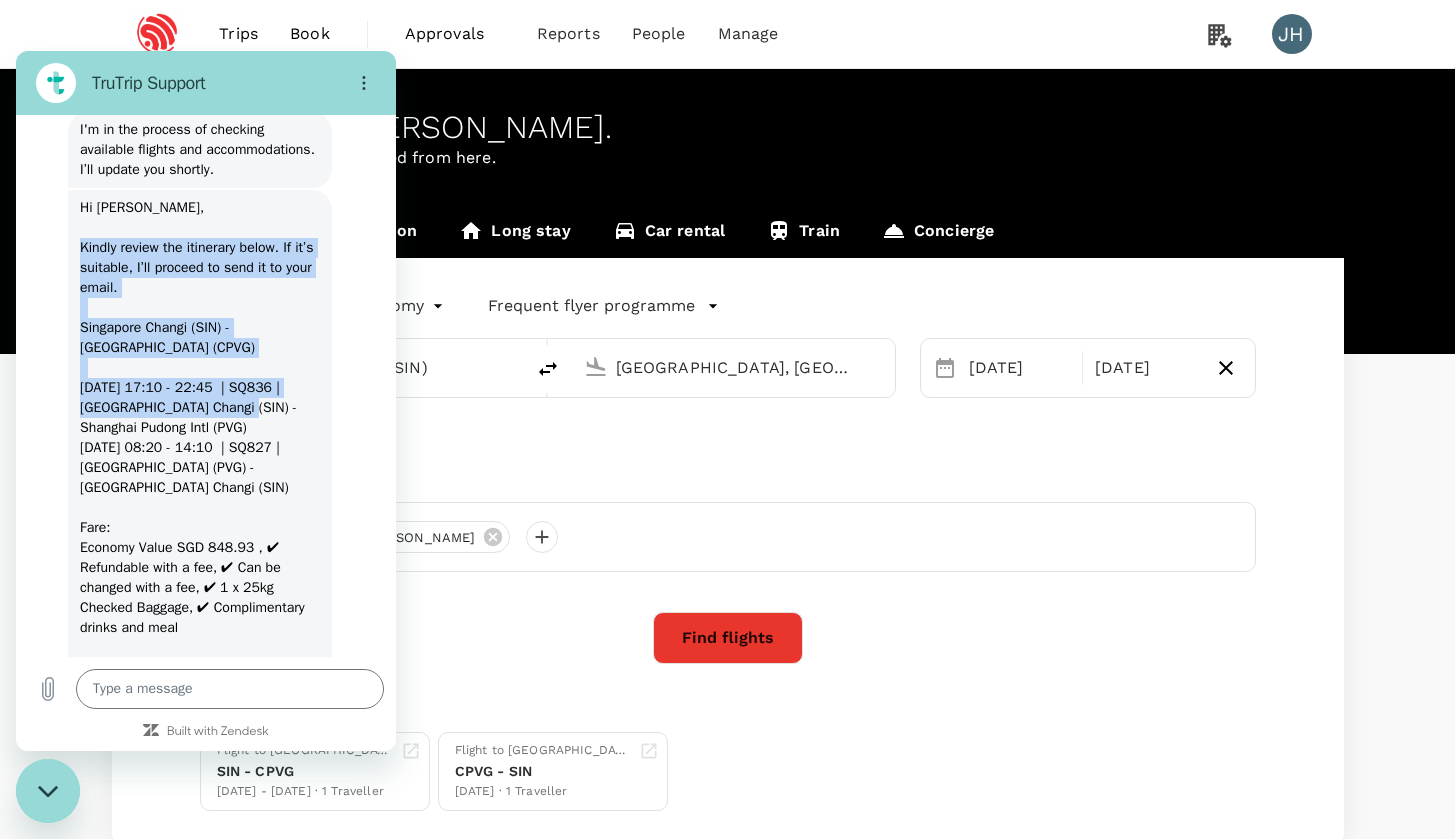 drag, startPoint x: 79, startPoint y: 287, endPoint x: 265, endPoint y: 442, distance: 242.11774 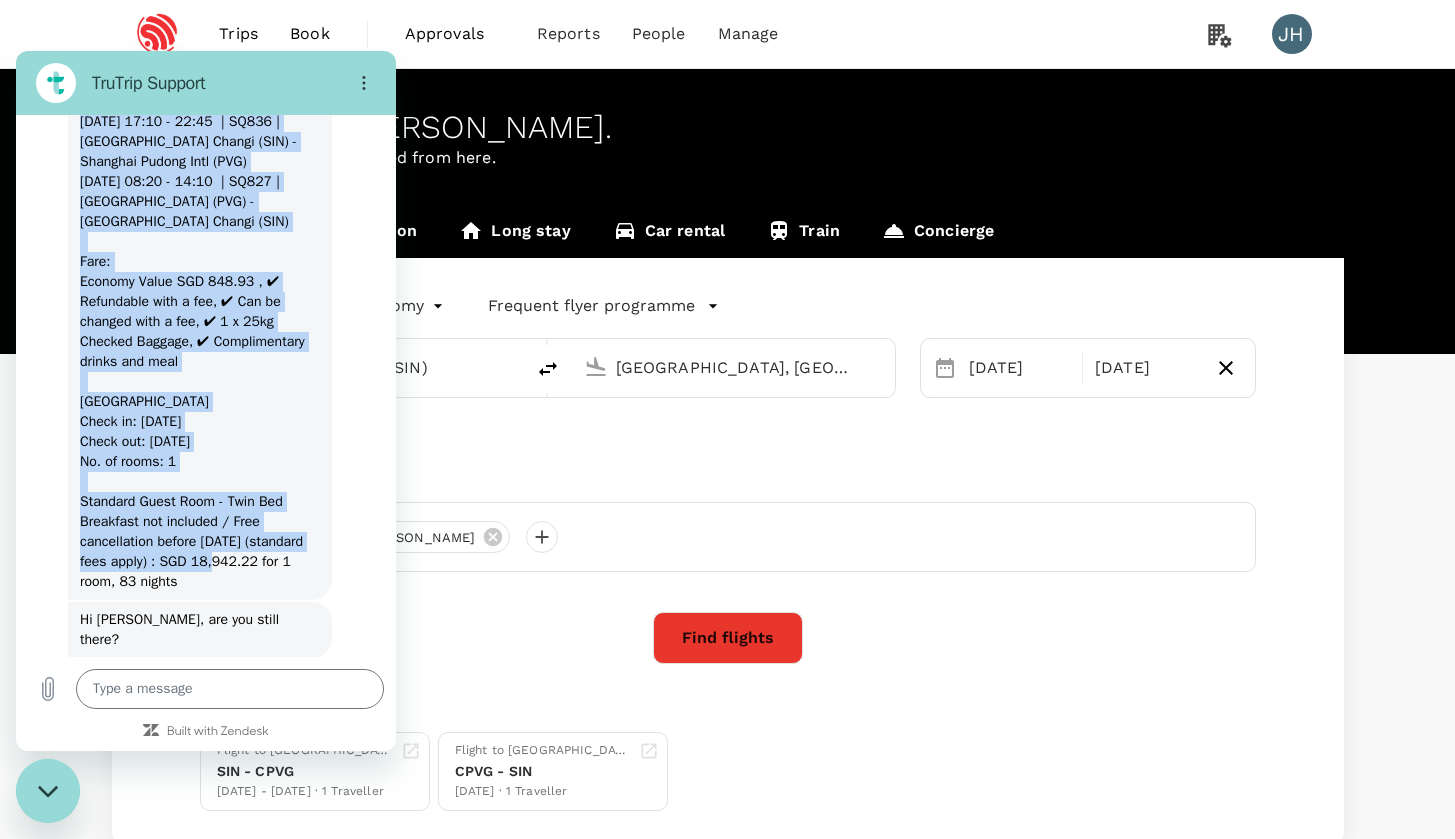 scroll, scrollTop: 1605, scrollLeft: 0, axis: vertical 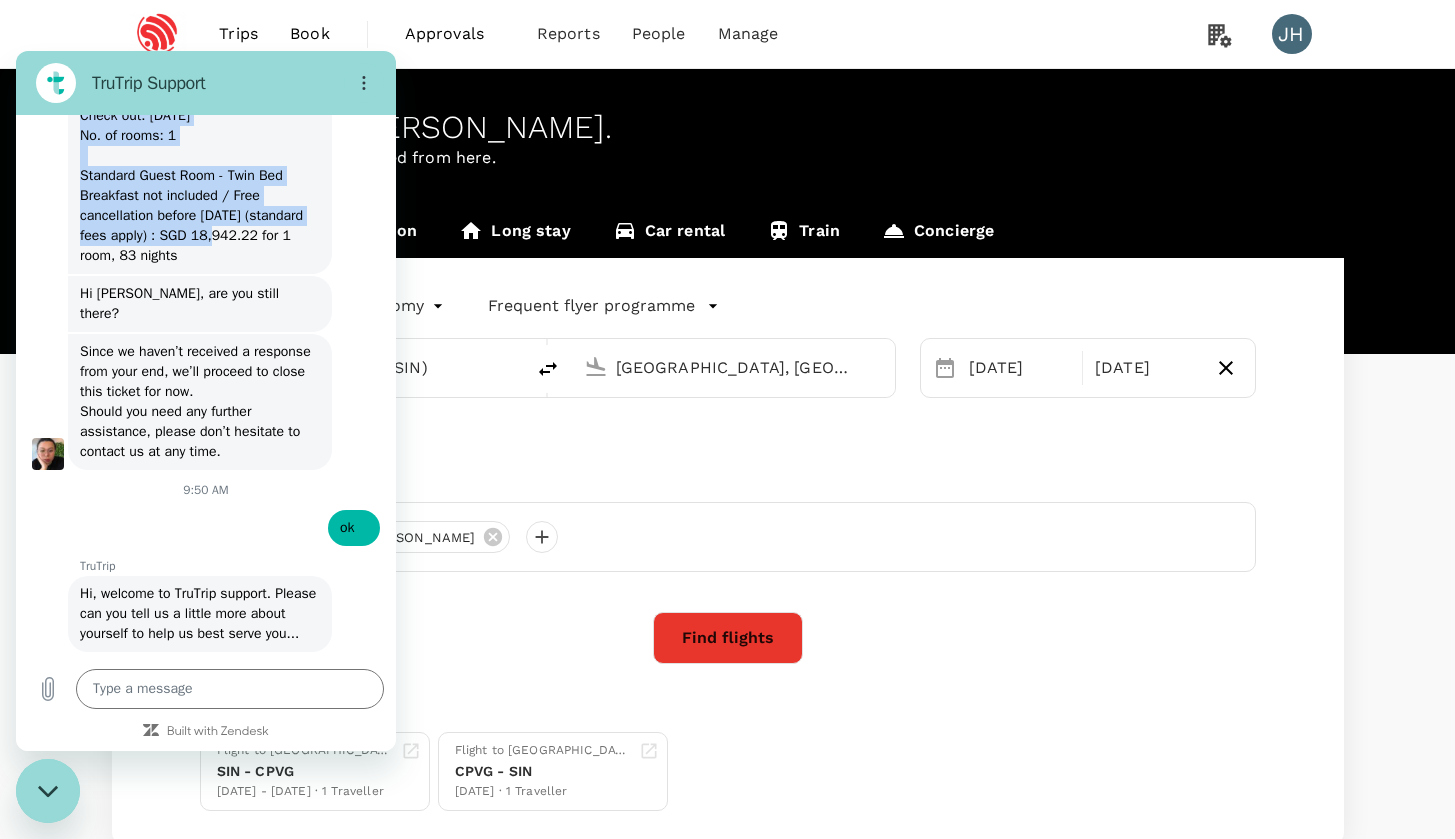 drag, startPoint x: 81, startPoint y: 283, endPoint x: 290, endPoint y: 312, distance: 211.00237 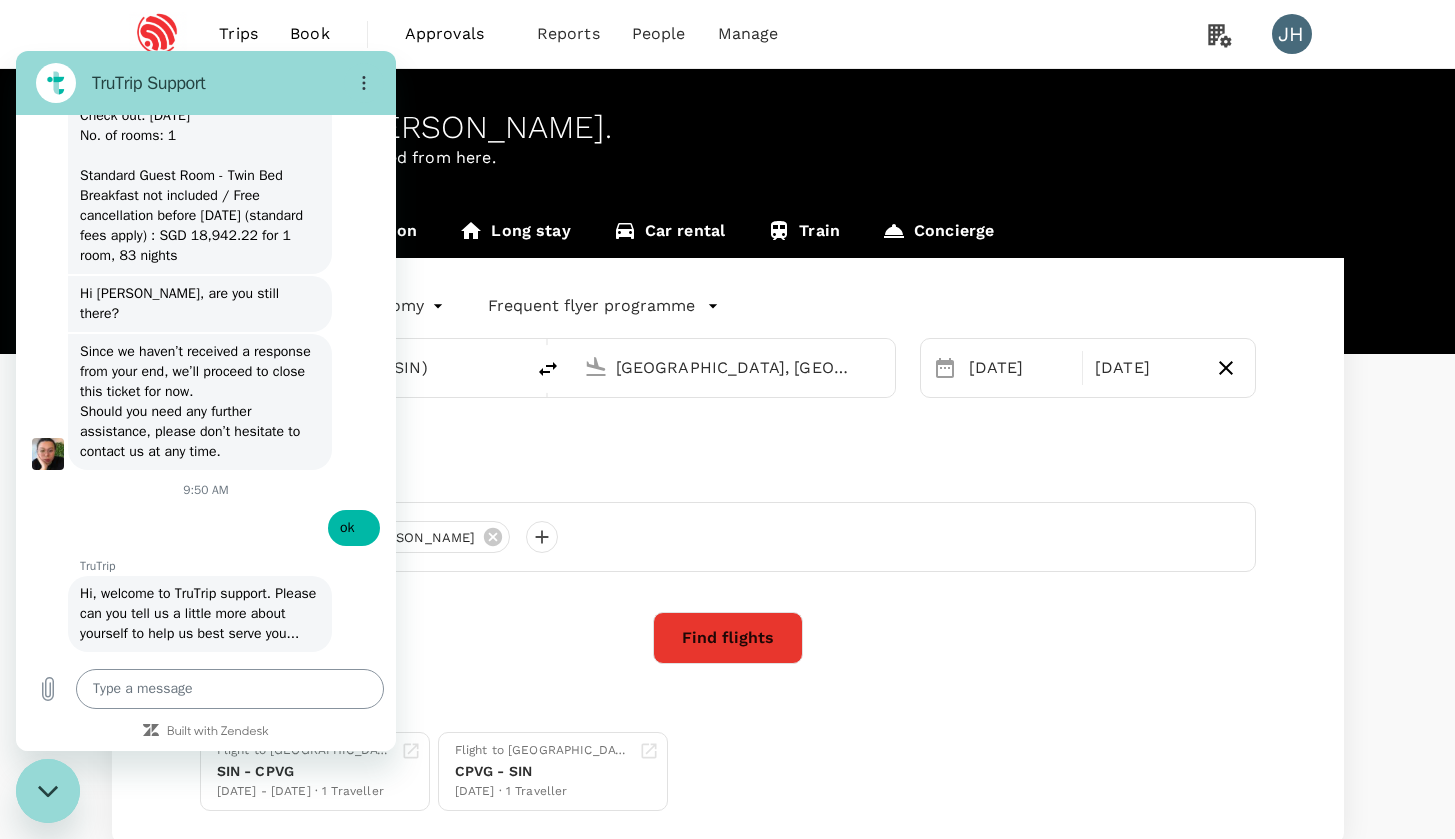 click at bounding box center [230, 689] 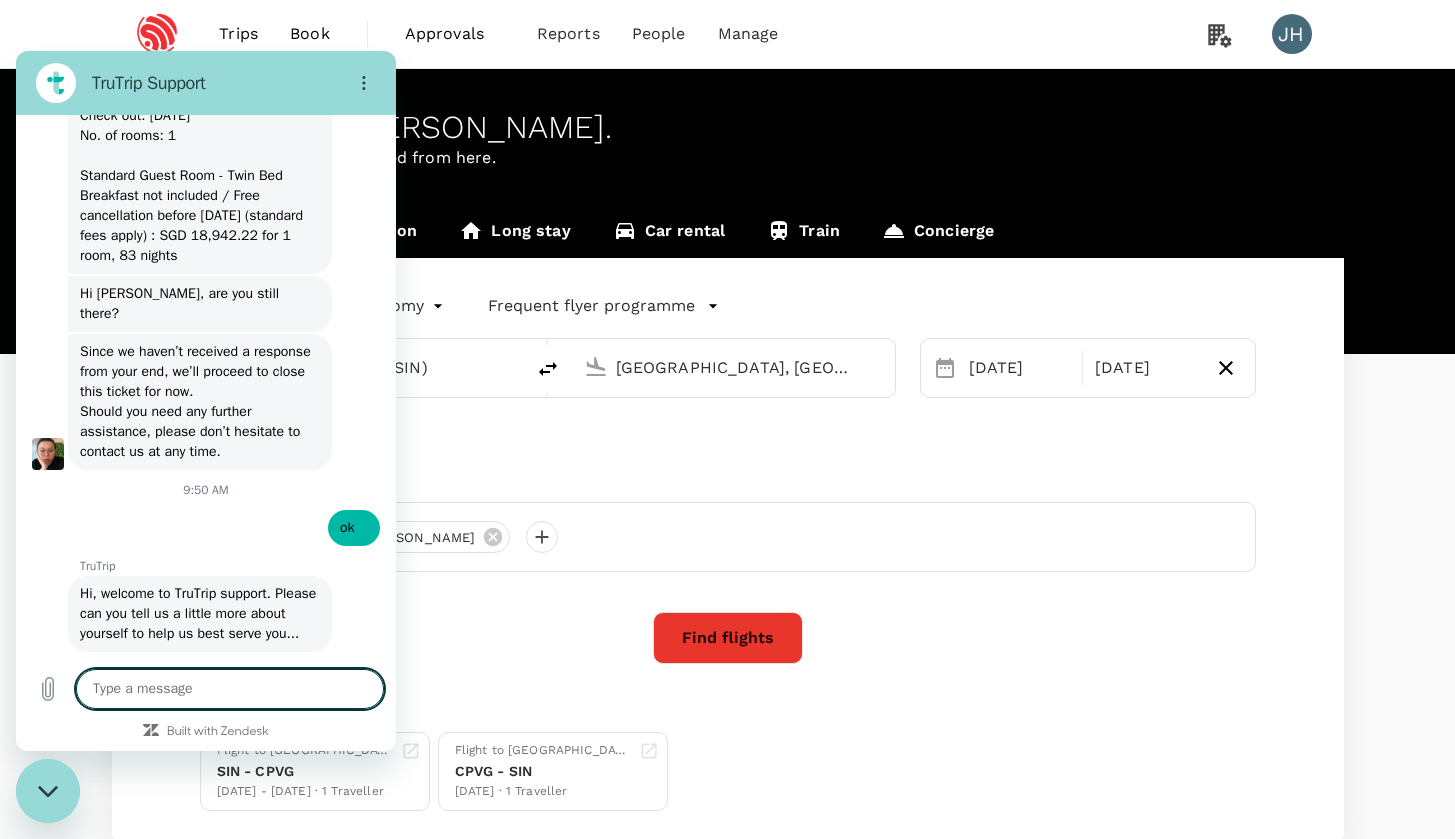 paste on "Kindly review the itinerary below. If it’s suitable, I’ll proceed to send it to your email.
Singapore Changi (SIN) - [GEOGRAPHIC_DATA] (CPVG)
[DATE] 17:10 - 22:45  | SQ836 | [GEOGRAPHIC_DATA] Changi (SIN) - [GEOGRAPHIC_DATA] Pudong Intl (PVG)
[DATE] 08:20 - 14:10  | SQ827 | [GEOGRAPHIC_DATA] (PVG) - [GEOGRAPHIC_DATA] Changi (SIN)
Fare:
Economy Value SGD 848.93 , ✔ Refundable with a fee, ✔ Can be changed with a fee, ✔ 1 x 25kg Checked Baggage, ✔ Complimentary drinks and meal
[GEOGRAPHIC_DATA]
Check in: [DATE]
Check out: [DATE]
No. of rooms: 1
Standard Guest Room - Twin Bed
Breakfast not included / Free cancellation before [DATE] (standard fees apply) : SGD 18,942.22 for 1 room, 83 nights" 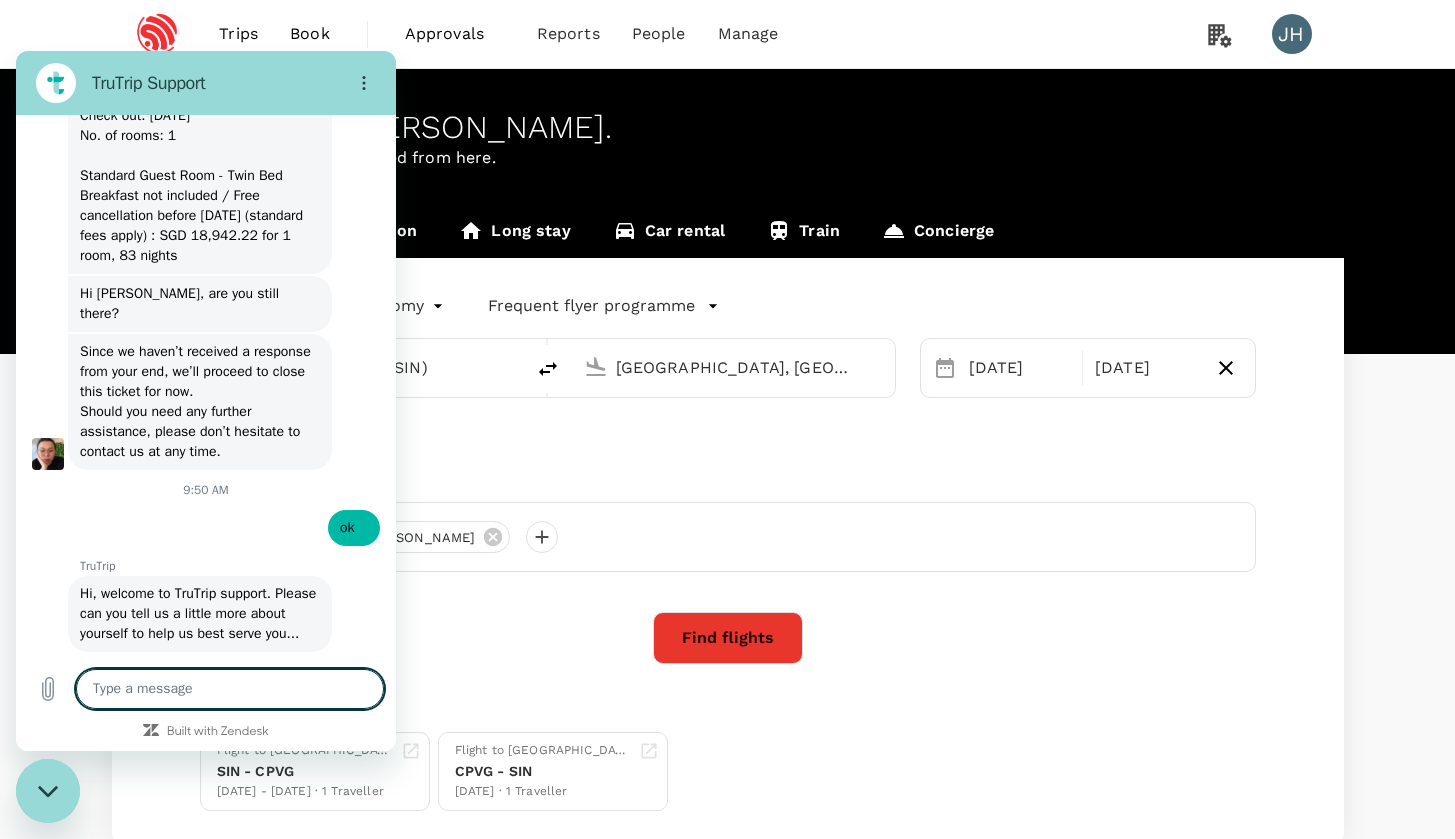 type on "Kindly review the itinerary below. If it’s suitable, I’ll proceed to send it to your email.
Singapore Changi (SIN) - [GEOGRAPHIC_DATA] (CPVG)
[DATE] 17:10 - 22:45  | SQ836 | [GEOGRAPHIC_DATA] Changi (SIN) - [GEOGRAPHIC_DATA] Pudong Intl (PVG)
[DATE] 08:20 - 14:10  | SQ827 | [GEOGRAPHIC_DATA] (PVG) - [GEOGRAPHIC_DATA] Changi (SIN)
Fare:
Economy Value SGD 848.93 , ✔ Refundable with a fee, ✔ Can be changed with a fee, ✔ 1 x 25kg Checked Baggage, ✔ Complimentary drinks and meal
[GEOGRAPHIC_DATA]
Check in: [DATE]
Check out: [DATE]
No. of rooms: 1
Standard Guest Room - Twin Bed
Breakfast not included / Free cancellation before [DATE] (standard fees apply) : SGD 18,942.22 for 1 room, 83 nights" 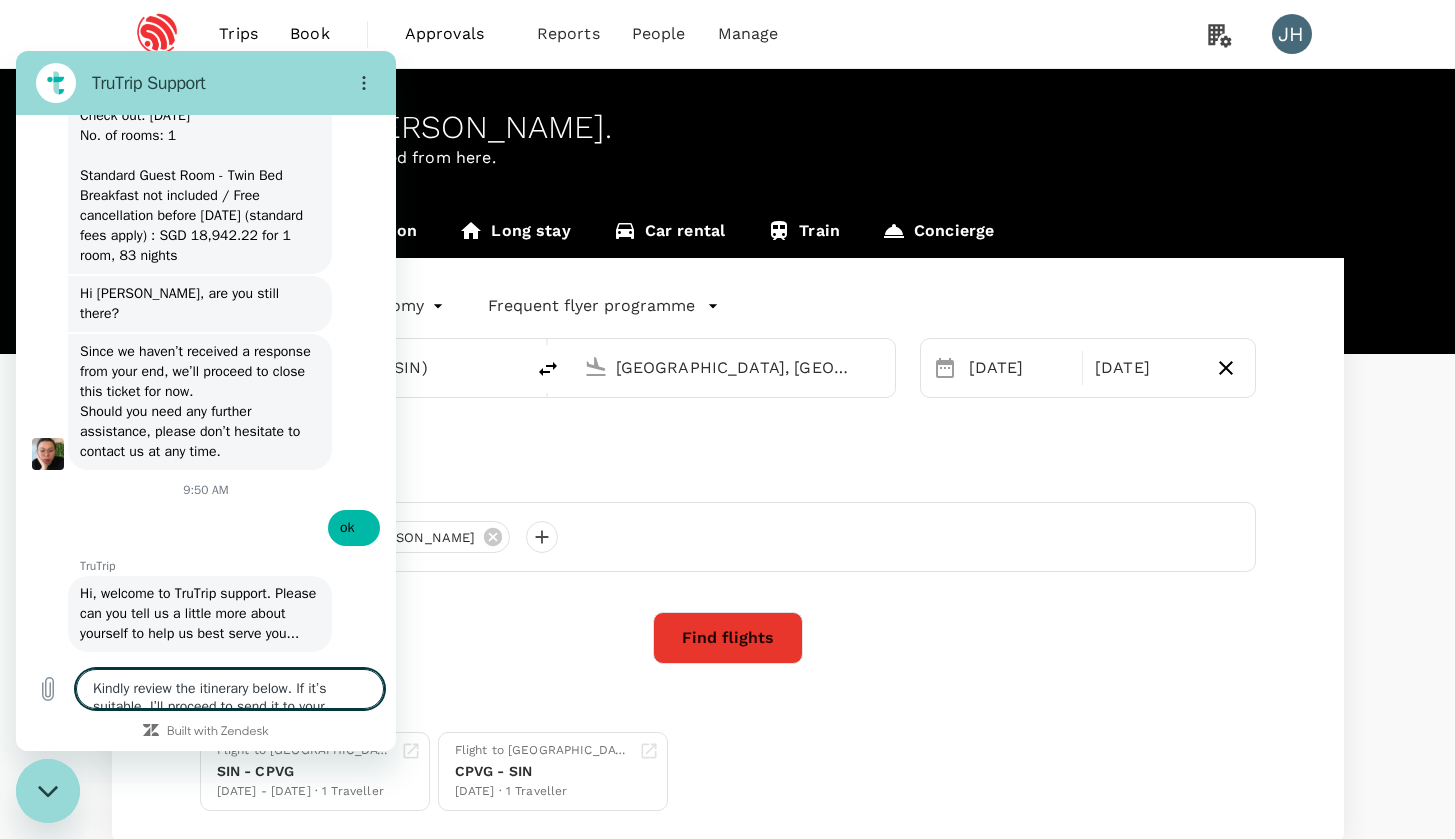 scroll, scrollTop: 468, scrollLeft: 0, axis: vertical 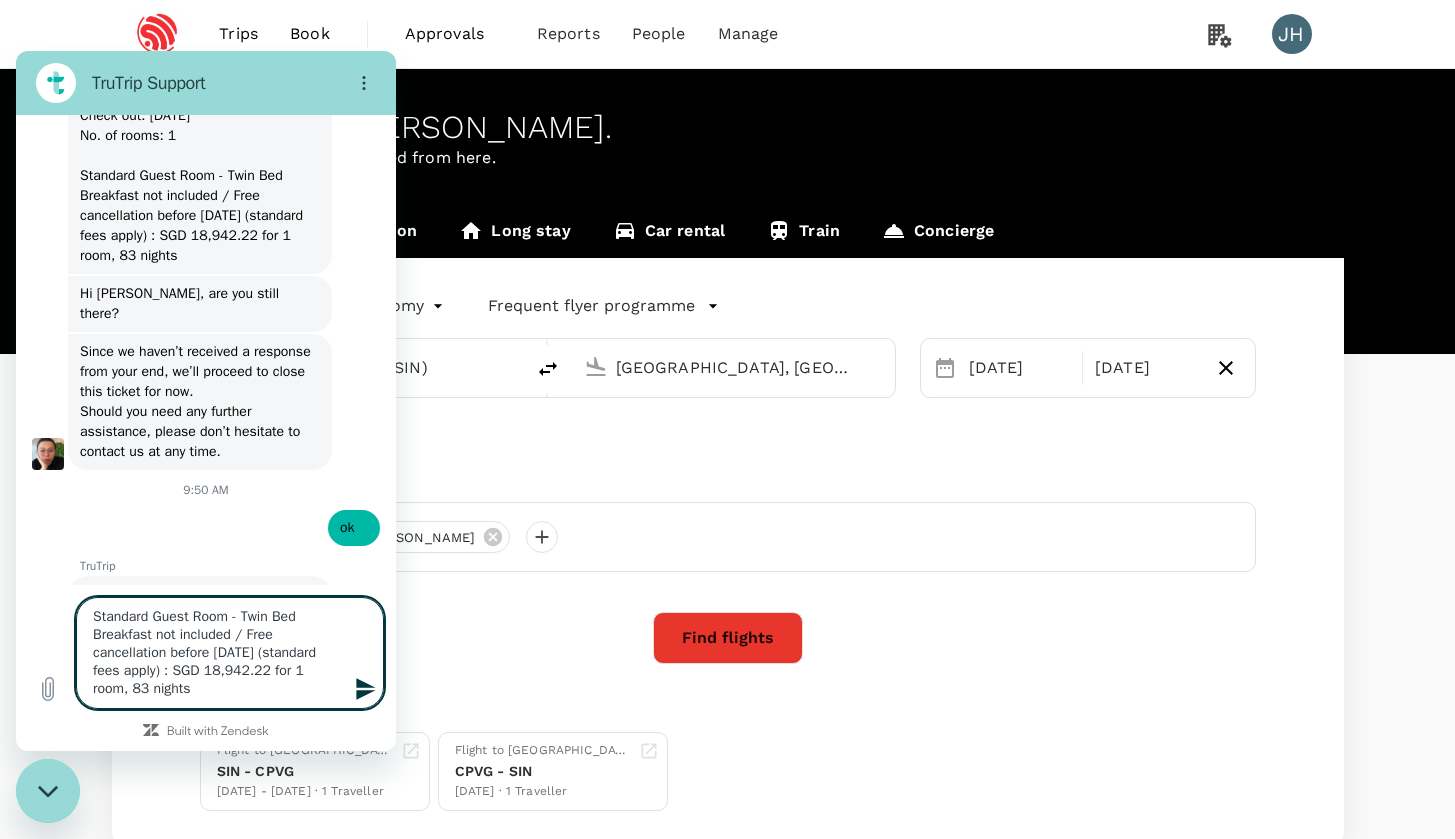 type on "Kindly review the itinerary below. If it’s suitable, I’ll proceed to send it to your email.
Singapore Changi (SIN) - [GEOGRAPHIC_DATA] (CPVG)
[DATE] 17:10 - 22:45  | SQ836 | [GEOGRAPHIC_DATA] Changi (SIN) - [GEOGRAPHIC_DATA] Pudong Intl (PVG)
[DATE] 08:20 - 14:10  | SQ827 | [GEOGRAPHIC_DATA] (PVG) - [GEOGRAPHIC_DATA] Changi (SIN)
Fare:
Economy Value SGD 848.93 , ✔ Refundable with a fee, ✔ Can be changed with a fee, ✔ 1 x 25kg Checked Baggage, ✔ Complimentary drinks and meal
[GEOGRAPHIC_DATA]
Check in: [DATE]
Check out: [DATE]
No. of rooms: 1
Standard Guest Room - Twin Bed
Breakfast not included / Free cancellation before [DATE] (standard fees apply) : SGD 18,942.22 for 1 room, 83 nights" 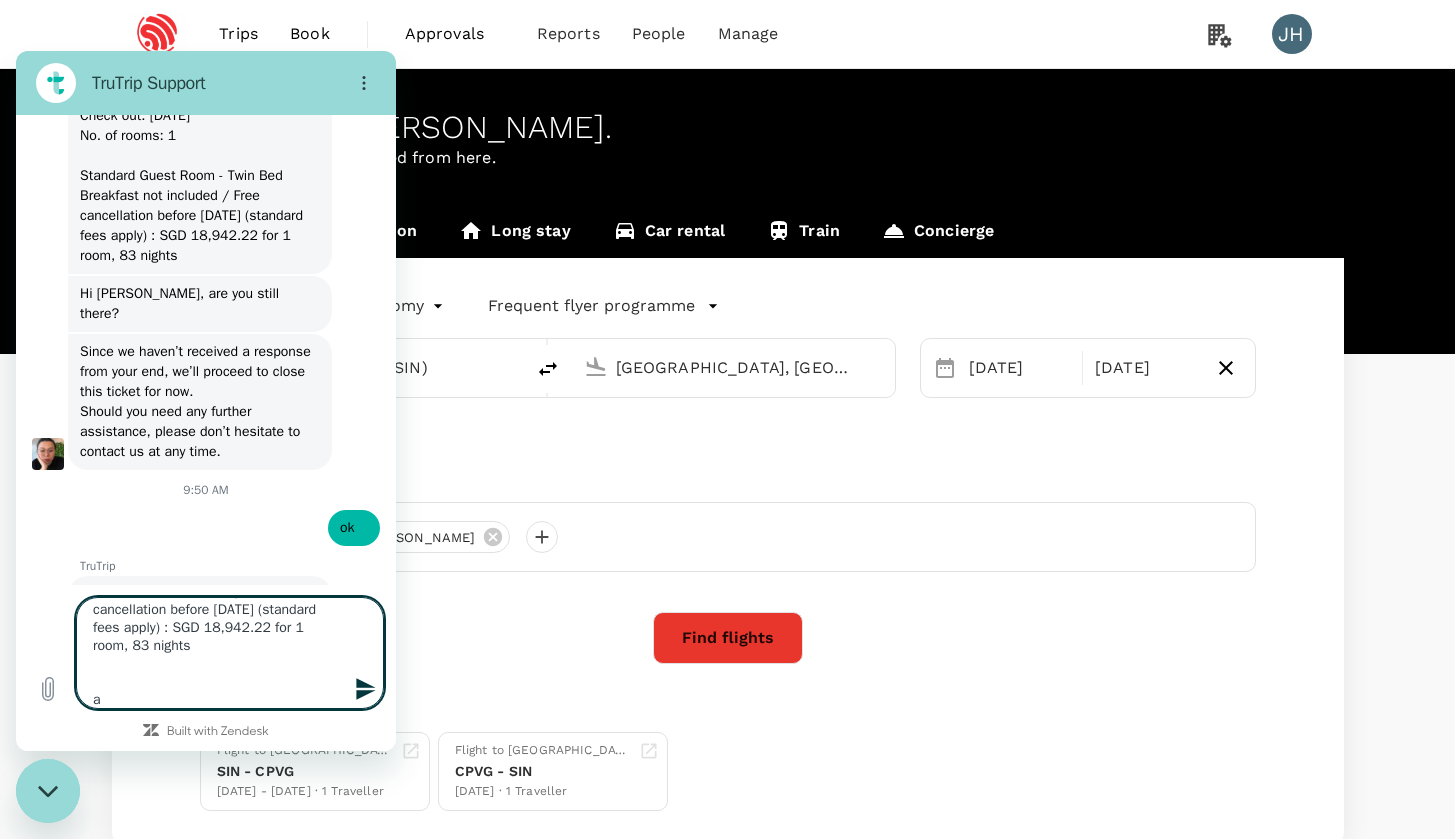 type on "Kindly review the itinerary below. If it’s suitable, I’ll proceed to send it to your email.
Singapore Changi (SIN) - [GEOGRAPHIC_DATA] (CPVG)
[DATE] 17:10 - 22:45  | SQ836 | [GEOGRAPHIC_DATA] Changi (SIN) - [GEOGRAPHIC_DATA] Pudong Intl (PVG)
[DATE] 08:20 - 14:10  | SQ827 | [GEOGRAPHIC_DATA] (PVG) - [GEOGRAPHIC_DATA] Changi (SIN)
Fare:
Economy Value SGD 848.93 , ✔ Refundable with a fee, ✔ Can be changed with a fee, ✔ 1 x 25kg Checked Baggage, ✔ Complimentary drinks and meal
[GEOGRAPHIC_DATA]
Check in: [DATE]
Check out: [DATE]
No. of rooms: 1
Standard Guest Room - Twin Bed
Breakfast not included / Free cancellation before [DATE] (standard fees apply) : SGD 18,942.22 for 1 room, 83 nights
ab" 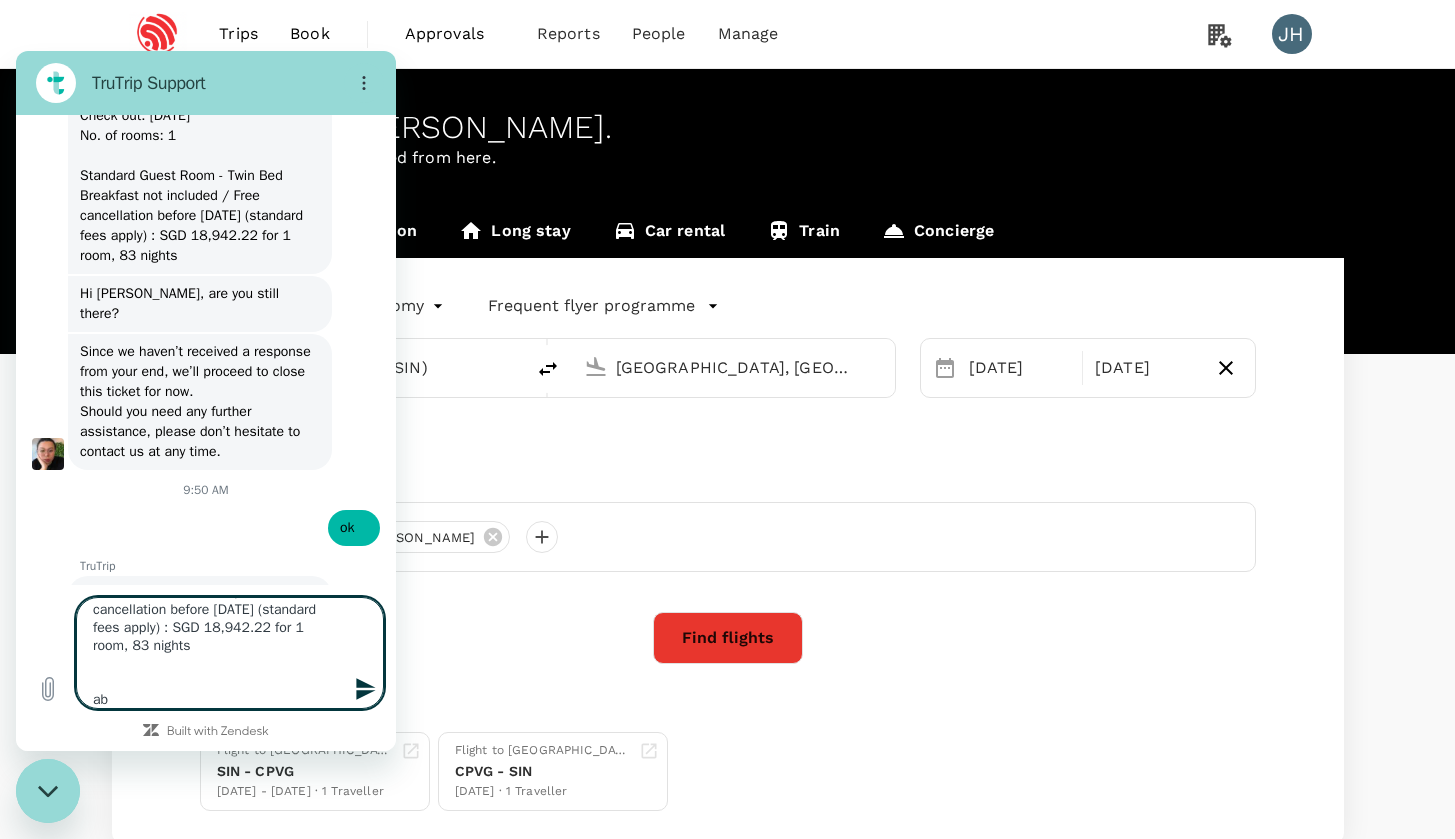 type on "Kindly review the itinerary below. If it’s suitable, I’ll proceed to send it to your email.
Singapore Changi (SIN) - [GEOGRAPHIC_DATA] (CPVG)
[DATE] 17:10 - 22:45  | SQ836 | [GEOGRAPHIC_DATA] Changi (SIN) - [GEOGRAPHIC_DATA] Pudong Intl (PVG)
[DATE] 08:20 - 14:10  | SQ827 | [GEOGRAPHIC_DATA] (PVG) - [GEOGRAPHIC_DATA] Changi (SIN)
Fare:
Economy Value SGD 848.93 , ✔ Refundable with a fee, ✔ Can be changed with a fee, ✔ 1 x 25kg Checked Baggage, ✔ Complimentary drinks and meal
[GEOGRAPHIC_DATA]
Check in: [DATE]
Check out: [DATE]
No. of rooms: 1
Standard Guest Room - Twin Bed
Breakfast not included / Free cancellation before [DATE] (standard fees apply) : SGD 18,942.22 for 1 room, 83 nights
abo" 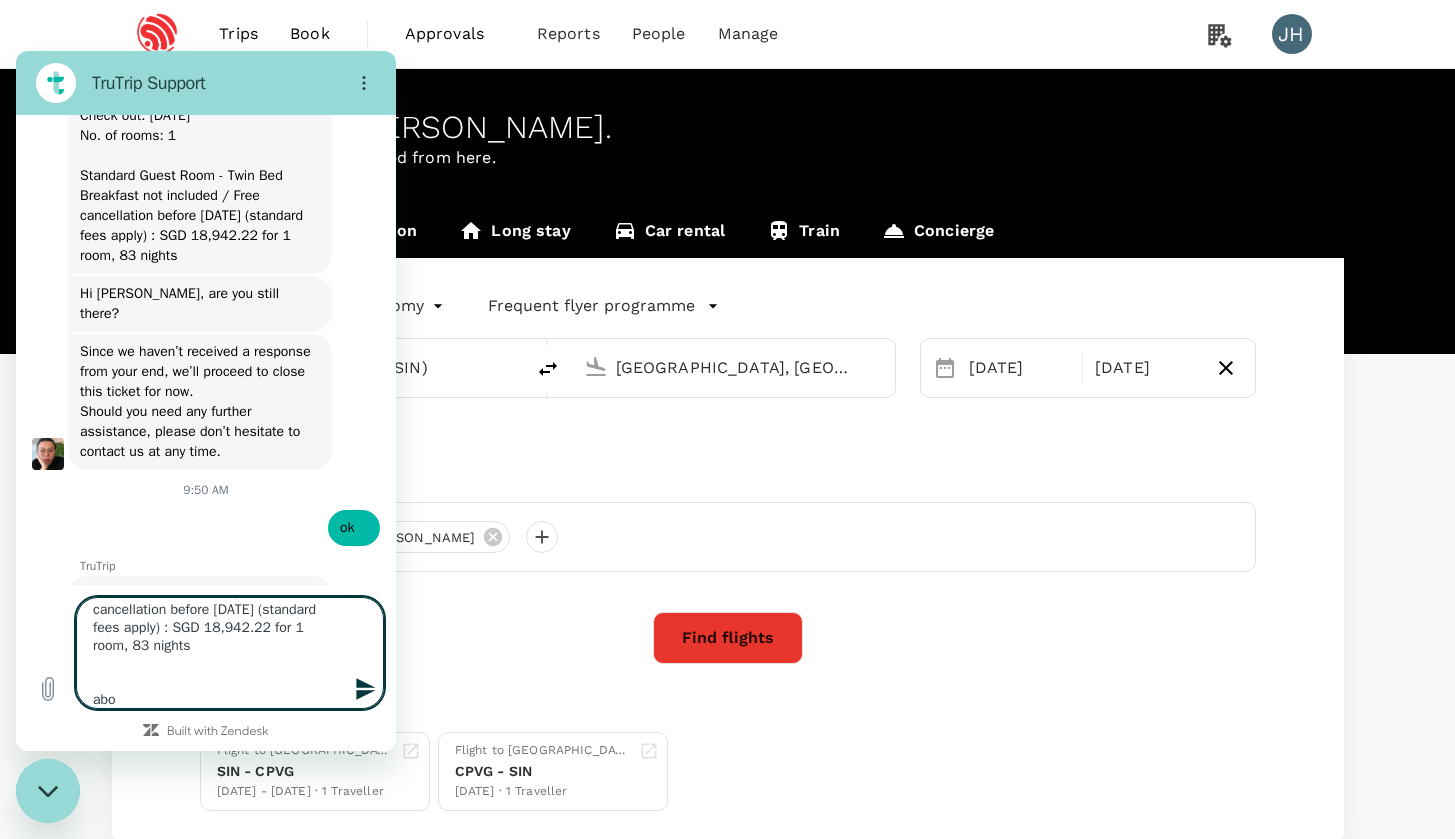 type on "Kindly review the itinerary below. If it’s suitable, I’ll proceed to send it to your email.
Singapore Changi (SIN) - [GEOGRAPHIC_DATA] (CPVG)
[DATE] 17:10 - 22:45  | SQ836 | [GEOGRAPHIC_DATA] Changi (SIN) - [GEOGRAPHIC_DATA] Pudong Intl (PVG)
[DATE] 08:20 - 14:10  | SQ827 | [GEOGRAPHIC_DATA] (PVG) - [GEOGRAPHIC_DATA] Changi (SIN)
Fare:
Economy Value SGD 848.93 , ✔ Refundable with a fee, ✔ Can be changed with a fee, ✔ 1 x 25kg Checked Baggage, ✔ Complimentary drinks and meal
[GEOGRAPHIC_DATA]
Check in: [DATE]
Check out: [DATE]
No. of rooms: 1
Standard Guest Room - Twin Bed
Breakfast not included / Free cancellation before [DATE] (standard fees apply) : SGD 18,942.22 for 1 room, 83 nights
abov" 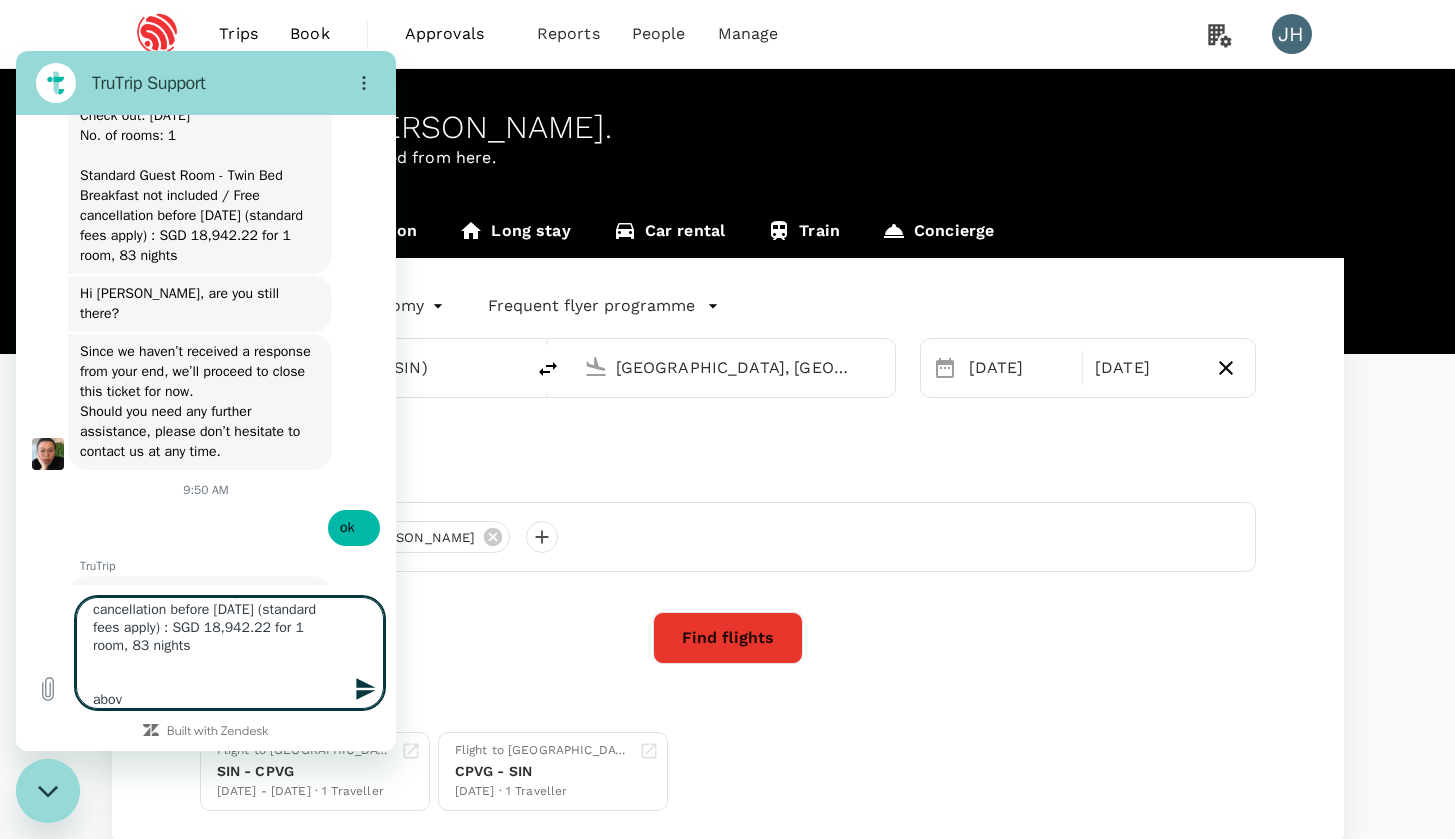 type on "Kindly review the itinerary below. If it’s suitable, I’ll proceed to send it to your email.
Singapore Changi (SIN) - [GEOGRAPHIC_DATA] (CPVG)
[DATE] 17:10 - 22:45  | SQ836 | [GEOGRAPHIC_DATA] Changi (SIN) - [GEOGRAPHIC_DATA] Pudong Intl (PVG)
[DATE] 08:20 - 14:10  | SQ827 | [GEOGRAPHIC_DATA] (PVG) - [GEOGRAPHIC_DATA] Changi (SIN)
Fare:
Economy Value SGD 848.93 , ✔ Refundable with a fee, ✔ Can be changed with a fee, ✔ 1 x 25kg Checked Baggage, ✔ Complimentary drinks and meal
[GEOGRAPHIC_DATA]
Check in: [DATE]
Check out: [DATE]
No. of rooms: 1
Standard Guest Room - Twin Bed
Breakfast not included / Free cancellation before [DATE] (standard fees apply) : SGD 18,942.22 for 1 room, 83 nights
above" 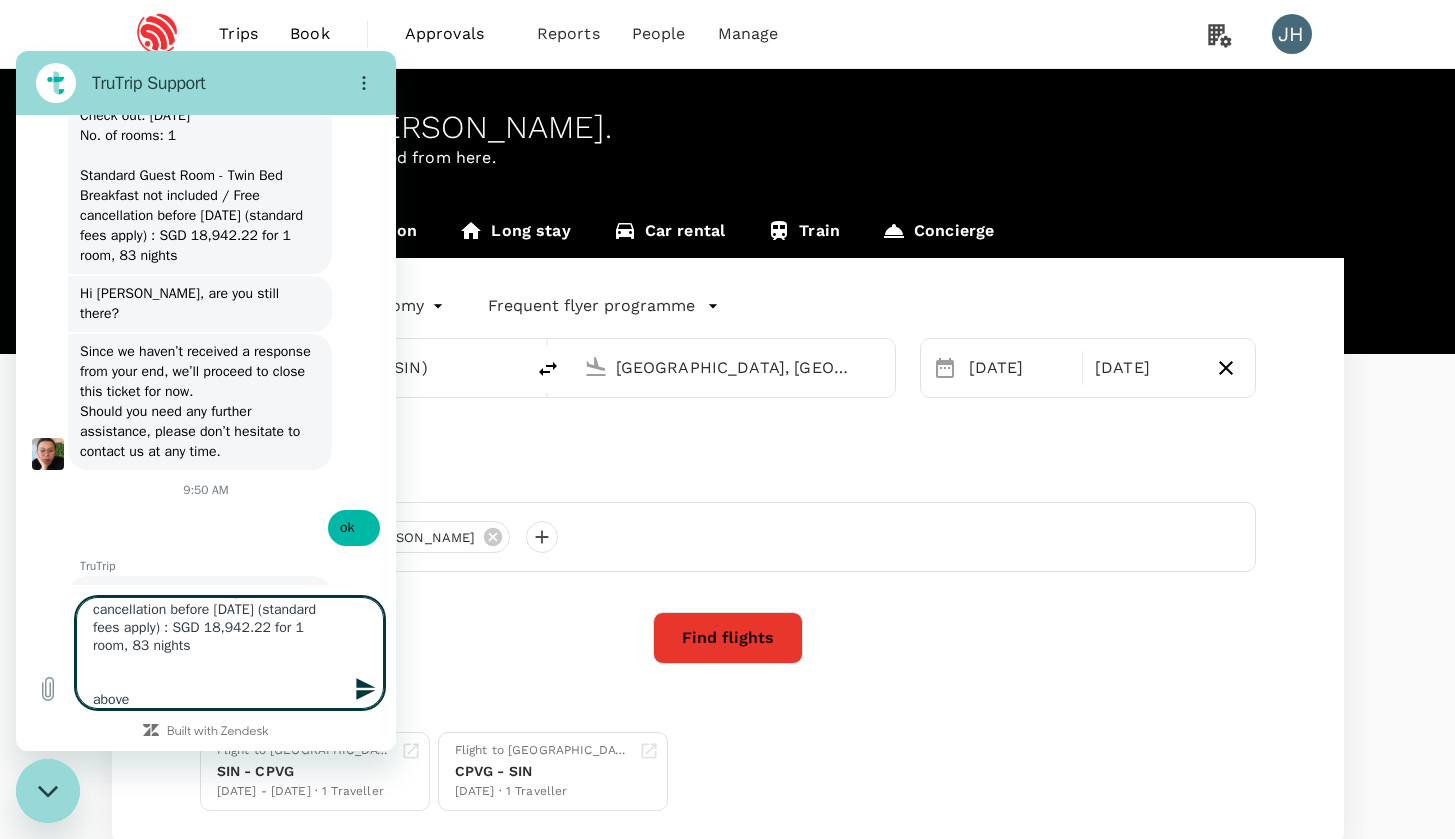 type on "Kindly review the itinerary below. If it’s suitable, I’ll proceed to send it to your email.
Singapore Changi (SIN) - [GEOGRAPHIC_DATA] (CPVG)
[DATE] 17:10 - 22:45  | SQ836 | [GEOGRAPHIC_DATA] Changi (SIN) - [GEOGRAPHIC_DATA] Pudong Intl (PVG)
[DATE] 08:20 - 14:10  | SQ827 | [GEOGRAPHIC_DATA] (PVG) - [GEOGRAPHIC_DATA] Changi (SIN)
Fare:
Economy Value SGD 848.93 , ✔ Refundable with a fee, ✔ Can be changed with a fee, ✔ 1 x 25kg Checked Baggage, ✔ Complimentary drinks and meal
[GEOGRAPHIC_DATA]
Check in: [DATE]
Check out: [DATE]
No. of rooms: 1
Standard Guest Room - Twin Bed
Breakfast not included / Free cancellation before [DATE] (standard fees apply) : SGD 18,942.22 for 1 room, 83 nights
above" 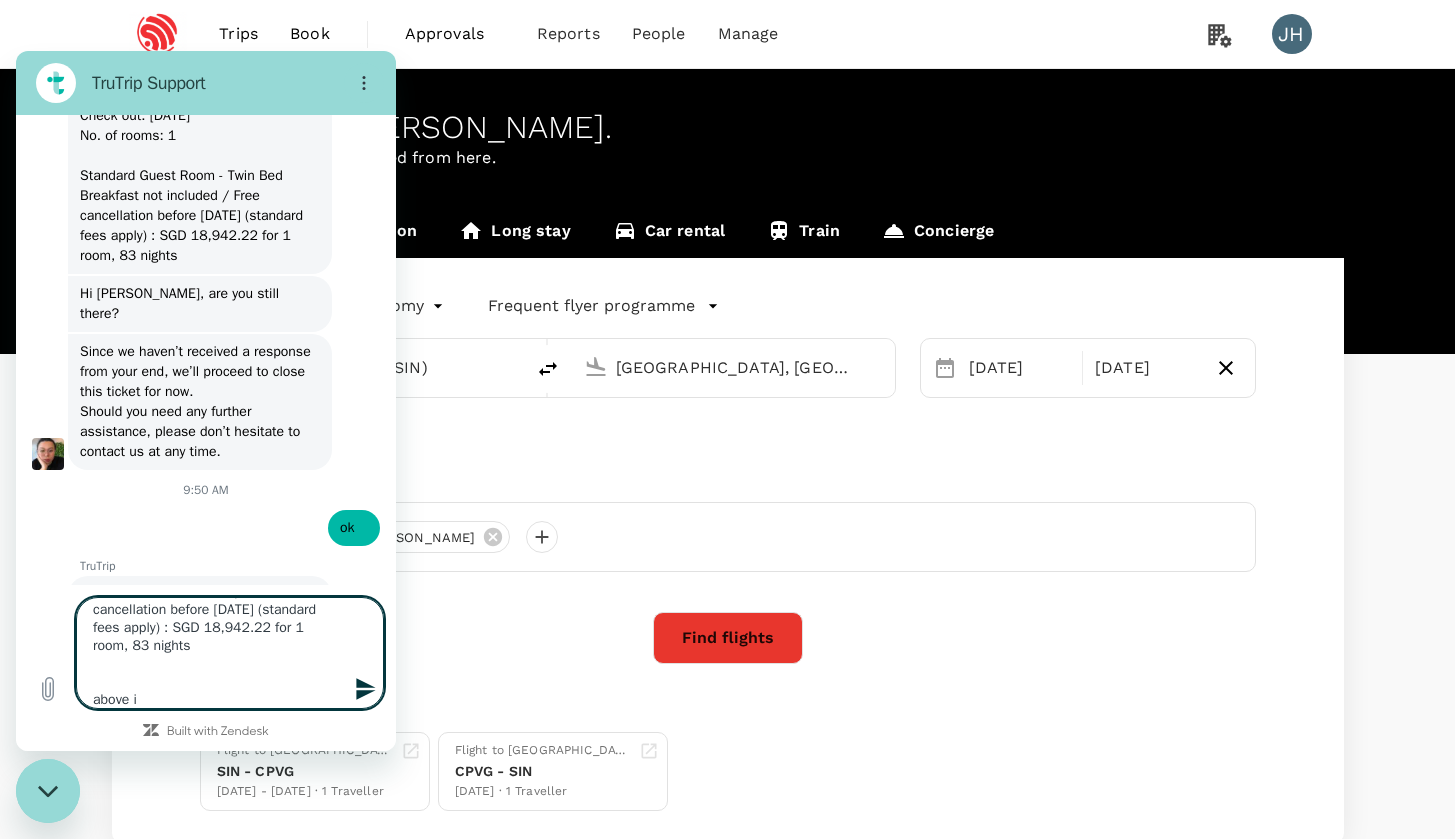 type on "Kindly review the itinerary below. If it’s suitable, I’ll proceed to send it to your email.
Singapore Changi (SIN) - [GEOGRAPHIC_DATA] (CPVG)
[DATE] 17:10 - 22:45  | SQ836 | [GEOGRAPHIC_DATA] Changi (SIN) - [GEOGRAPHIC_DATA] Pudong Intl (PVG)
[DATE] 08:20 - 14:10  | SQ827 | [GEOGRAPHIC_DATA] (PVG) - [GEOGRAPHIC_DATA] Changi (SIN)
Fare:
Economy Value SGD 848.93 , ✔ Refundable with a fee, ✔ Can be changed with a fee, ✔ 1 x 25kg Checked Baggage, ✔ Complimentary drinks and meal
[GEOGRAPHIC_DATA]
Check in: [DATE]
Check out: [DATE]
No. of rooms: 1
Standard Guest Room - Twin Bed
Breakfast not included / Free cancellation before [DATE] (standard fees apply) : SGD 18,942.22 for 1 room, 83 nights
above is" 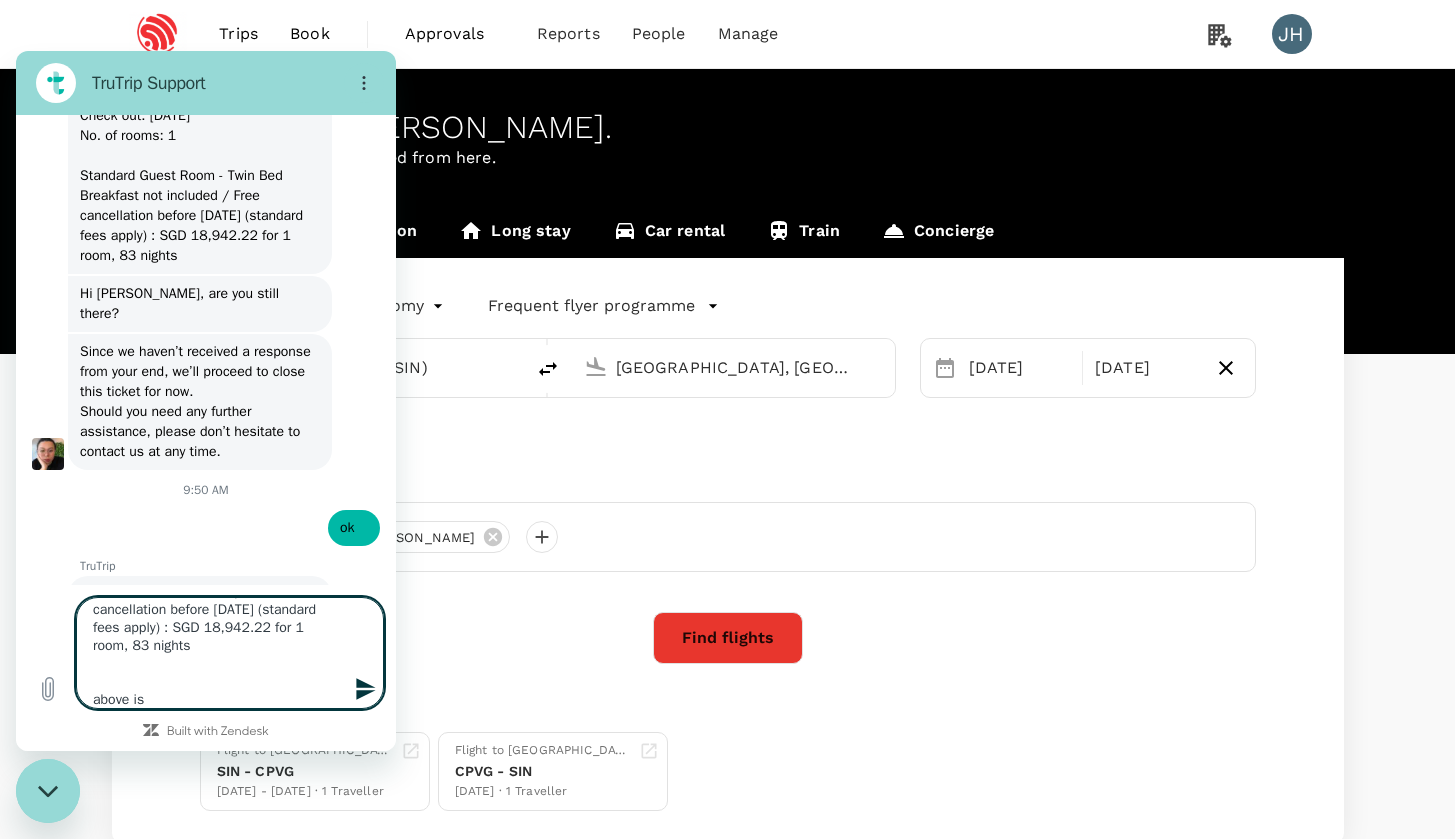 type on "Kindly review the itinerary below. If it’s suitable, I’ll proceed to send it to your email.
Singapore Changi (SIN) - [GEOGRAPHIC_DATA] (CPVG)
[DATE] 17:10 - 22:45  | SQ836 | [GEOGRAPHIC_DATA] Changi (SIN) - [GEOGRAPHIC_DATA] Pudong Intl (PVG)
[DATE] 08:20 - 14:10  | SQ827 | [GEOGRAPHIC_DATA] (PVG) - [GEOGRAPHIC_DATA] Changi (SIN)
Fare:
Economy Value SGD 848.93 , ✔ Refundable with a fee, ✔ Can be changed with a fee, ✔ 1 x 25kg Checked Baggage, ✔ Complimentary drinks and meal
[GEOGRAPHIC_DATA]
Check in: [DATE]
Check out: [DATE]
No. of rooms: 1
Standard Guest Room - Twin Bed
Breakfast not included / Free cancellation before [DATE] (standard fees apply) : SGD 18,942.22 for 1 room, 83 nights
above is" 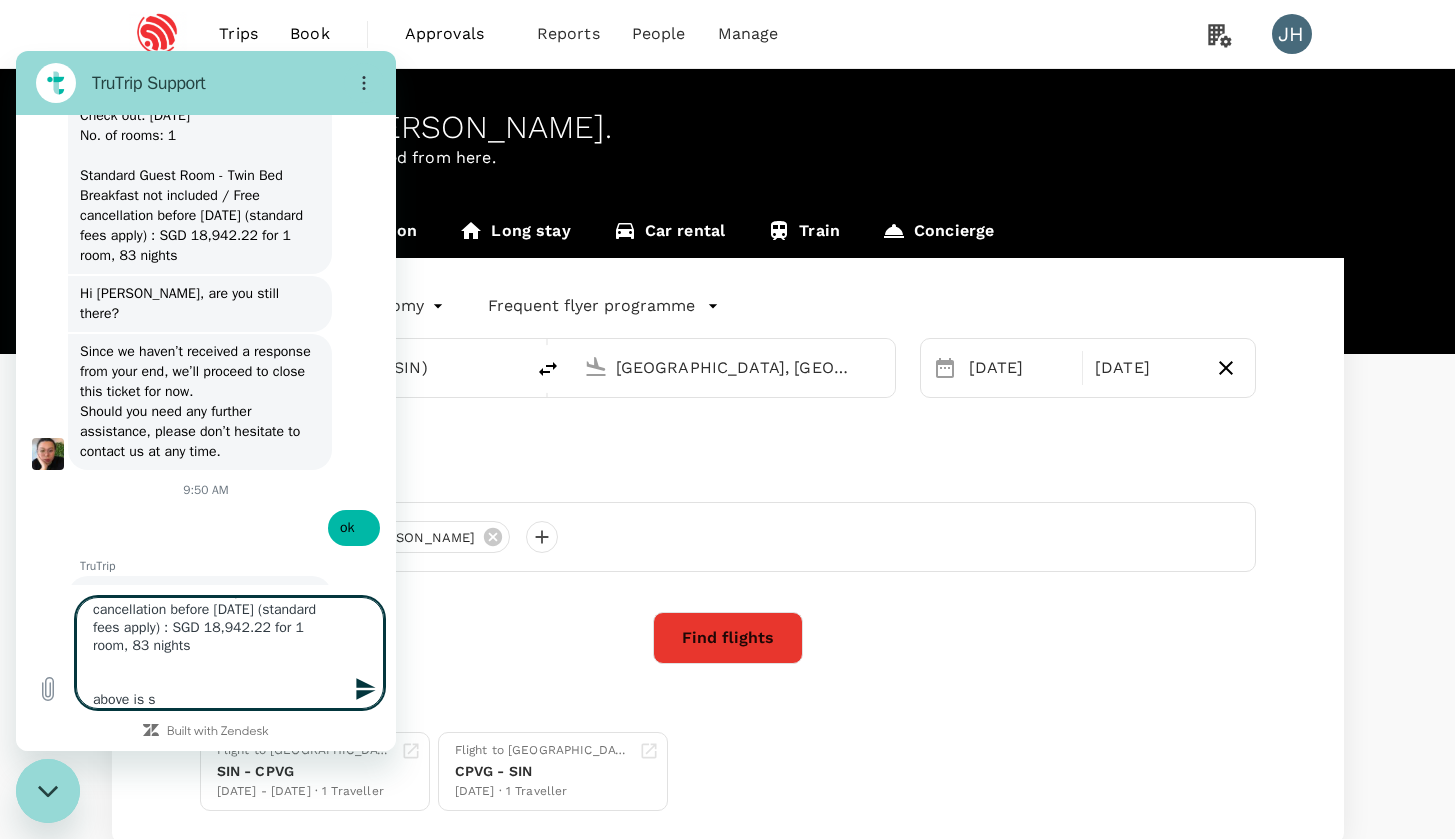 type on "Kindly review the itinerary below. If it’s suitable, I’ll proceed to send it to your email.
Singapore Changi (SIN) - [GEOGRAPHIC_DATA] (CPVG)
[DATE] 17:10 - 22:45  | SQ836 | [GEOGRAPHIC_DATA] Changi (SIN) - [GEOGRAPHIC_DATA] Pudong Intl (PVG)
[DATE] 08:20 - 14:10  | SQ827 | [GEOGRAPHIC_DATA] (PVG) - [GEOGRAPHIC_DATA] Changi (SIN)
Fare:
Economy Value SGD 848.93 , ✔ Refundable with a fee, ✔ Can be changed with a fee, ✔ 1 x 25kg Checked Baggage, ✔ Complimentary drinks and meal
[GEOGRAPHIC_DATA]
Check in: [DATE]
Check out: [DATE]
No. of rooms: 1
Standard Guest Room - Twin Bed
Breakfast not included / Free cancellation before [DATE] (standard fees apply) : SGD 18,942.22 for 1 room, 83 nights
above is su" 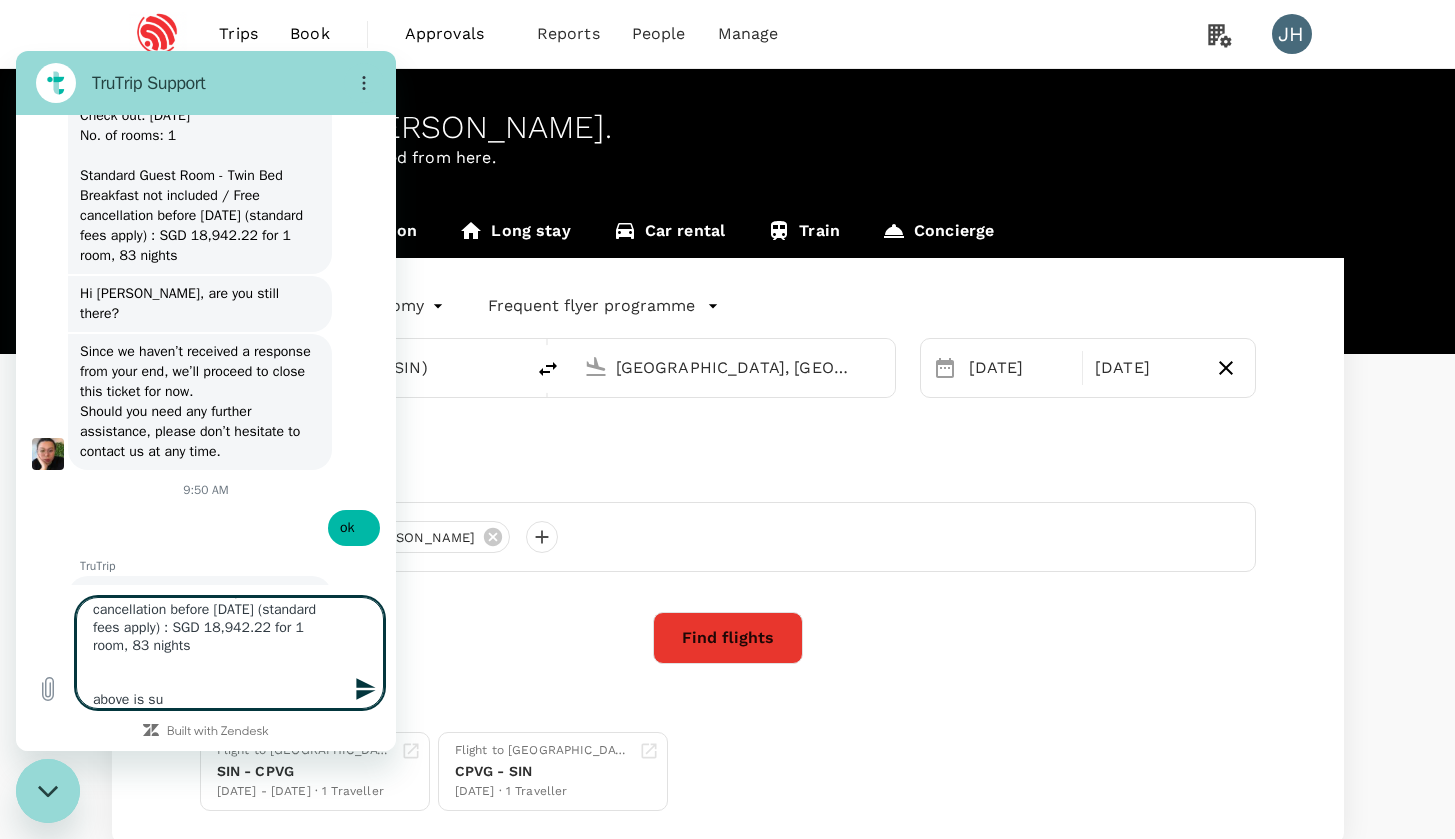 type on "Kindly review the itinerary below. If it’s suitable, I’ll proceed to send it to your email.
Singapore Changi (SIN) - [GEOGRAPHIC_DATA] (CPVG)
[DATE] 17:10 - 22:45  | SQ836 | [GEOGRAPHIC_DATA] Changi (SIN) - [GEOGRAPHIC_DATA] Pudong Intl (PVG)
[DATE] 08:20 - 14:10  | SQ827 | [GEOGRAPHIC_DATA] (PVG) - [GEOGRAPHIC_DATA] Changi (SIN)
Fare:
Economy Value SGD 848.93 , ✔ Refundable with a fee, ✔ Can be changed with a fee, ✔ 1 x 25kg Checked Baggage, ✔ Complimentary drinks and meal
[GEOGRAPHIC_DATA]
Check in: [DATE]
Check out: [DATE]
No. of rooms: 1
Standard Guest Room - Twin Bed
Breakfast not included / Free cancellation before [DATE] (standard fees apply) : SGD 18,942.22 for 1 room, 83 nights
above is sui" 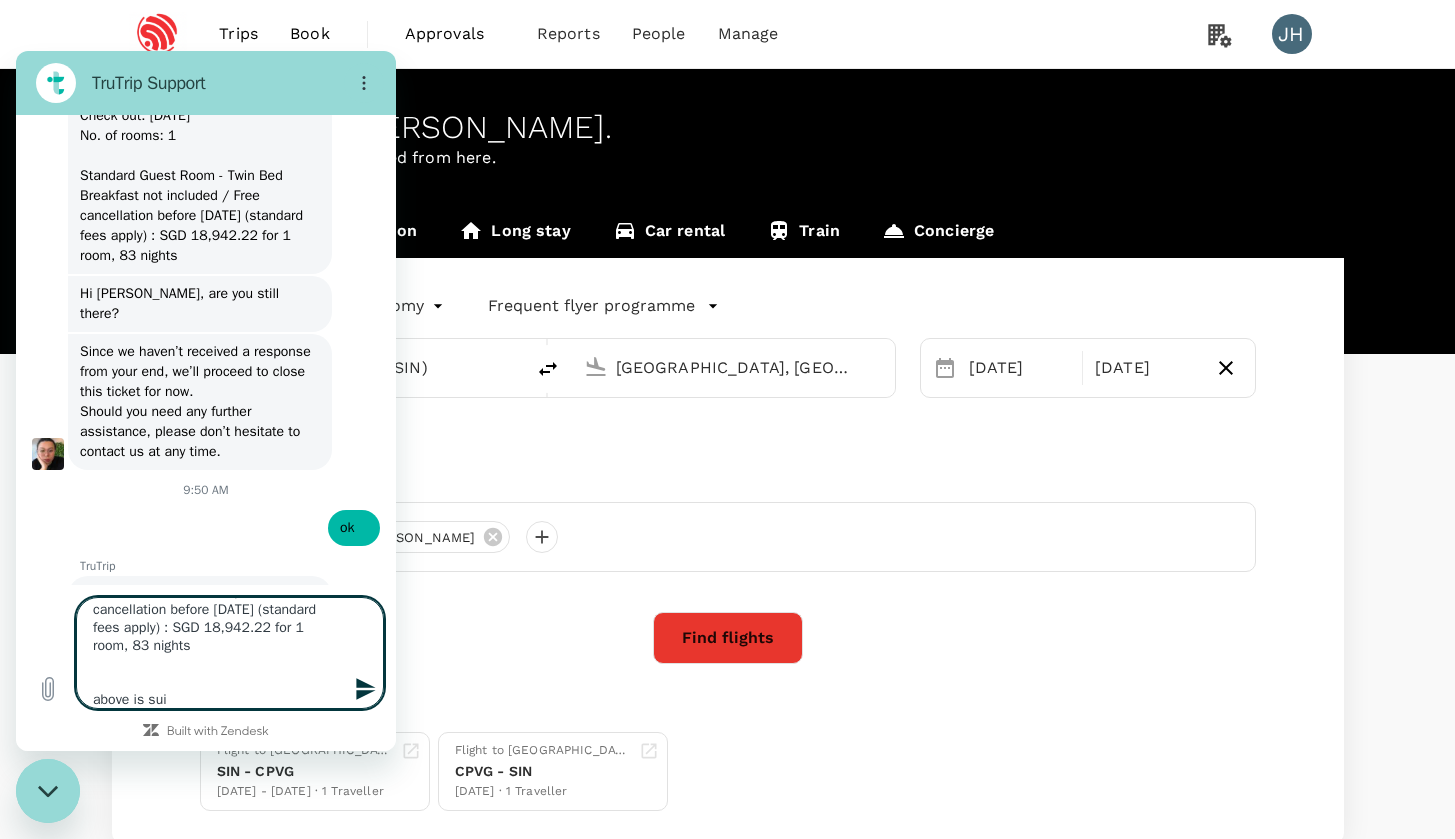 type on "Kindly review the itinerary below. If it’s suitable, I’ll proceed to send it to your email.
Singapore Changi (SIN) - [GEOGRAPHIC_DATA] (CPVG)
[DATE] 17:10 - 22:45  | SQ836 | [GEOGRAPHIC_DATA] Changi (SIN) - [GEOGRAPHIC_DATA] Pudong Intl (PVG)
[DATE] 08:20 - 14:10  | SQ827 | [GEOGRAPHIC_DATA] (PVG) - [GEOGRAPHIC_DATA] Changi (SIN)
Fare:
Economy Value SGD 848.93 , ✔ Refundable with a fee, ✔ Can be changed with a fee, ✔ 1 x 25kg Checked Baggage, ✔ Complimentary drinks and meal
[GEOGRAPHIC_DATA]
Check in: [DATE]
Check out: [DATE]
No. of rooms: 1
Standard Guest Room - Twin Bed
Breakfast not included / Free cancellation before [DATE] (standard fees apply) : SGD 18,942.22 for 1 room, 83 nights
above is suit" 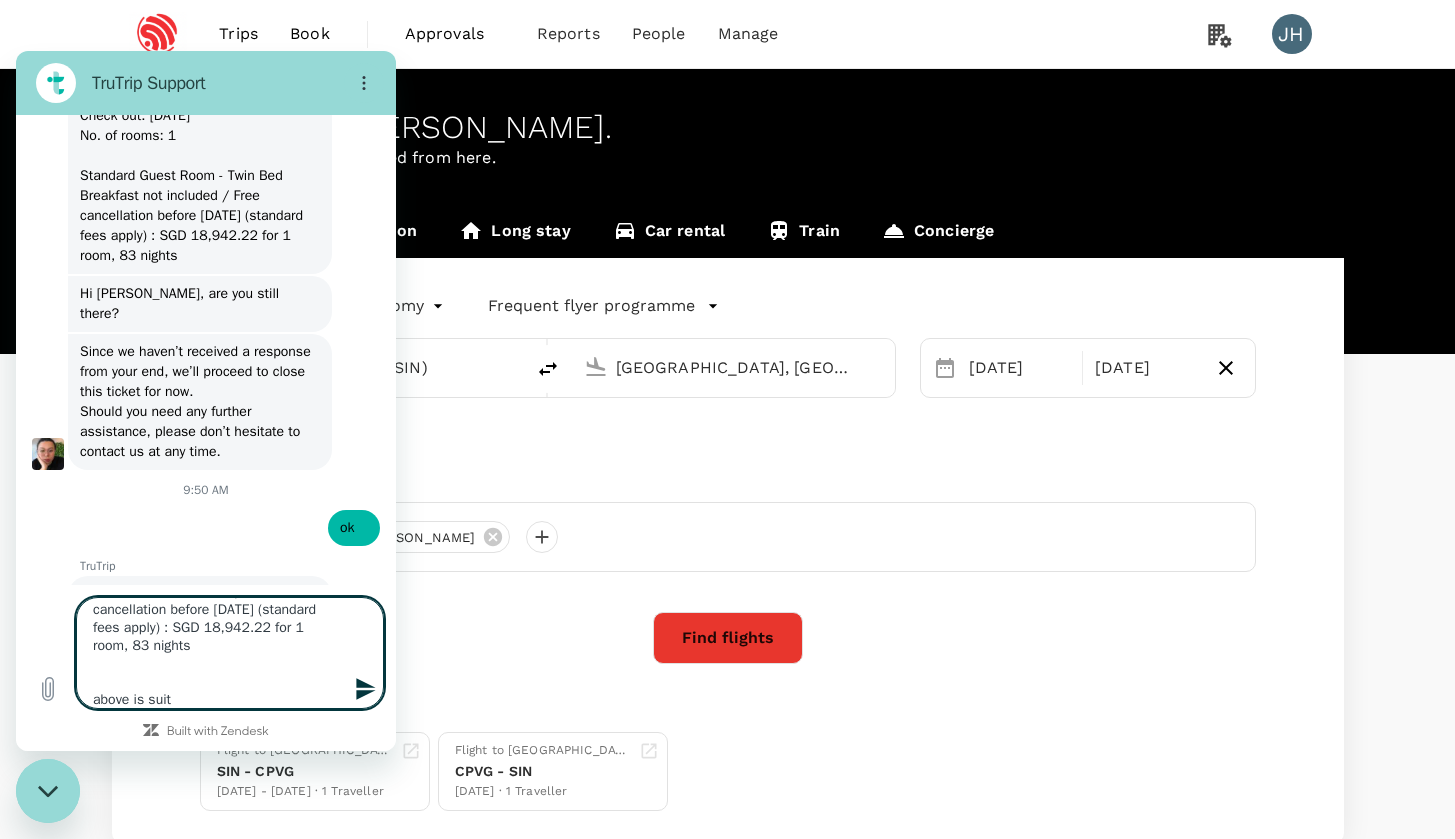 type on "Kindly review the itinerary below. If it’s suitable, I’ll proceed to send it to your email.
Singapore Changi (SIN) - [GEOGRAPHIC_DATA] (CPVG)
[DATE] 17:10 - 22:45  | SQ836 | [GEOGRAPHIC_DATA] Changi (SIN) - [GEOGRAPHIC_DATA] Pudong Intl (PVG)
[DATE] 08:20 - 14:10  | SQ827 | [GEOGRAPHIC_DATA] (PVG) - [GEOGRAPHIC_DATA] Changi (SIN)
Fare:
Economy Value SGD 848.93 , ✔ Refundable with a fee, ✔ Can be changed with a fee, ✔ 1 x 25kg Checked Baggage, ✔ Complimentary drinks and meal
[GEOGRAPHIC_DATA]
Check in: [DATE]
Check out: [DATE]
No. of rooms: 1
Standard Guest Room - Twin Bed
Breakfast not included / Free cancellation before [DATE] (standard fees apply) : SGD 18,942.22 for 1 room, 83 nights
above is [GEOGRAPHIC_DATA]" 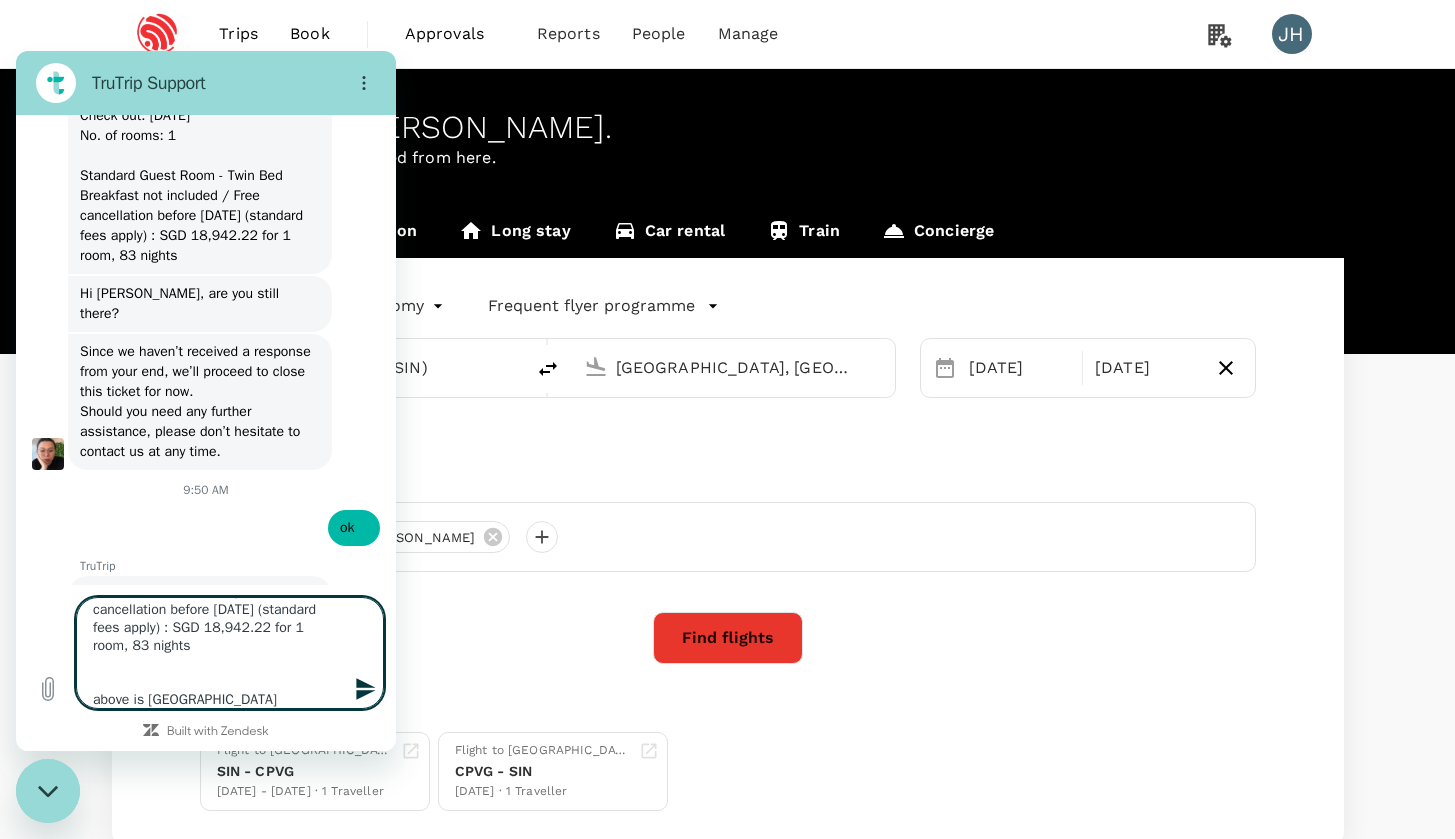 type on "Kindly review the itinerary below. If it’s suitable, I’ll proceed to send it to your email.
Singapore Changi (SIN) - [GEOGRAPHIC_DATA] (CPVG)
[DATE] 17:10 - 22:45  | SQ836 | [GEOGRAPHIC_DATA] Changi (SIN) - [GEOGRAPHIC_DATA] Pudong Intl (PVG)
[DATE] 08:20 - 14:10  | SQ827 | [GEOGRAPHIC_DATA] (PVG) - [GEOGRAPHIC_DATA] Changi (SIN)
Fare:
Economy Value SGD 848.93 , ✔ Refundable with a fee, ✔ Can be changed with a fee, ✔ 1 x 25kg Checked Baggage, ✔ Complimentary drinks and meal
[GEOGRAPHIC_DATA]
Check in: [DATE]
Check out: [DATE]
No. of rooms: 1
Standard Guest Room - Twin Bed
Breakfast not included / Free cancellation before [DATE] (standard fees apply) : SGD 18,942.22 for 1 room, 83 nights
above is [GEOGRAPHIC_DATA]" 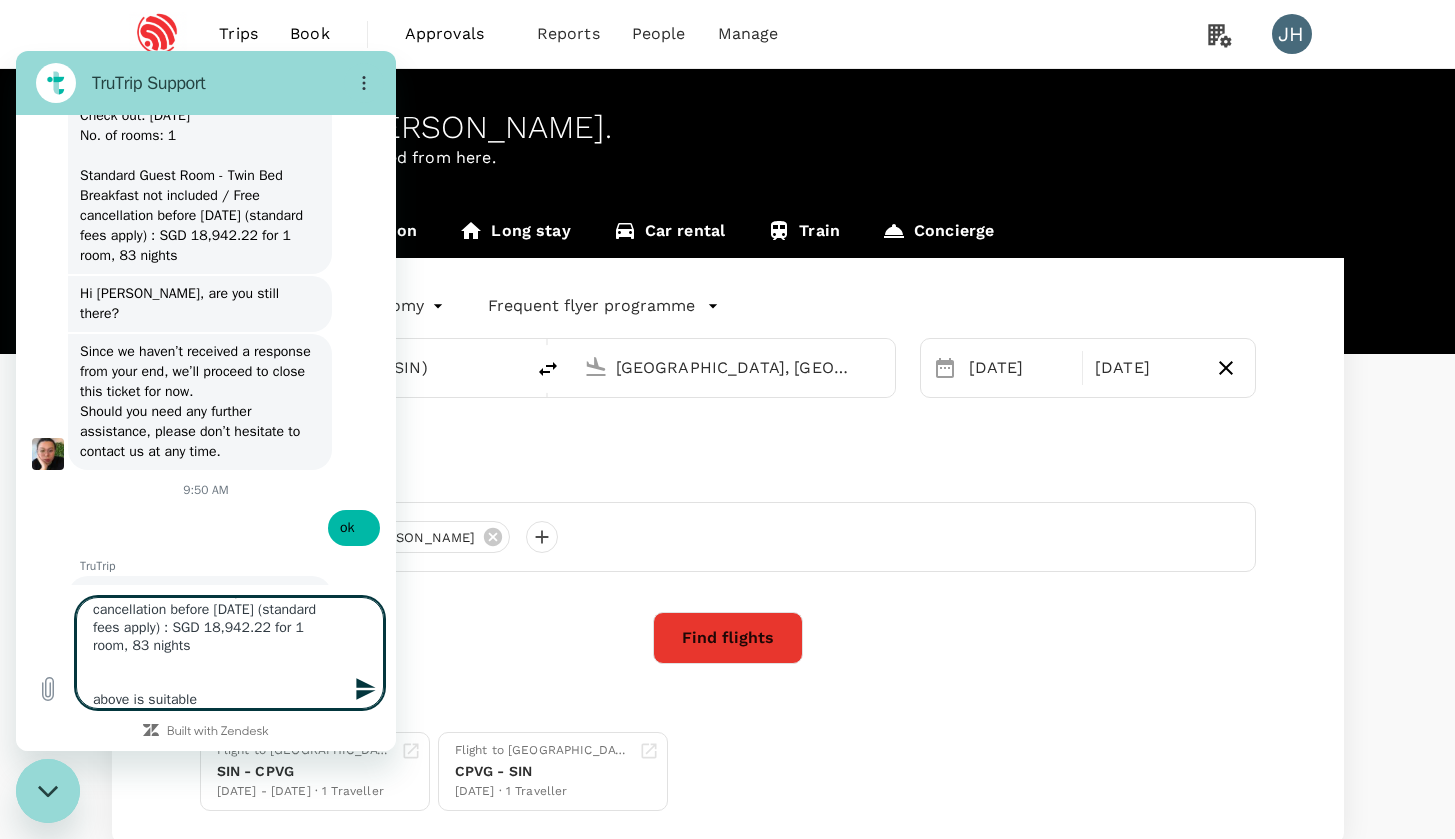 type on "Kindly review the itinerary below. If it’s suitable, I’ll proceed to send it to your email.
Singapore Changi (SIN) - [GEOGRAPHIC_DATA] (CPVG)
[DATE] 17:10 - 22:45  | SQ836 | [GEOGRAPHIC_DATA] Changi (SIN) - [GEOGRAPHIC_DATA] Pudong Intl (PVG)
[DATE] 08:20 - 14:10  | SQ827 | [GEOGRAPHIC_DATA] (PVG) - [GEOGRAPHIC_DATA] Changi (SIN)
Fare:
Economy Value SGD 848.93 , ✔ Refundable with a fee, ✔ Can be changed with a fee, ✔ 1 x 25kg Checked Baggage, ✔ Complimentary drinks and meal
[GEOGRAPHIC_DATA]
Check in: [DATE]
Check out: [DATE]
No. of rooms: 1
Standard Guest Room - Twin Bed
Breakfast not included / Free cancellation before [DATE] (standard fees apply) : SGD 18,942.22 for 1 room, 83 nights
above is suitable" 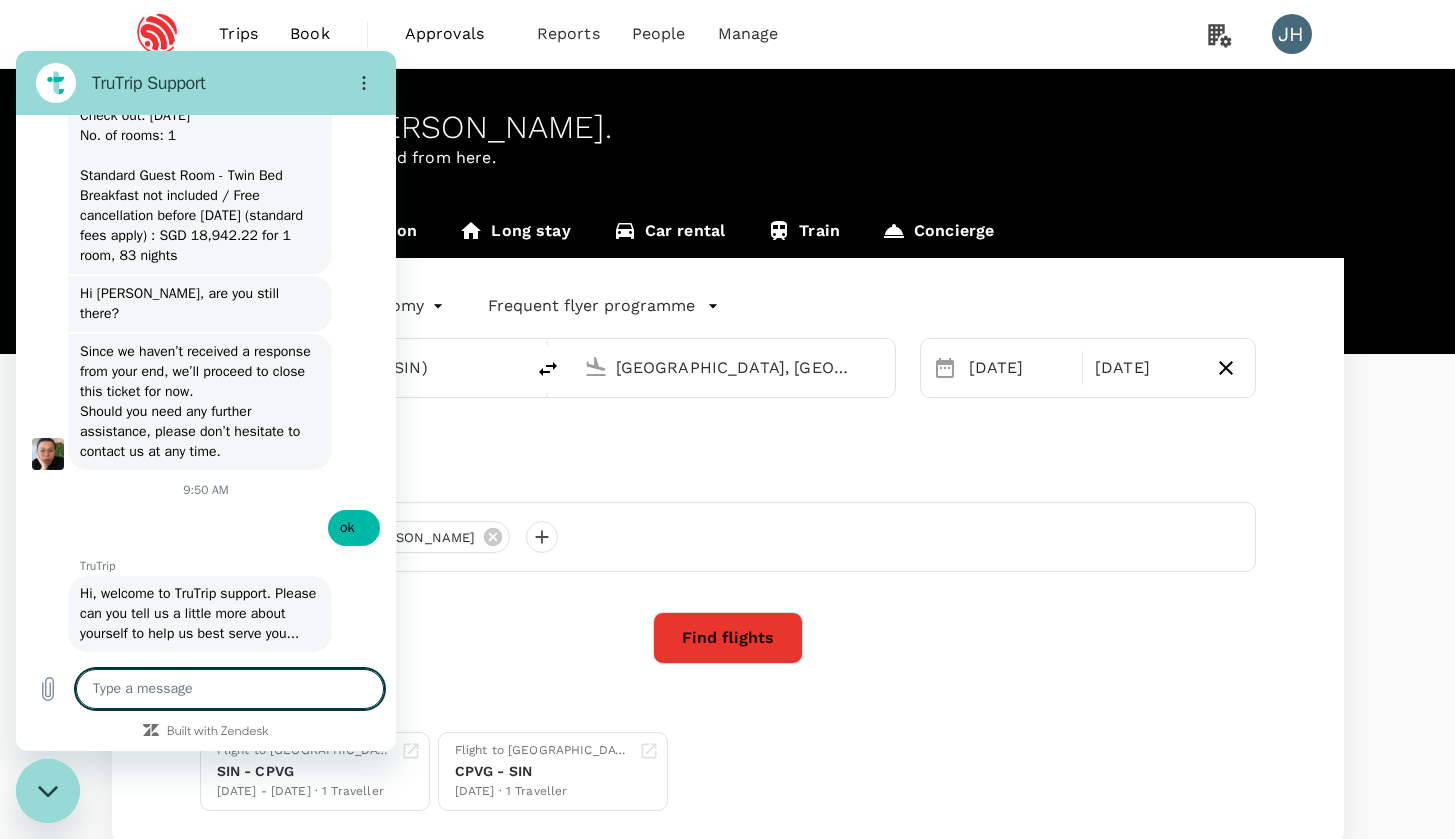 scroll, scrollTop: 0, scrollLeft: 0, axis: both 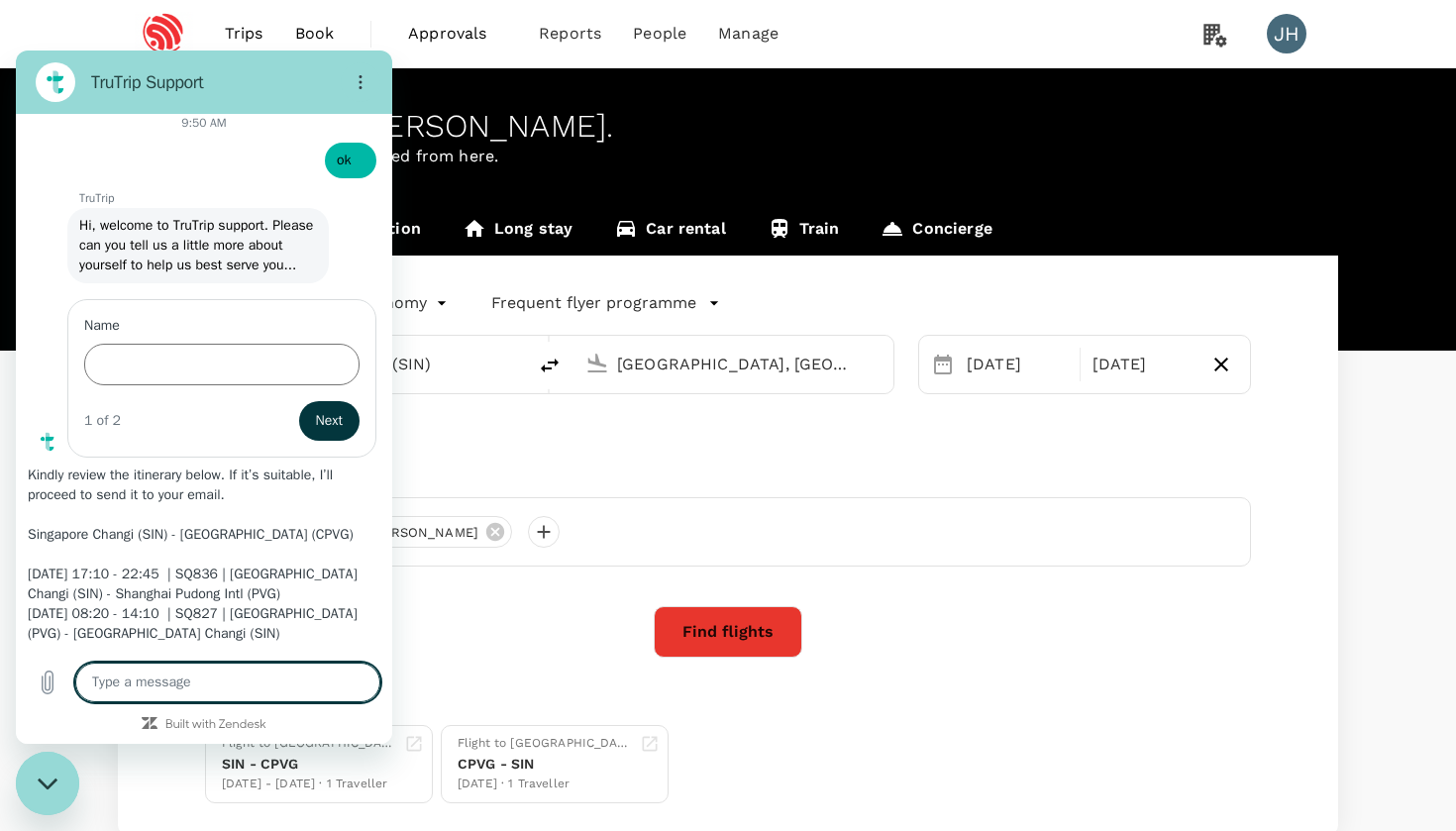 type on "x" 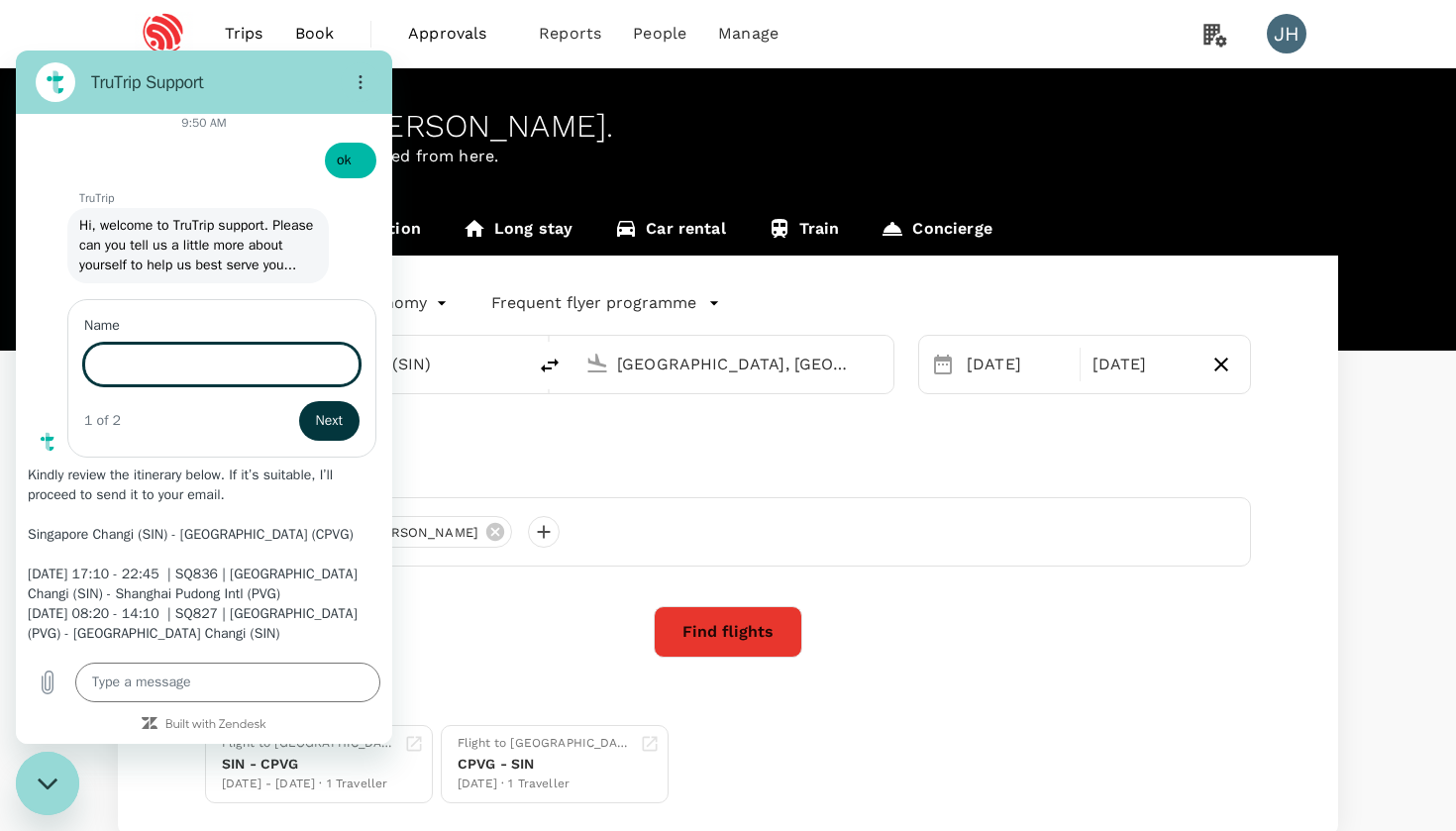 click on "Name" at bounding box center [222, 364] 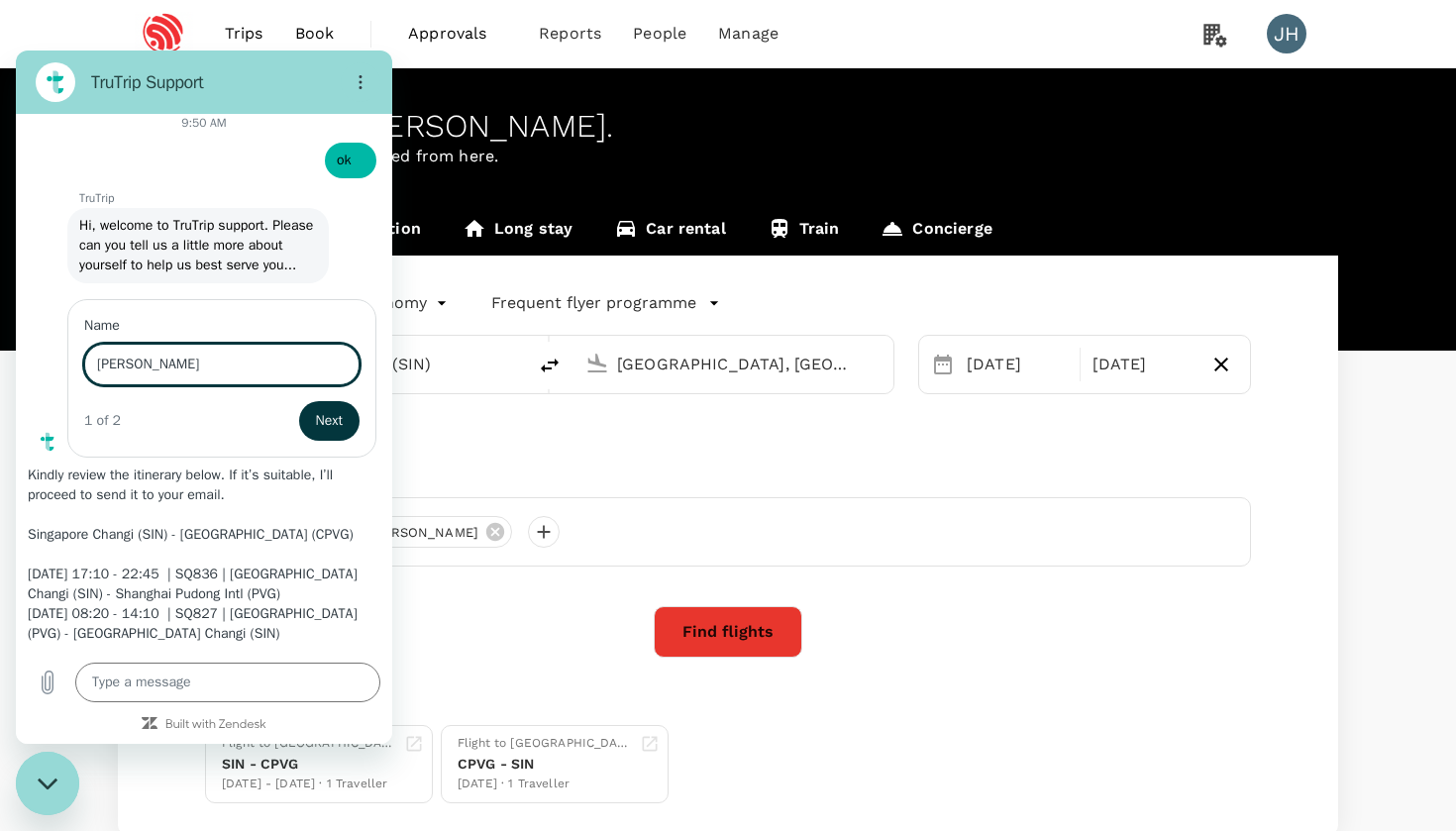 type on "[PERSON_NAME]" 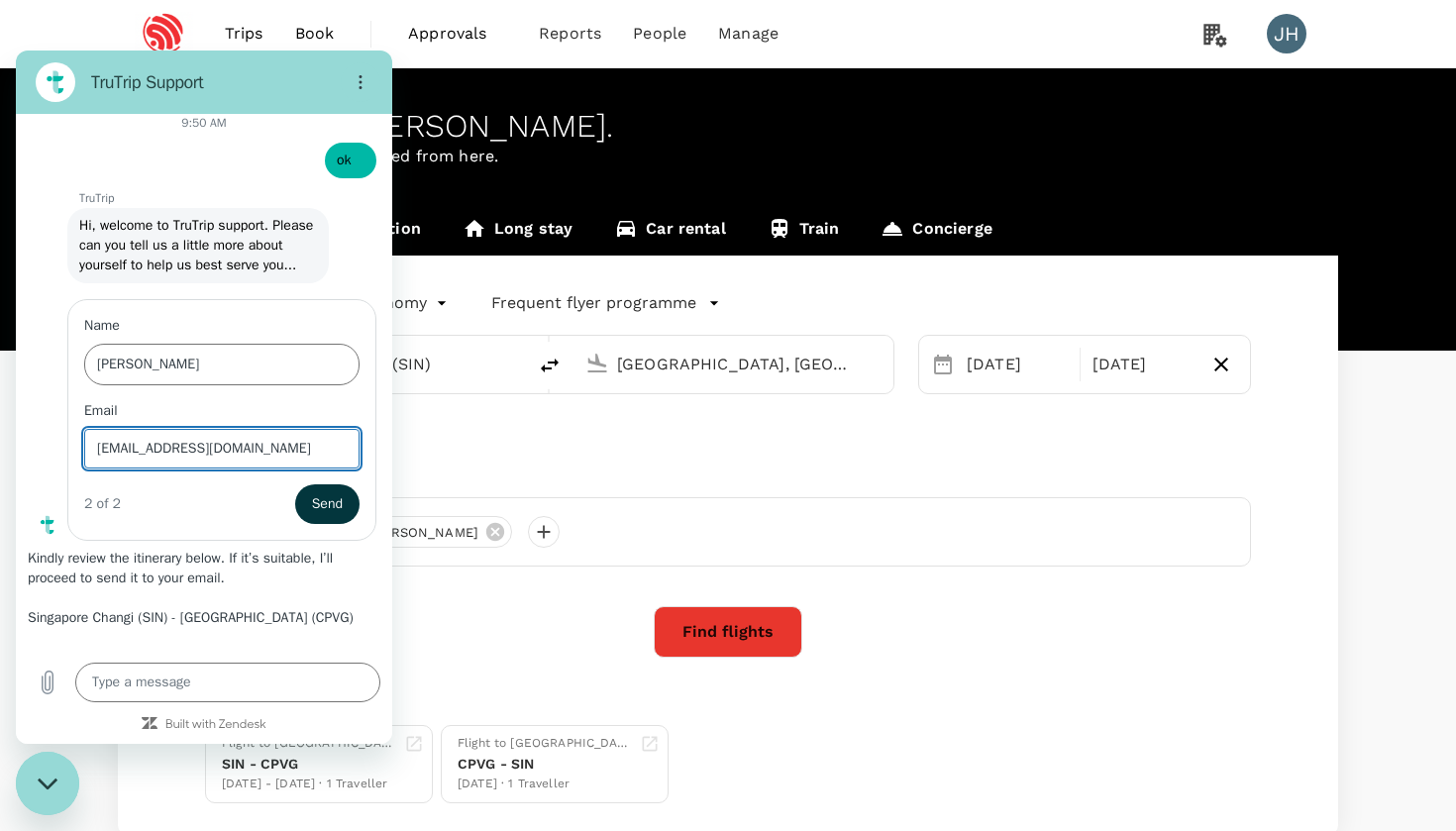 type on "[EMAIL_ADDRESS][DOMAIN_NAME]" 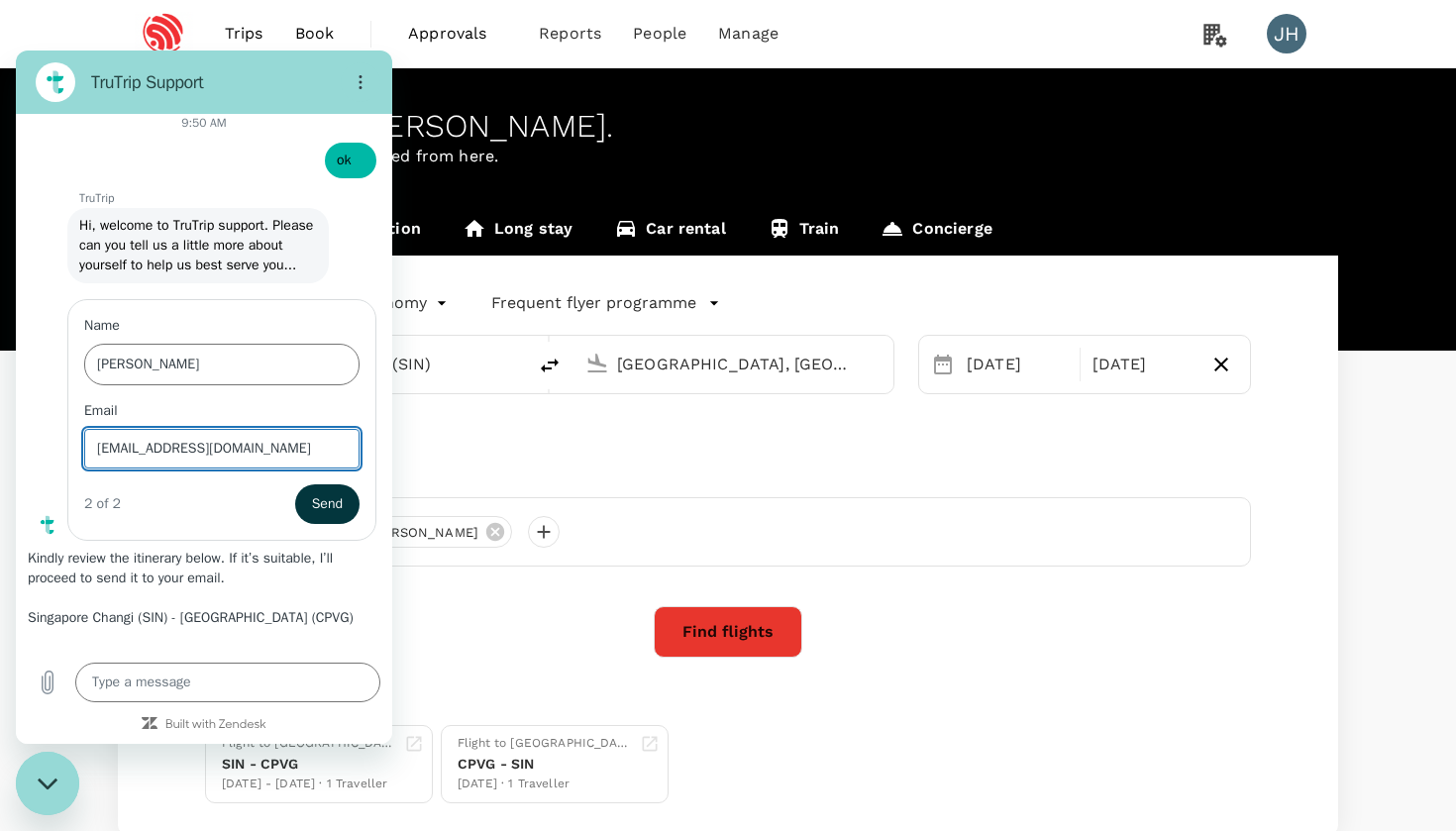 click on "Send" at bounding box center (327, 504) 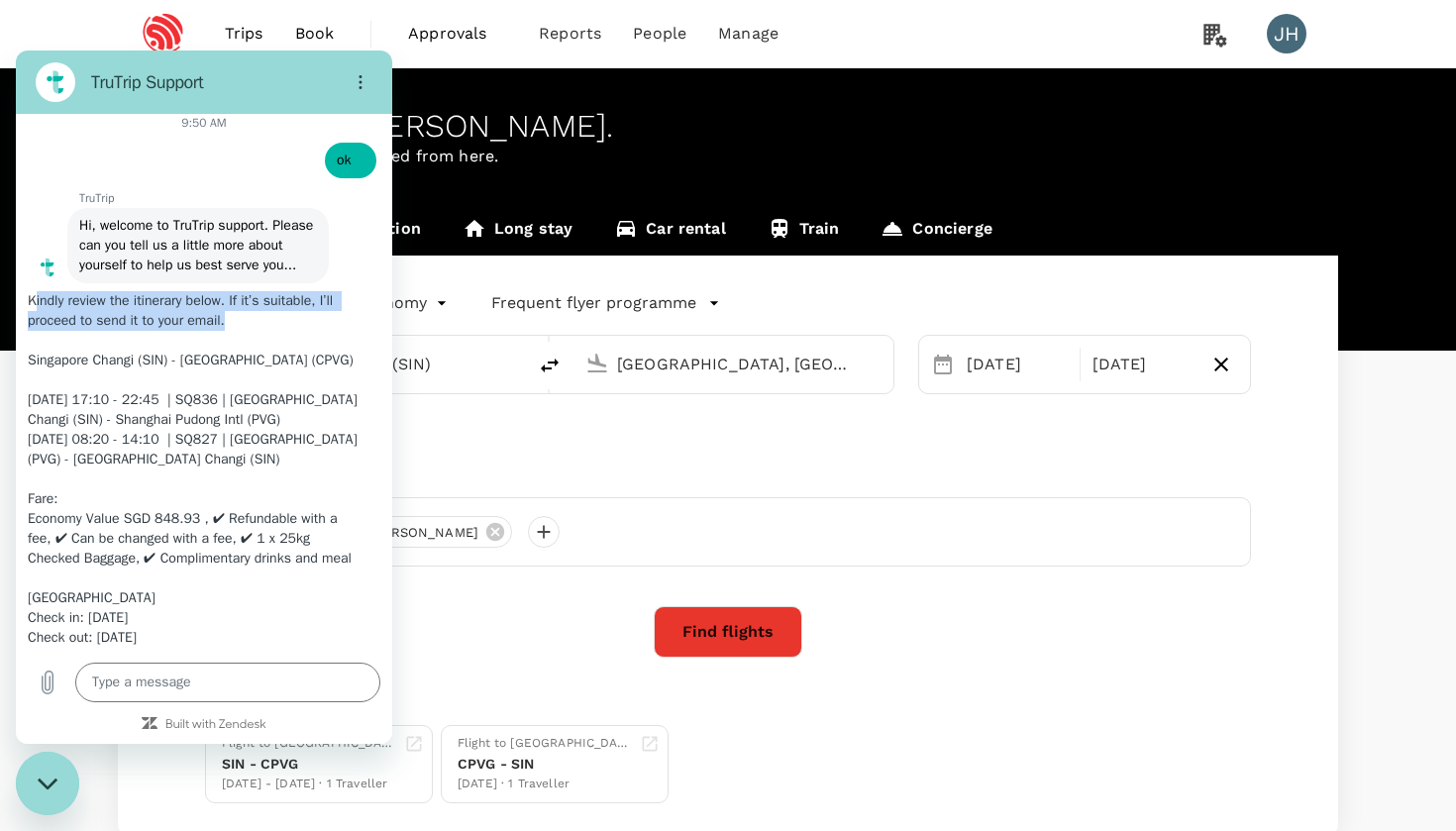 drag, startPoint x: 113, startPoint y: 351, endPoint x: 166, endPoint y: 385, distance: 62.9682 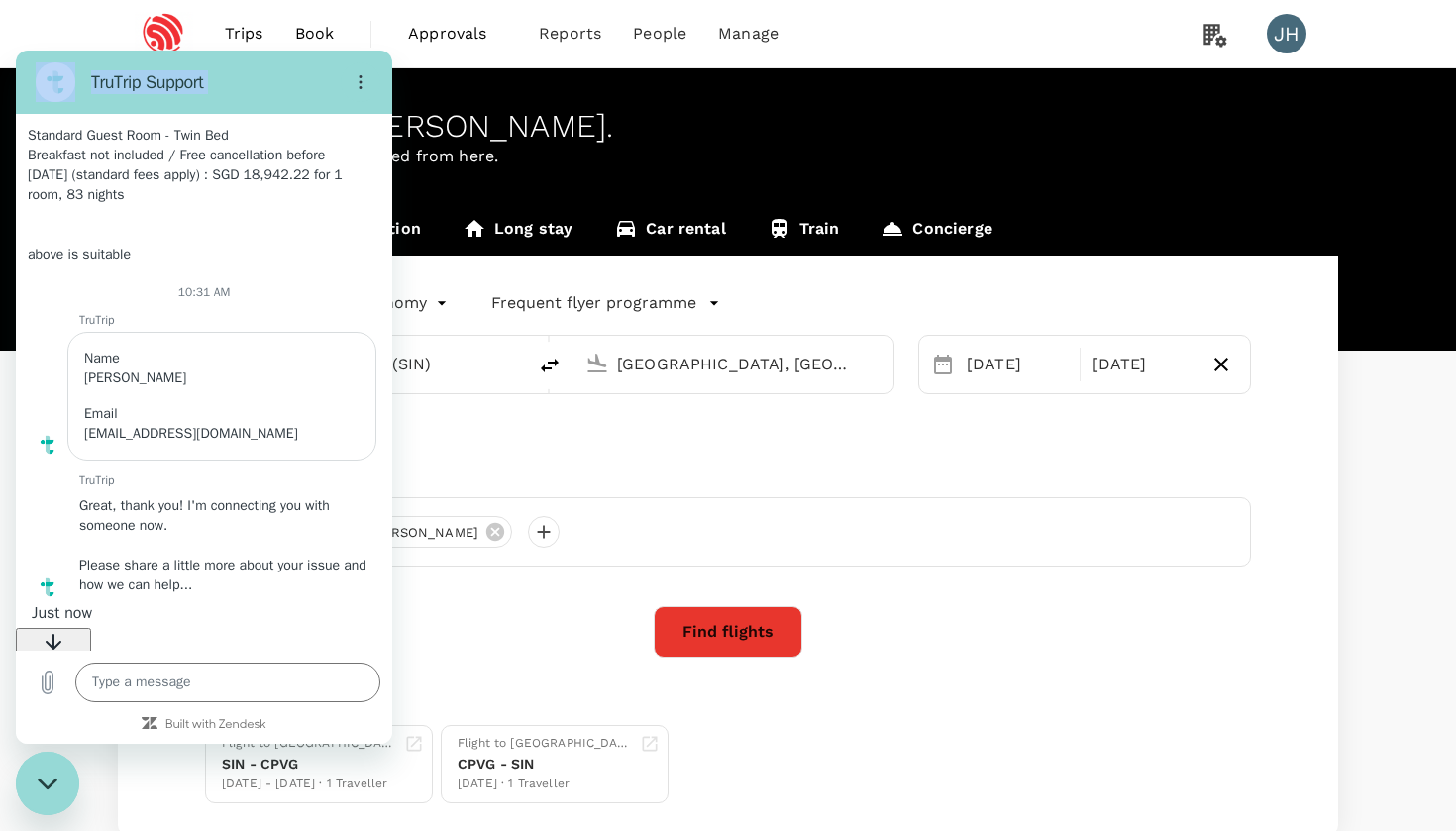 scroll, scrollTop: 2681, scrollLeft: 0, axis: vertical 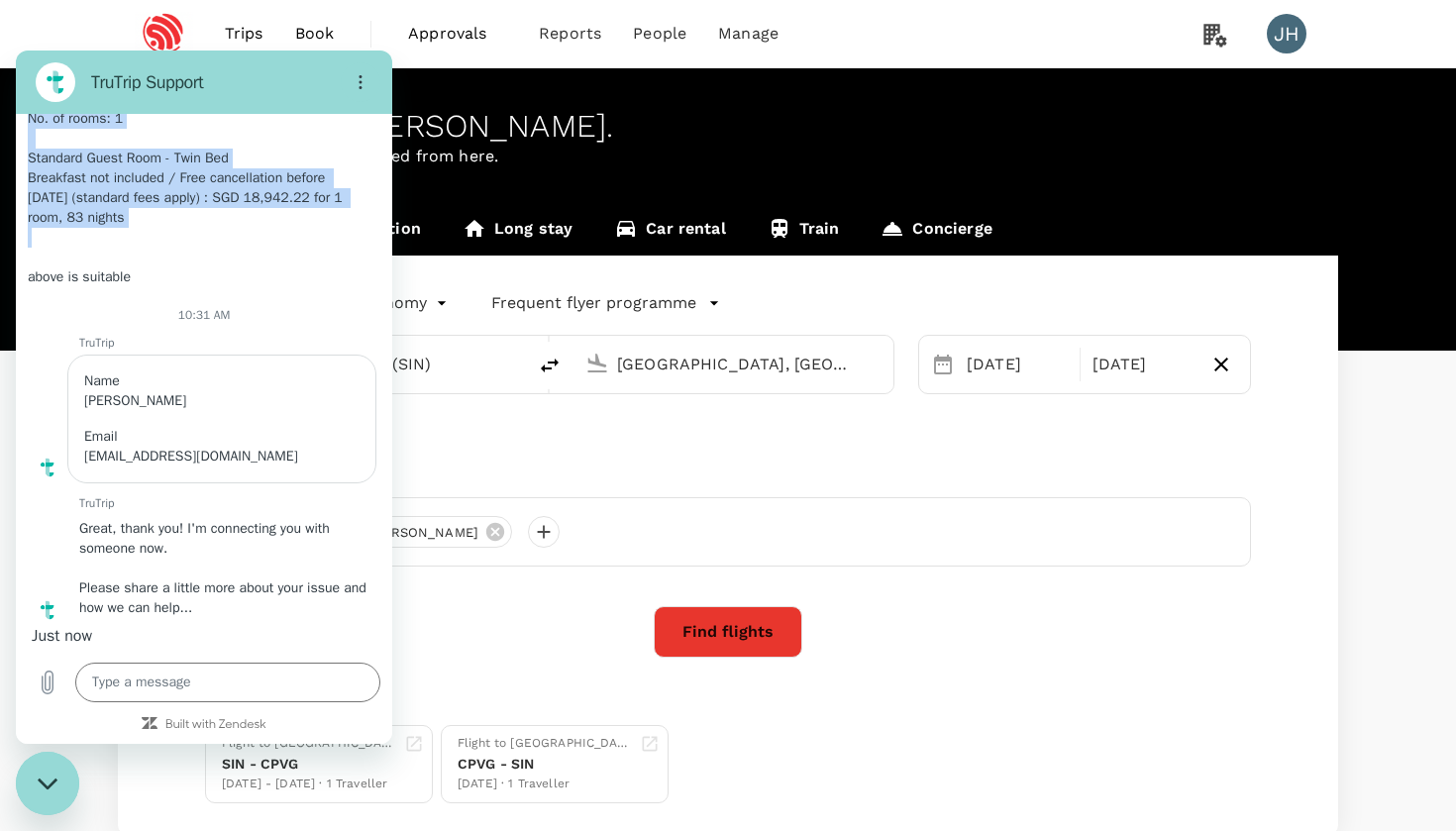 type on "x" 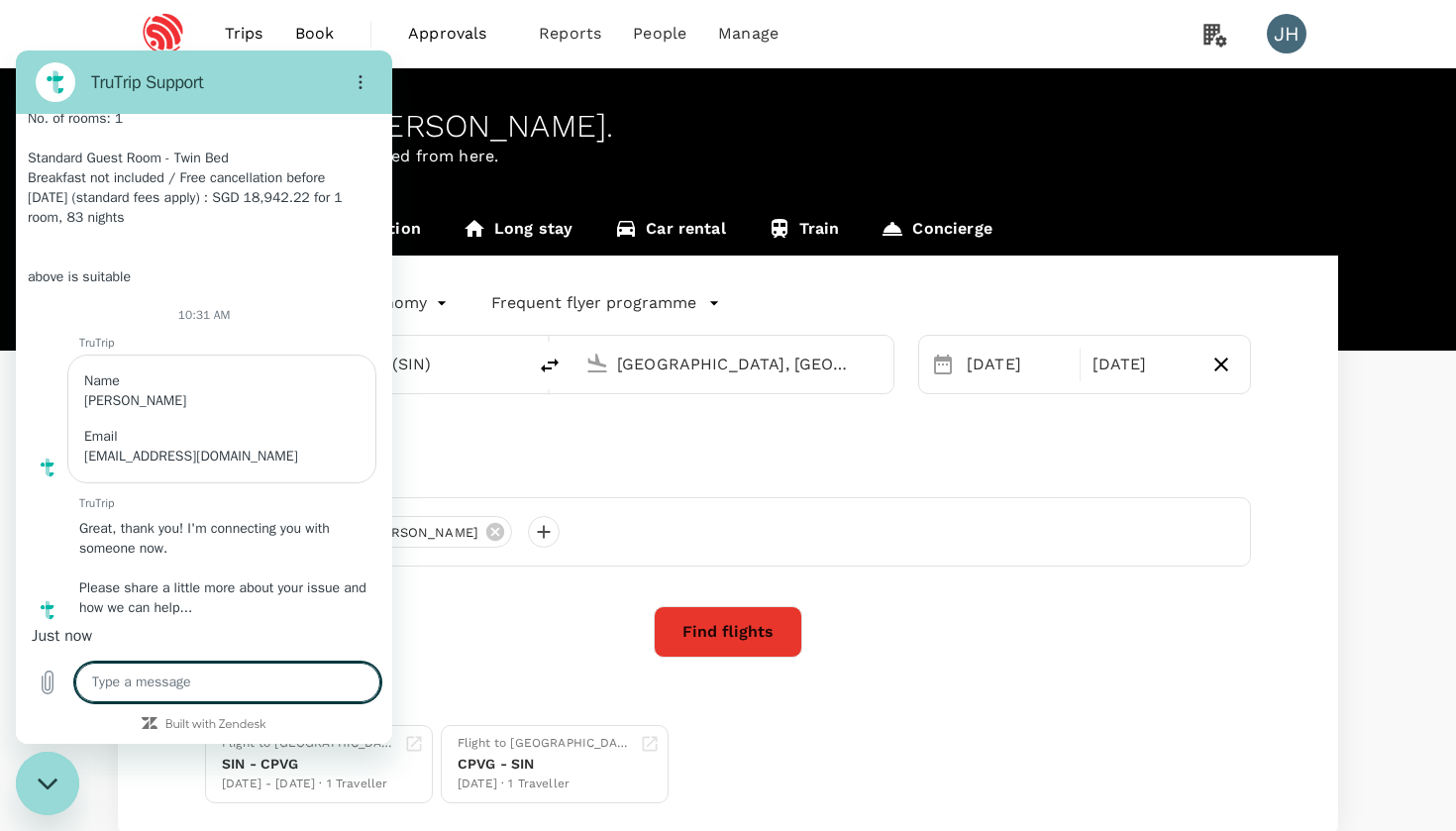 click at bounding box center (228, 682) 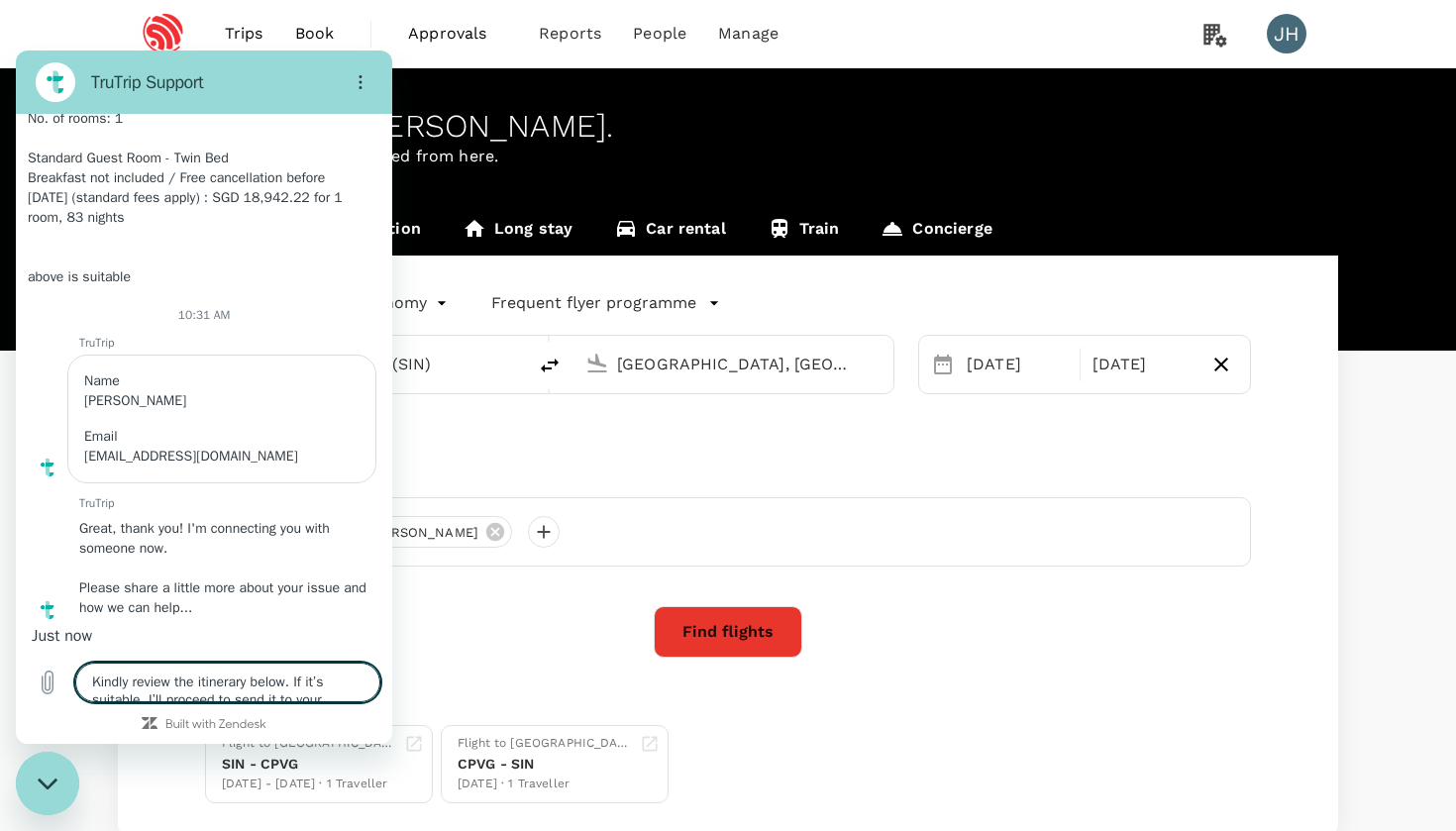 scroll, scrollTop: 517, scrollLeft: 0, axis: vertical 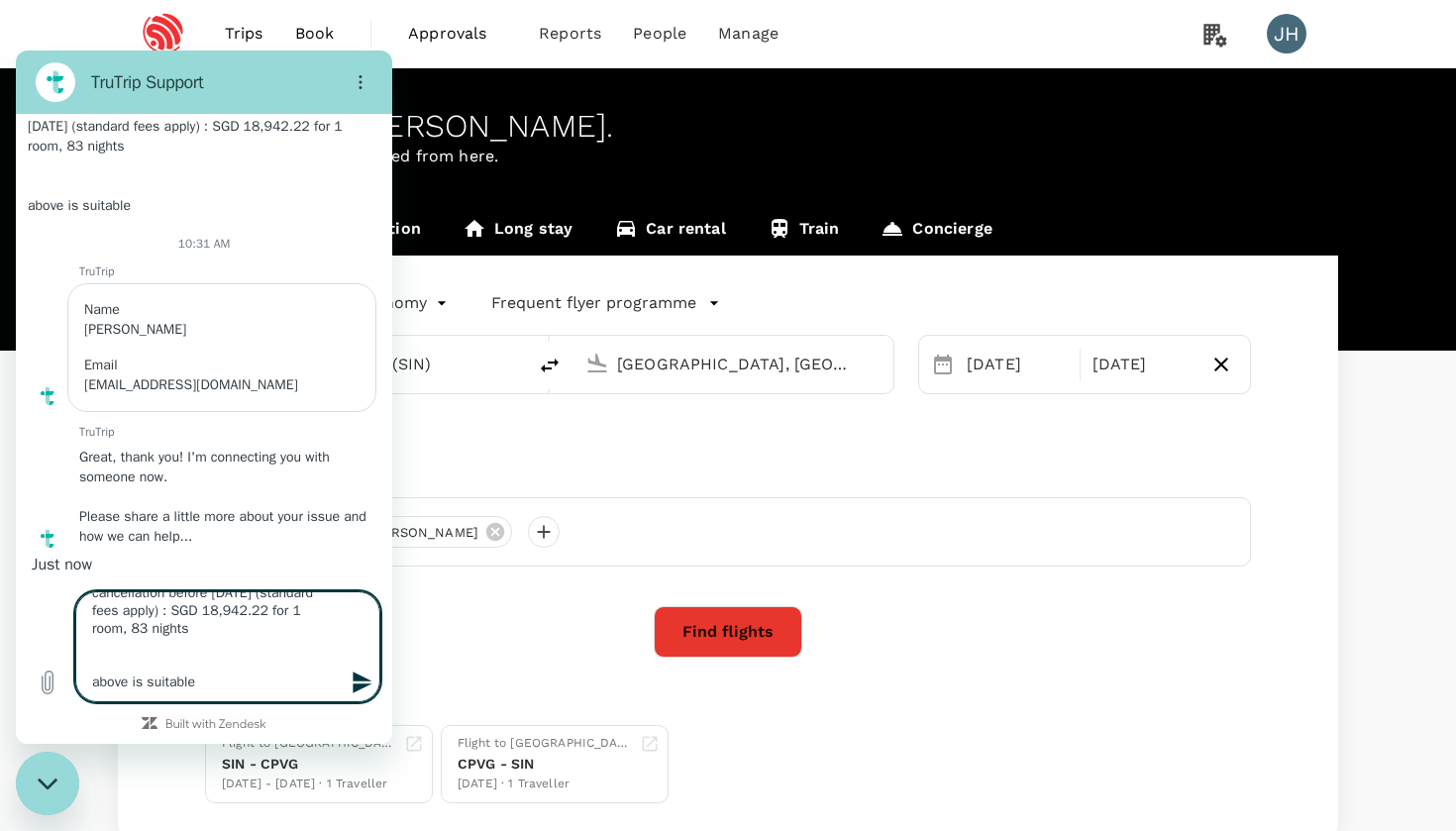 type 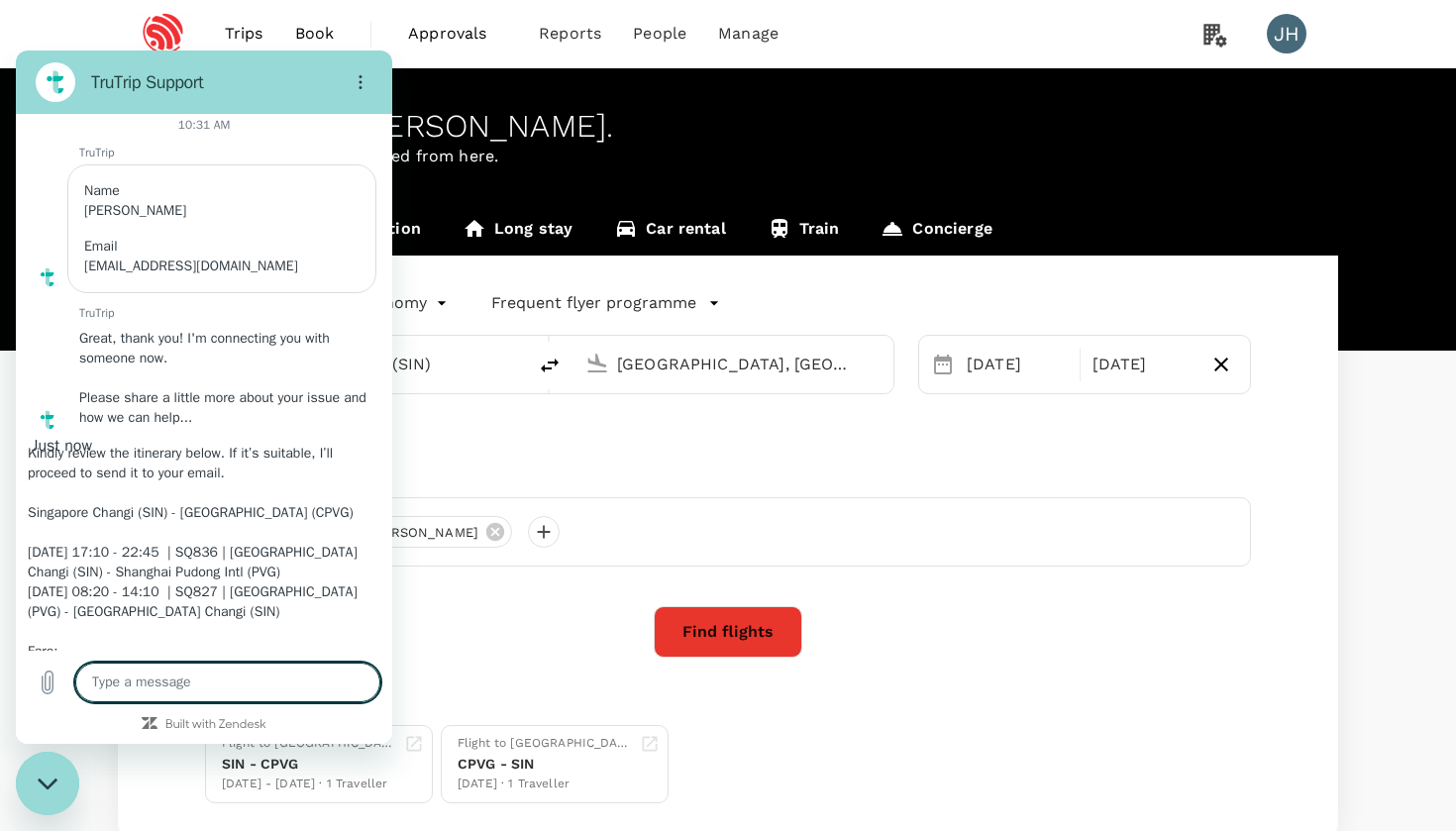 scroll, scrollTop: 0, scrollLeft: 0, axis: both 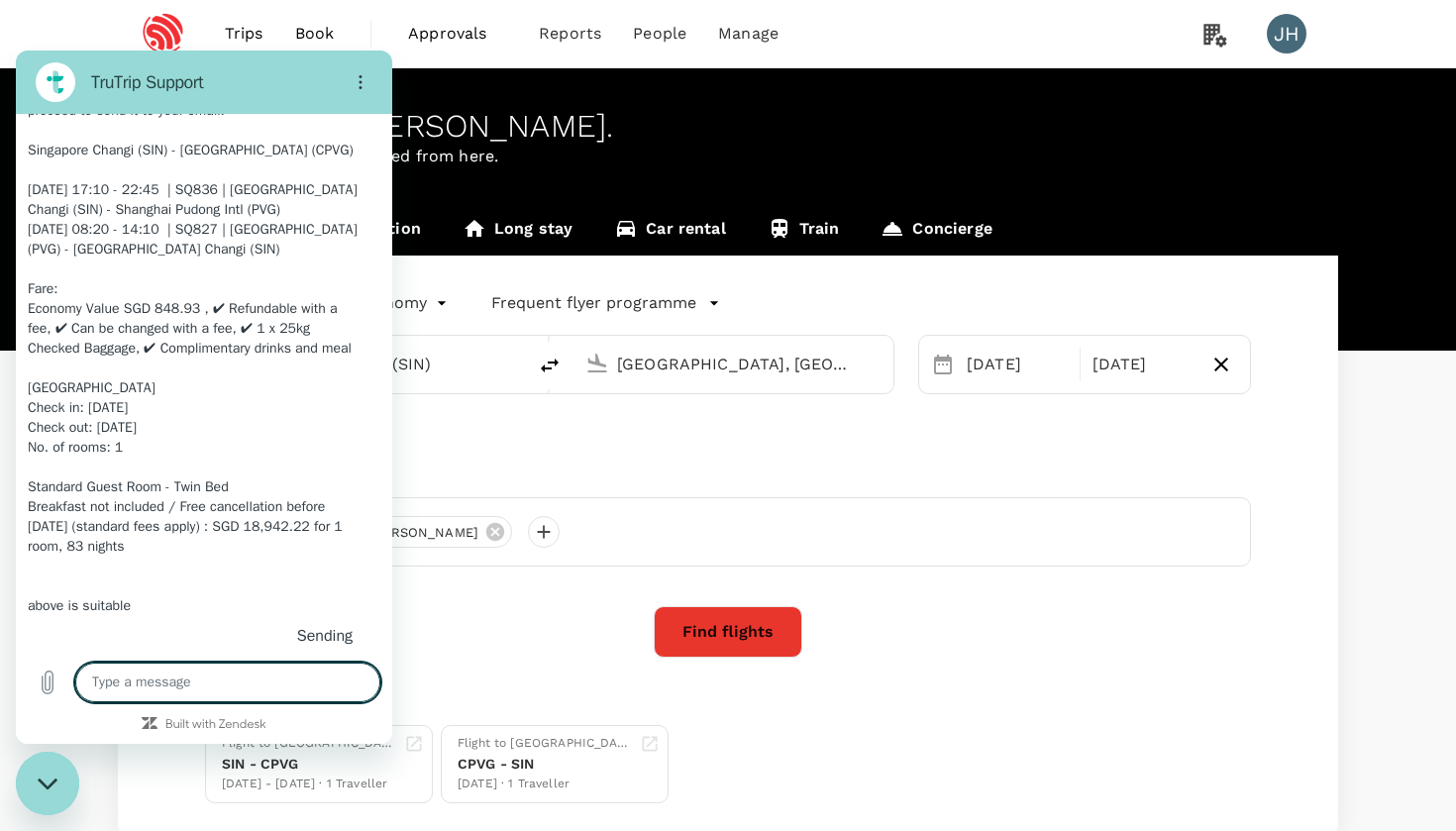 type on "x" 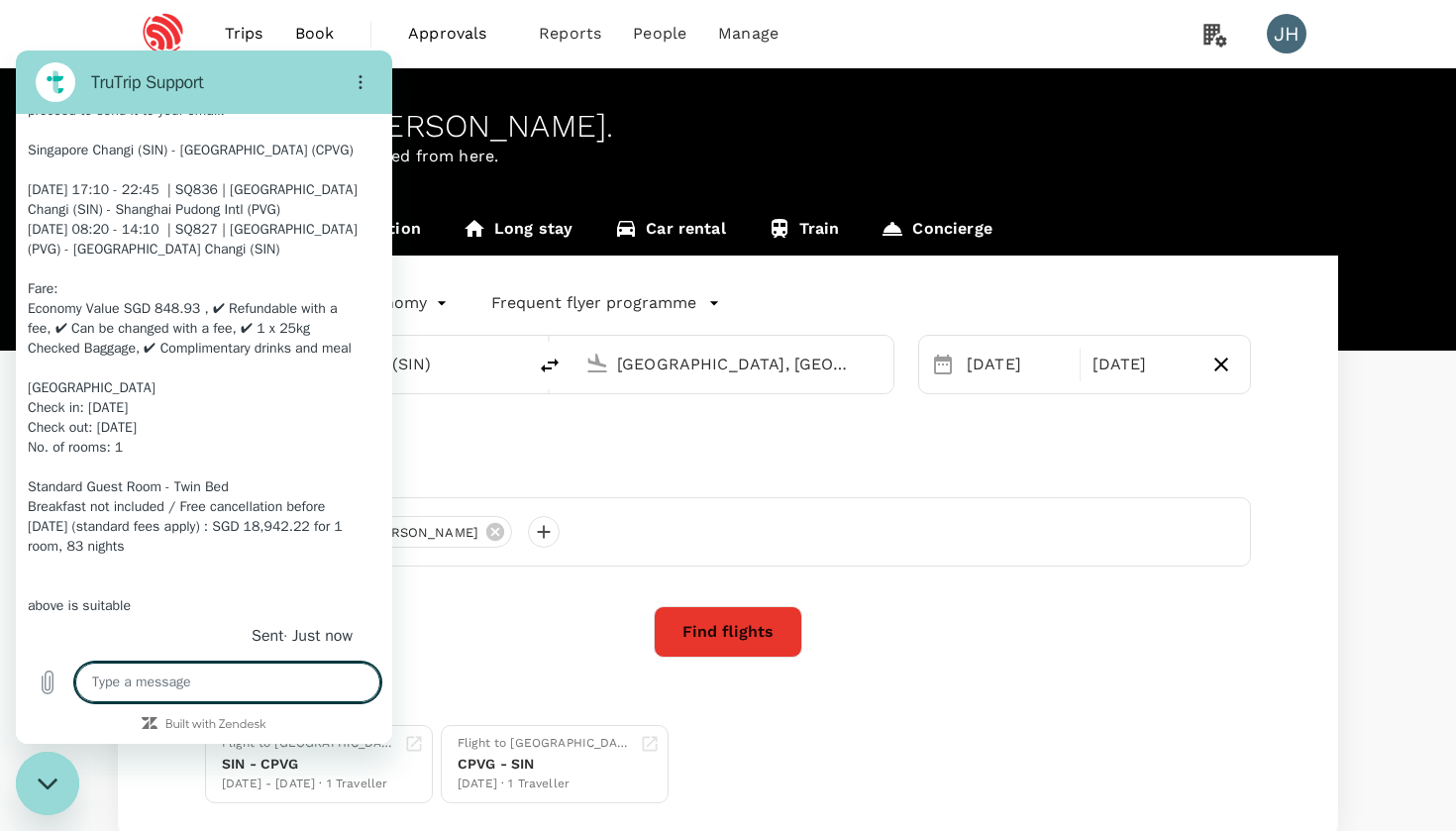 type on "c" 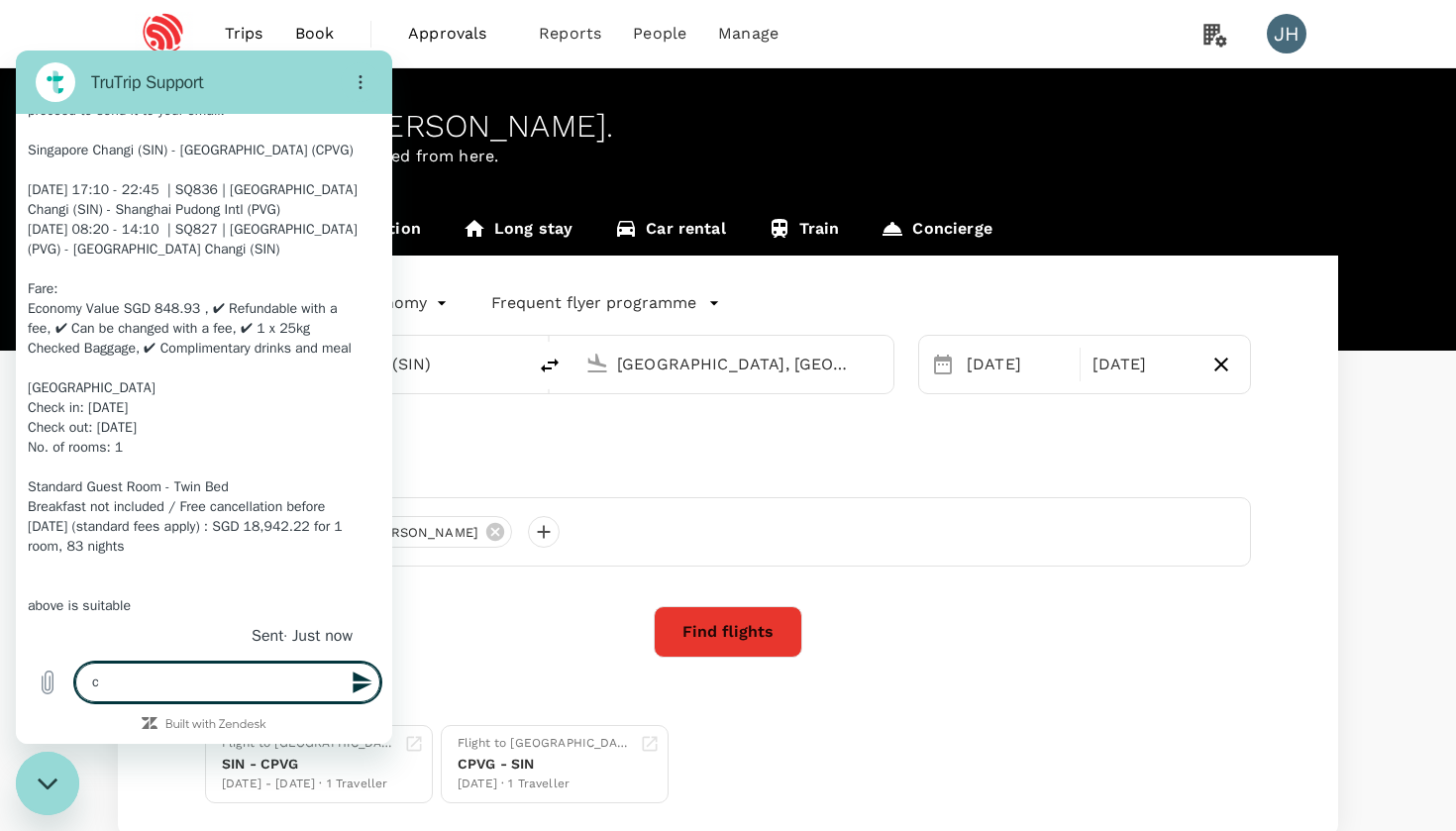 scroll, scrollTop: 3382, scrollLeft: 0, axis: vertical 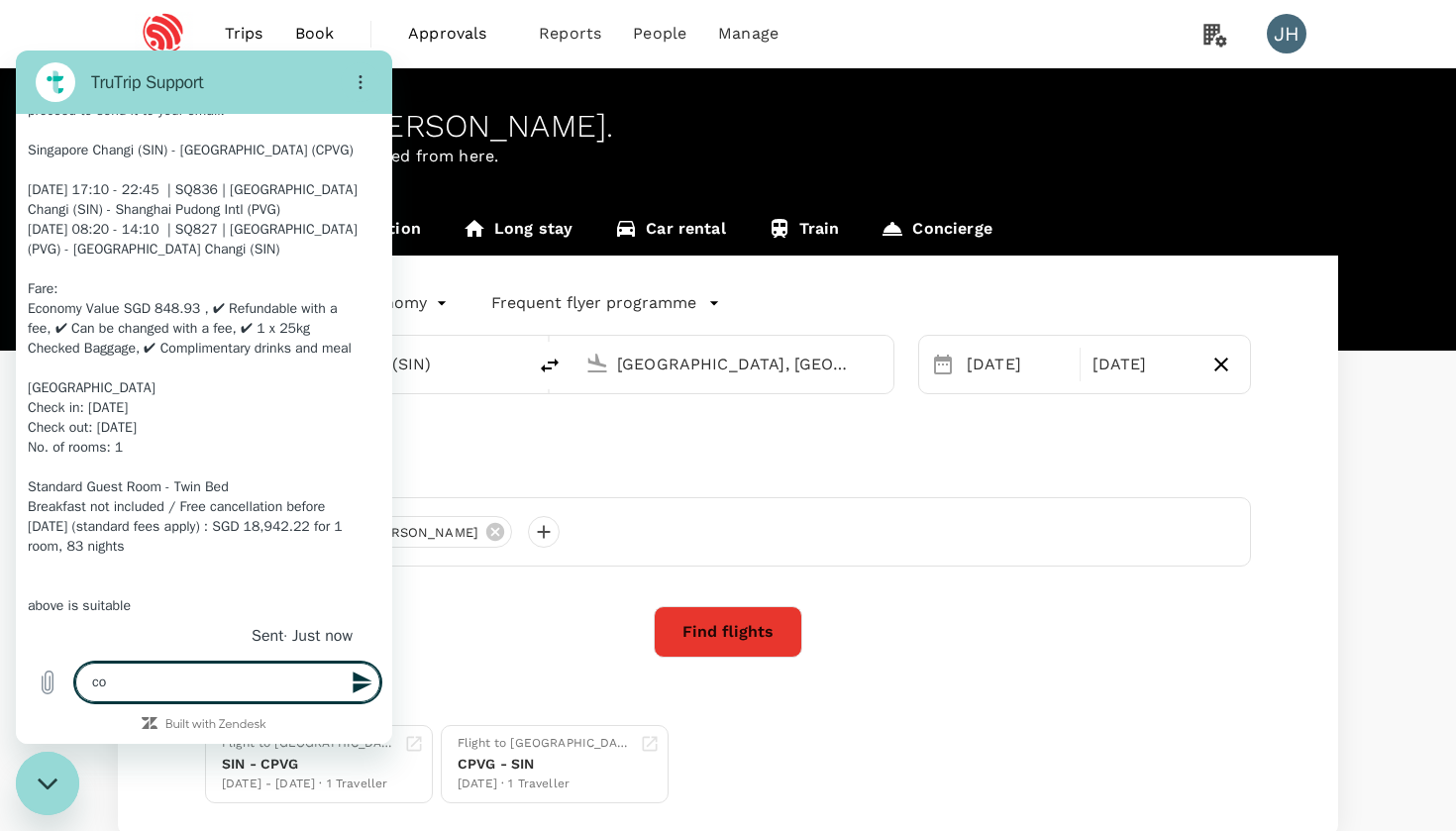 type on "cou" 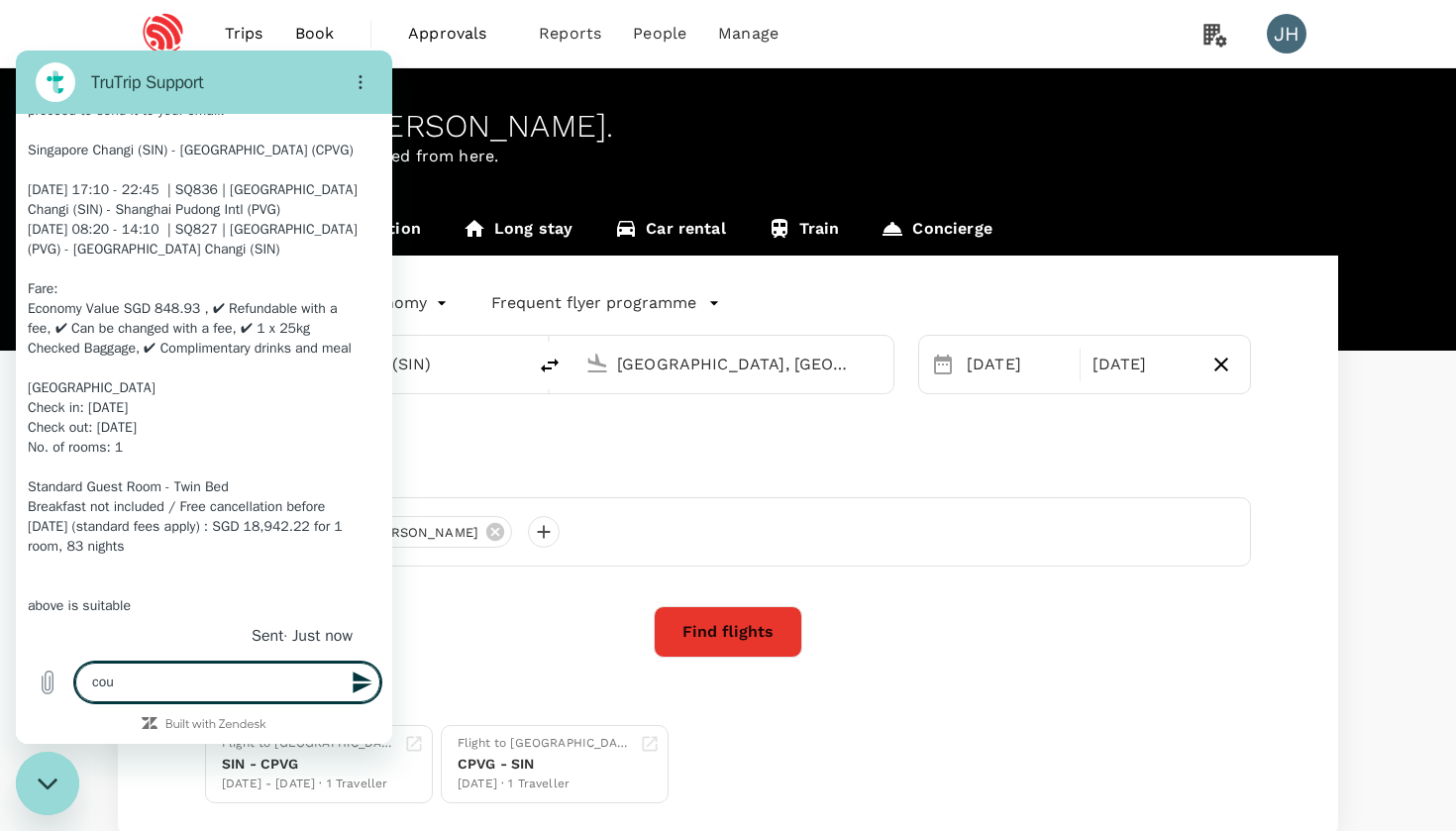 type on "coul" 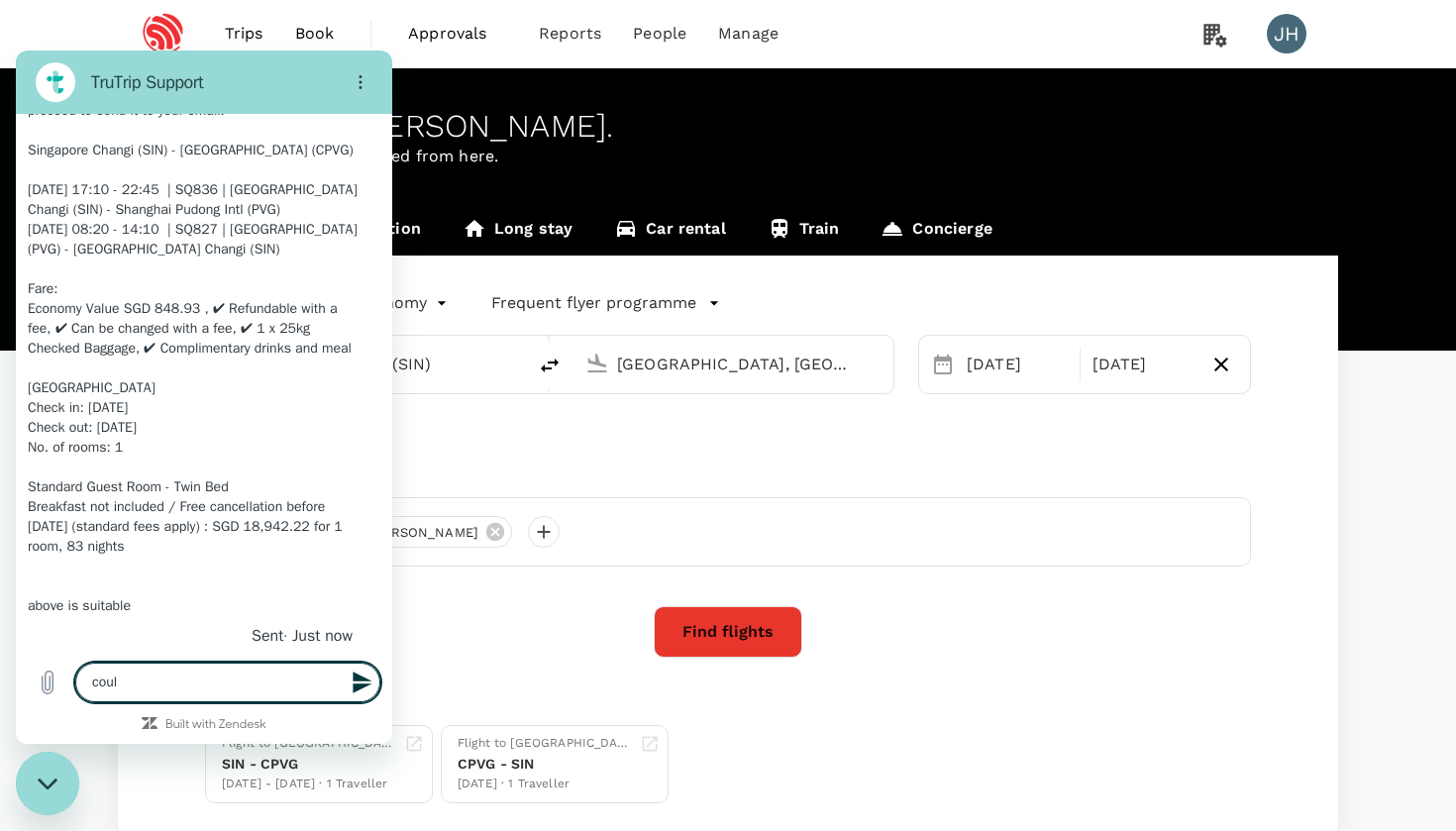 type on "could" 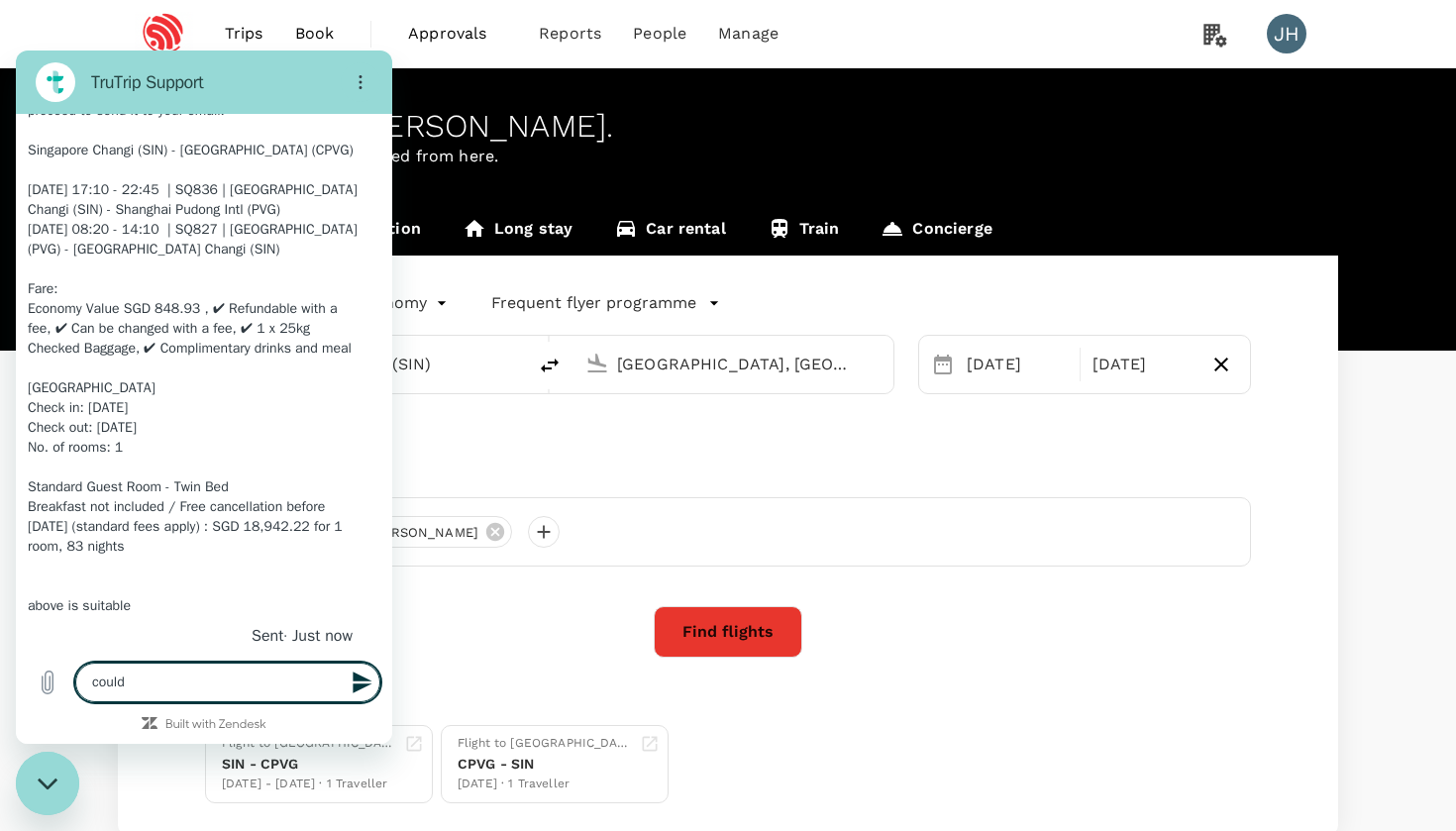 type on "could" 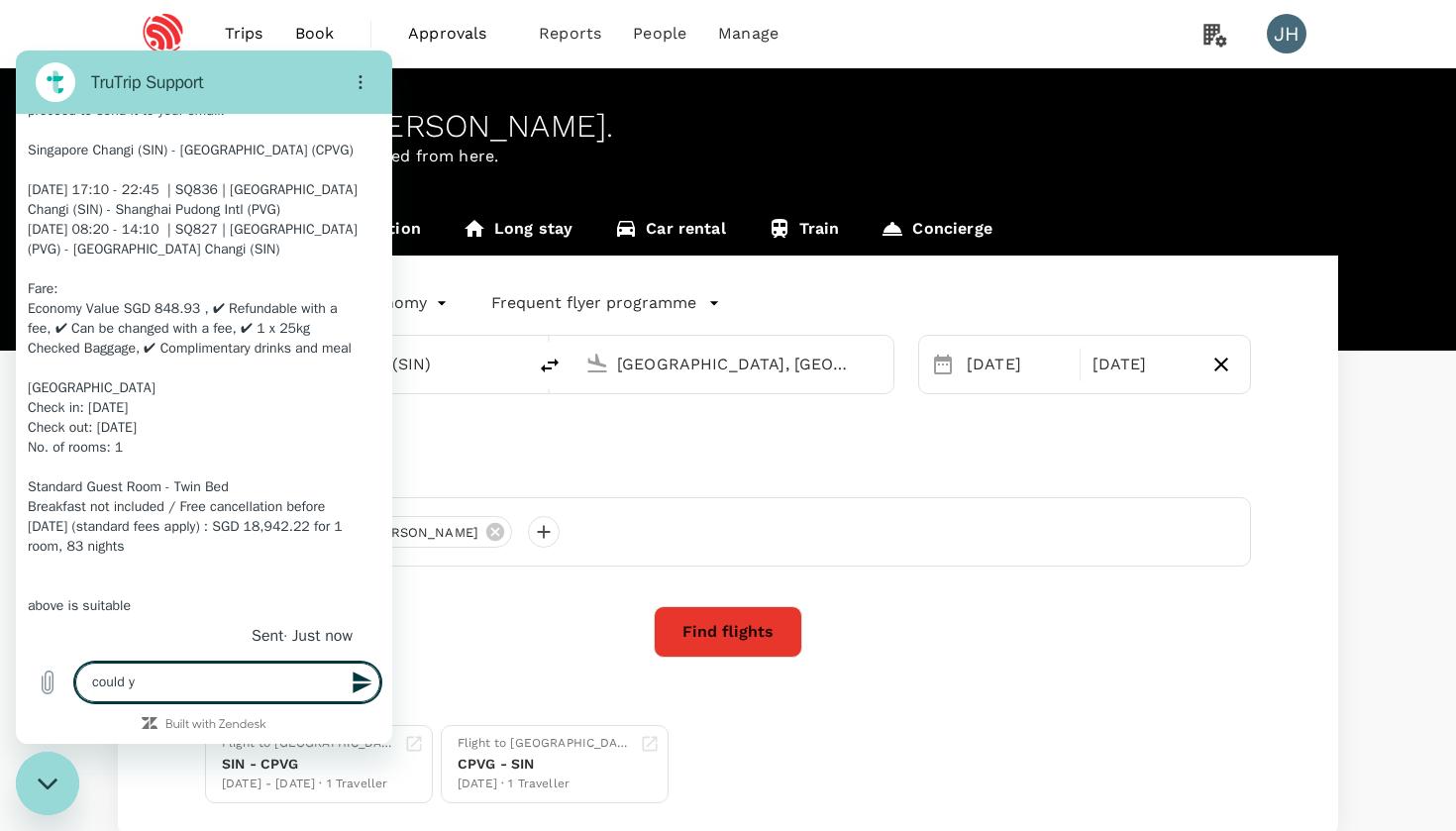 type on "could yo" 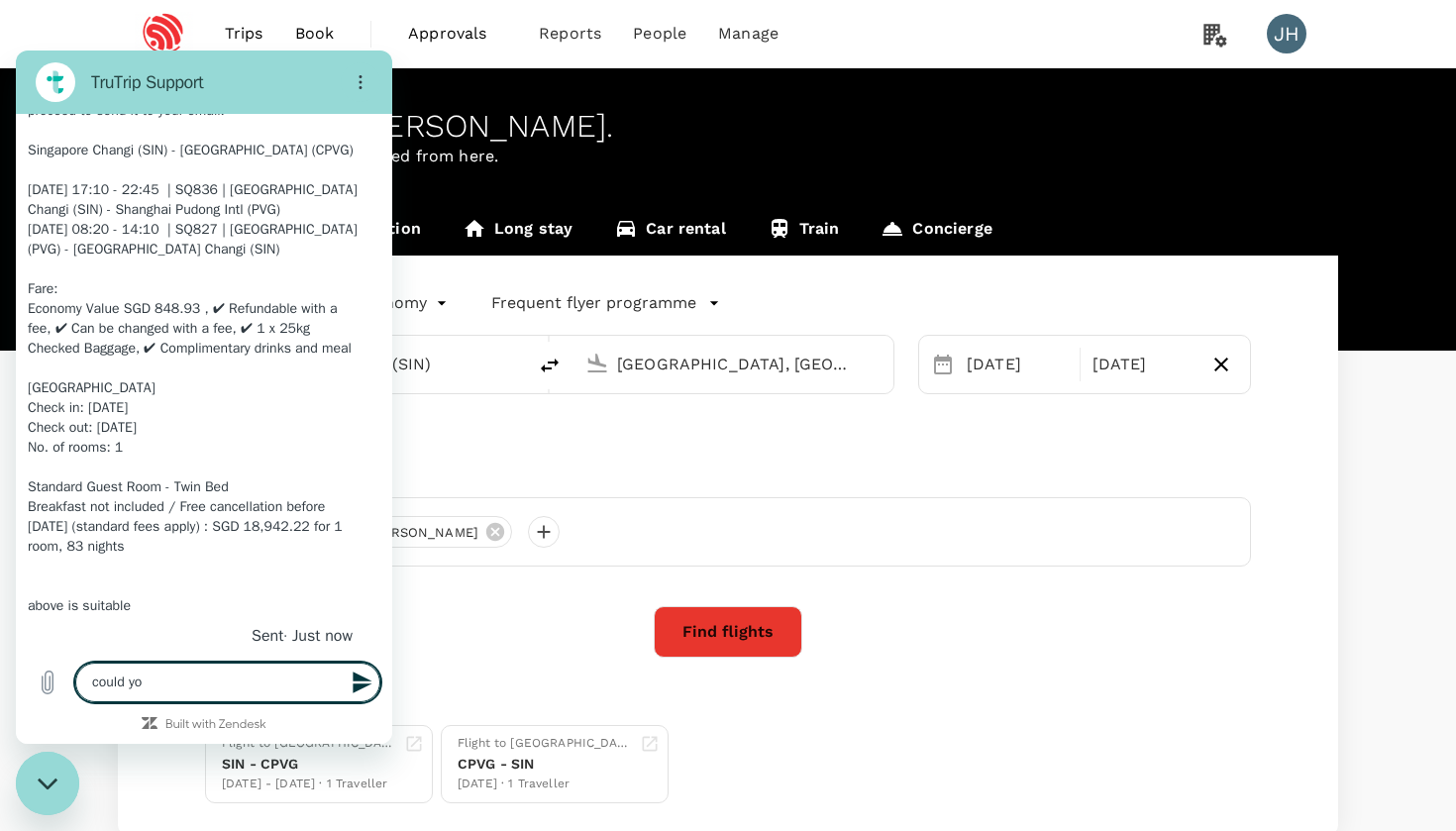 type on "could you" 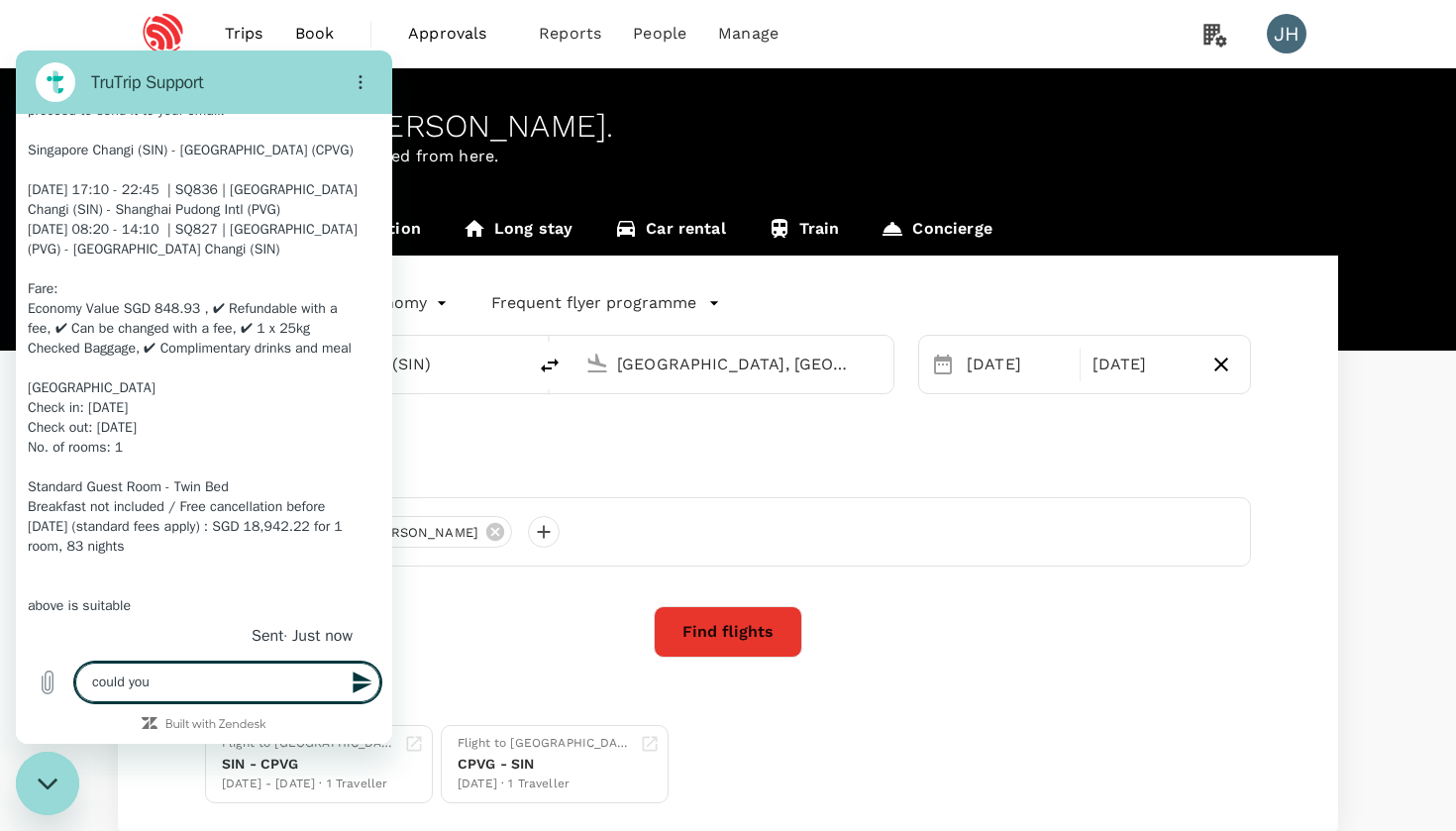 type on "could you" 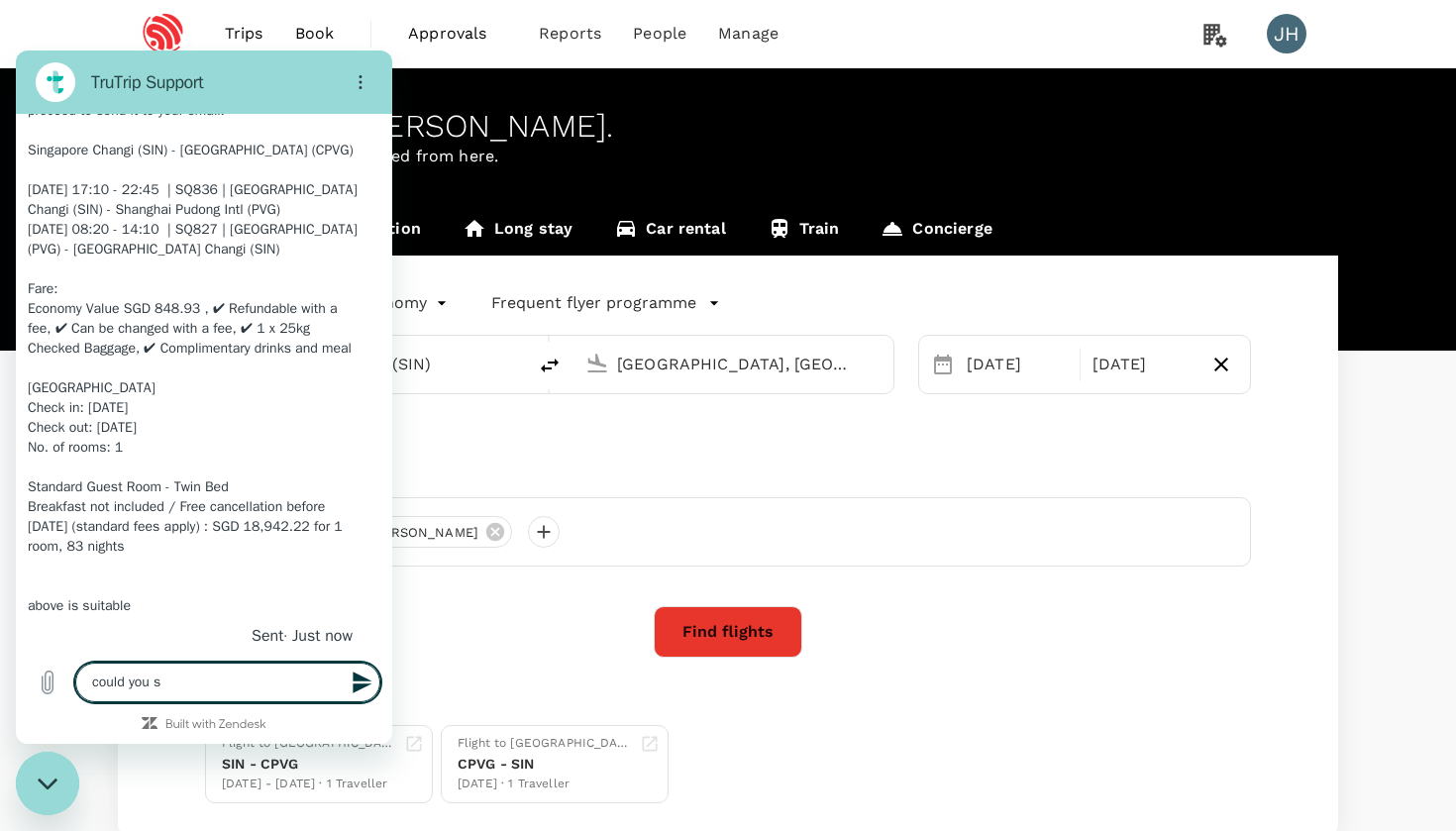 type on "could you se" 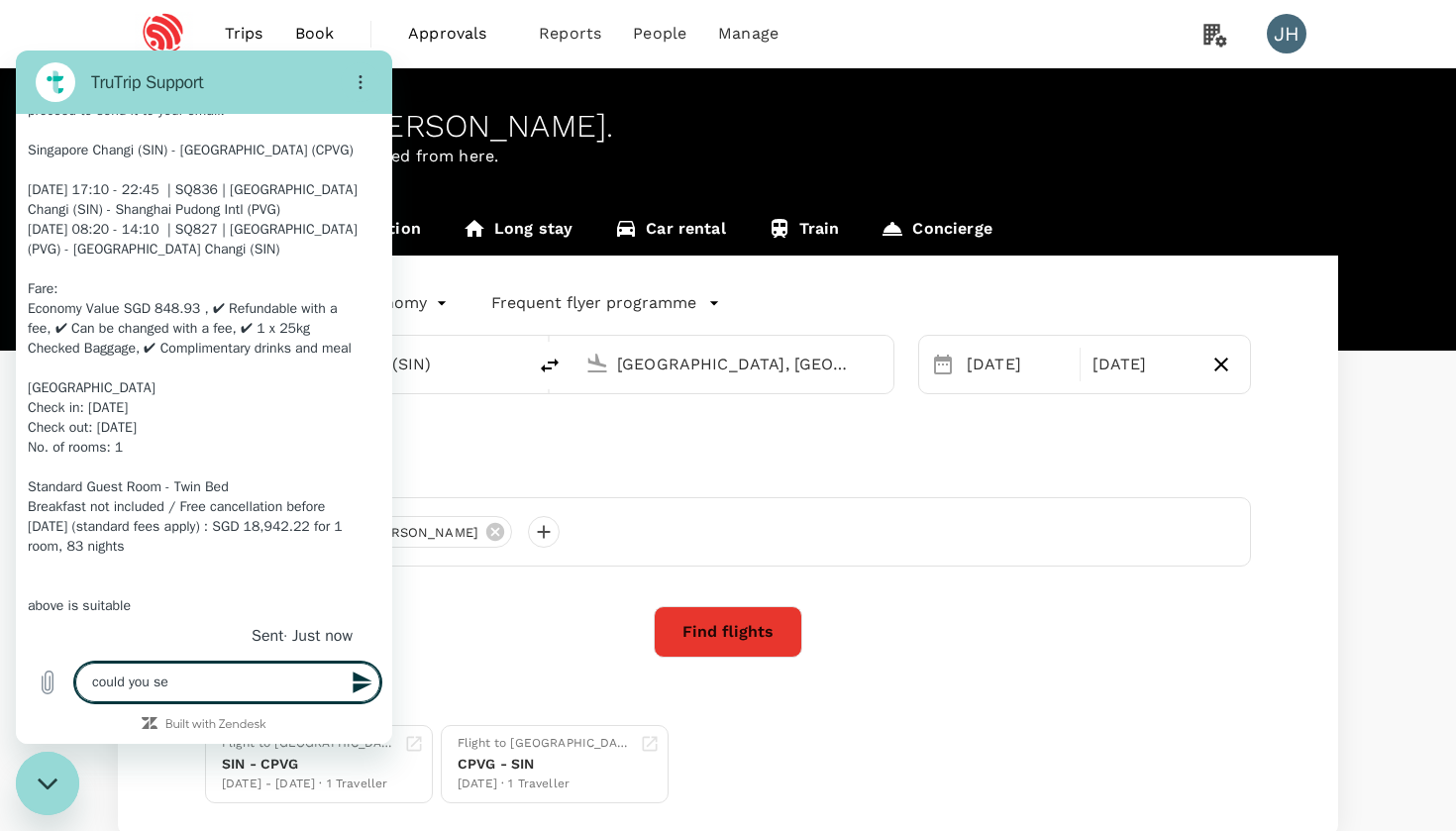 type on "could you sen" 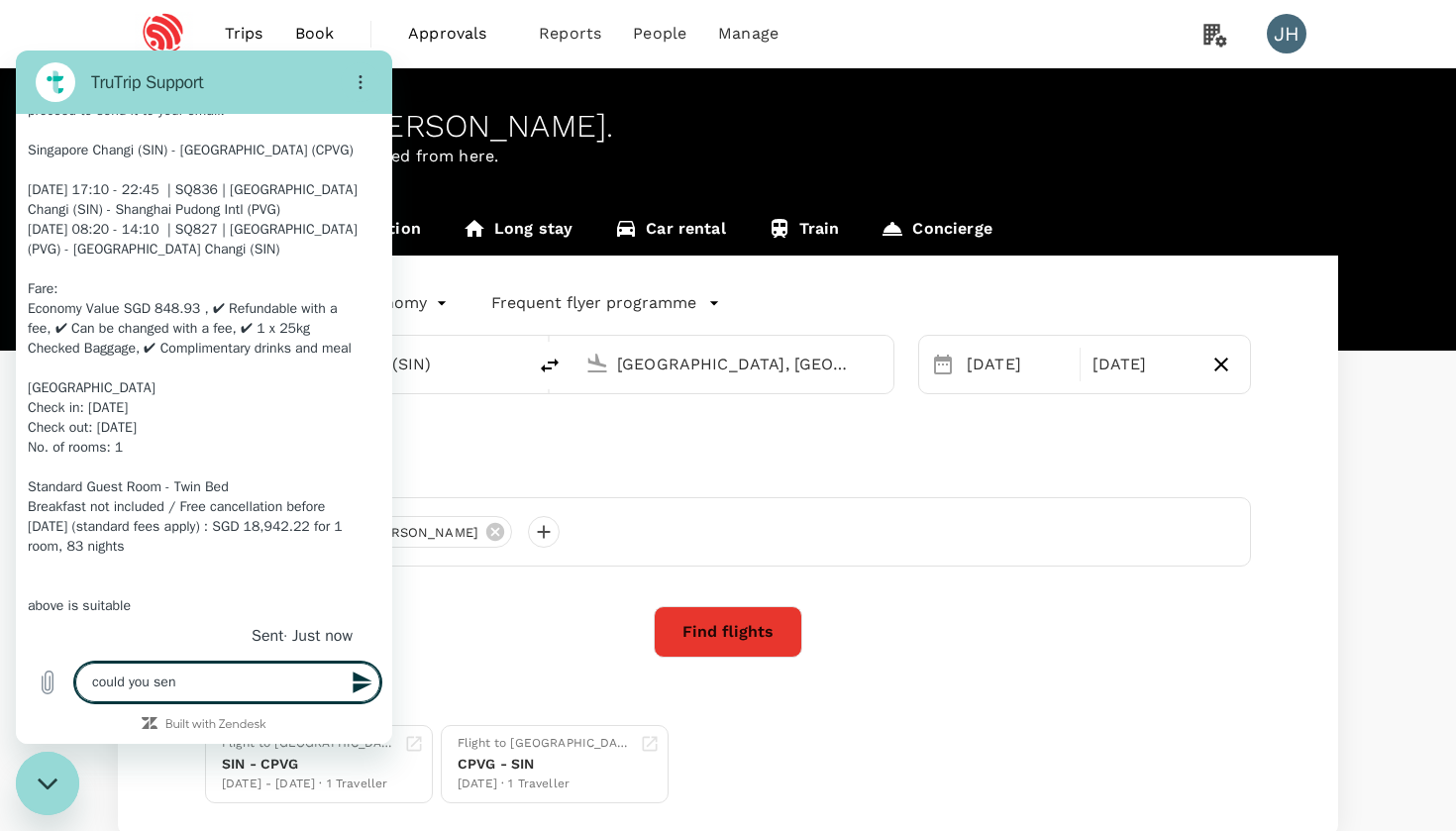 type on "could you send" 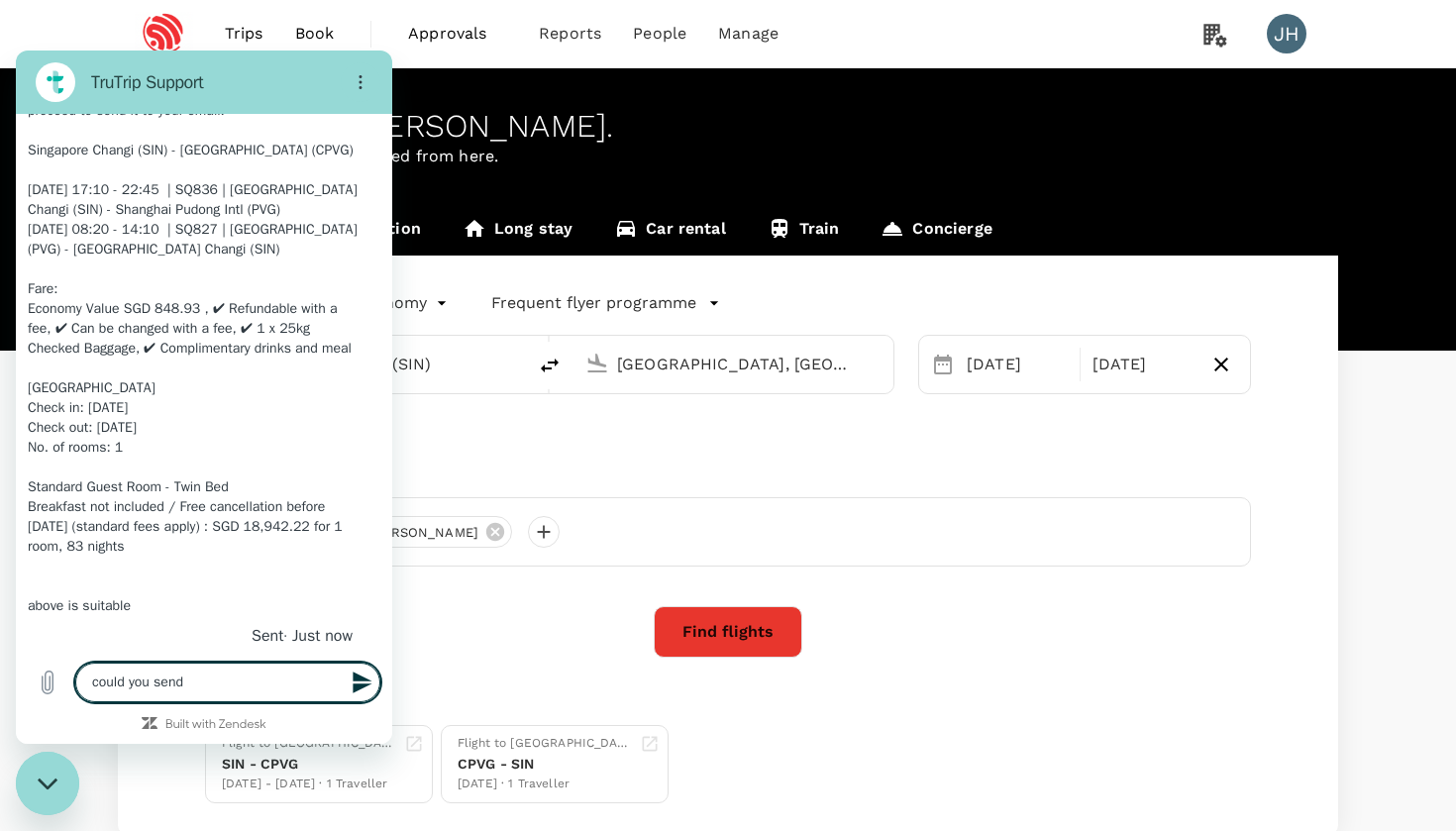 type on "could you send" 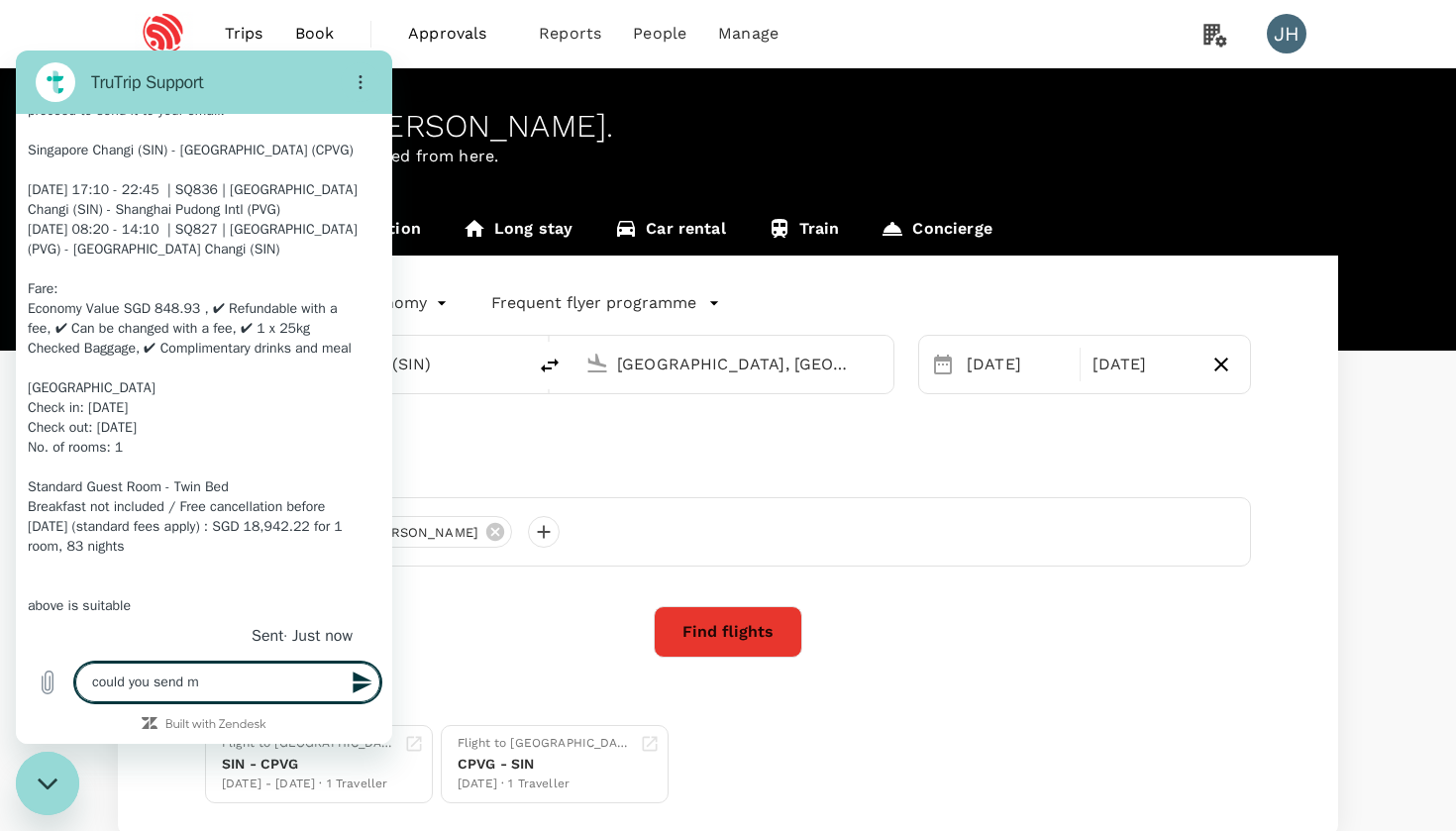 type on "could you send me" 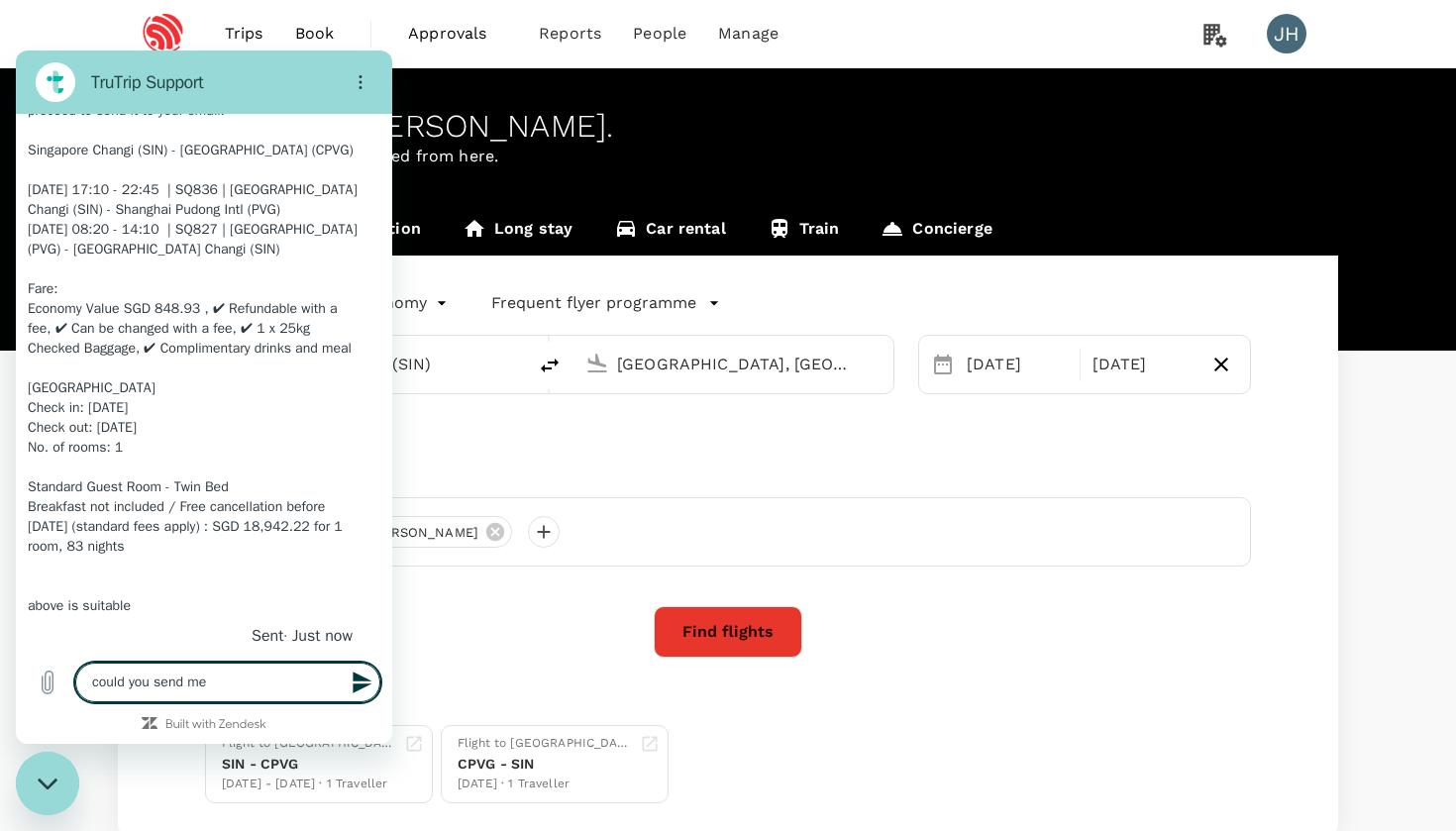 type on "could you send me" 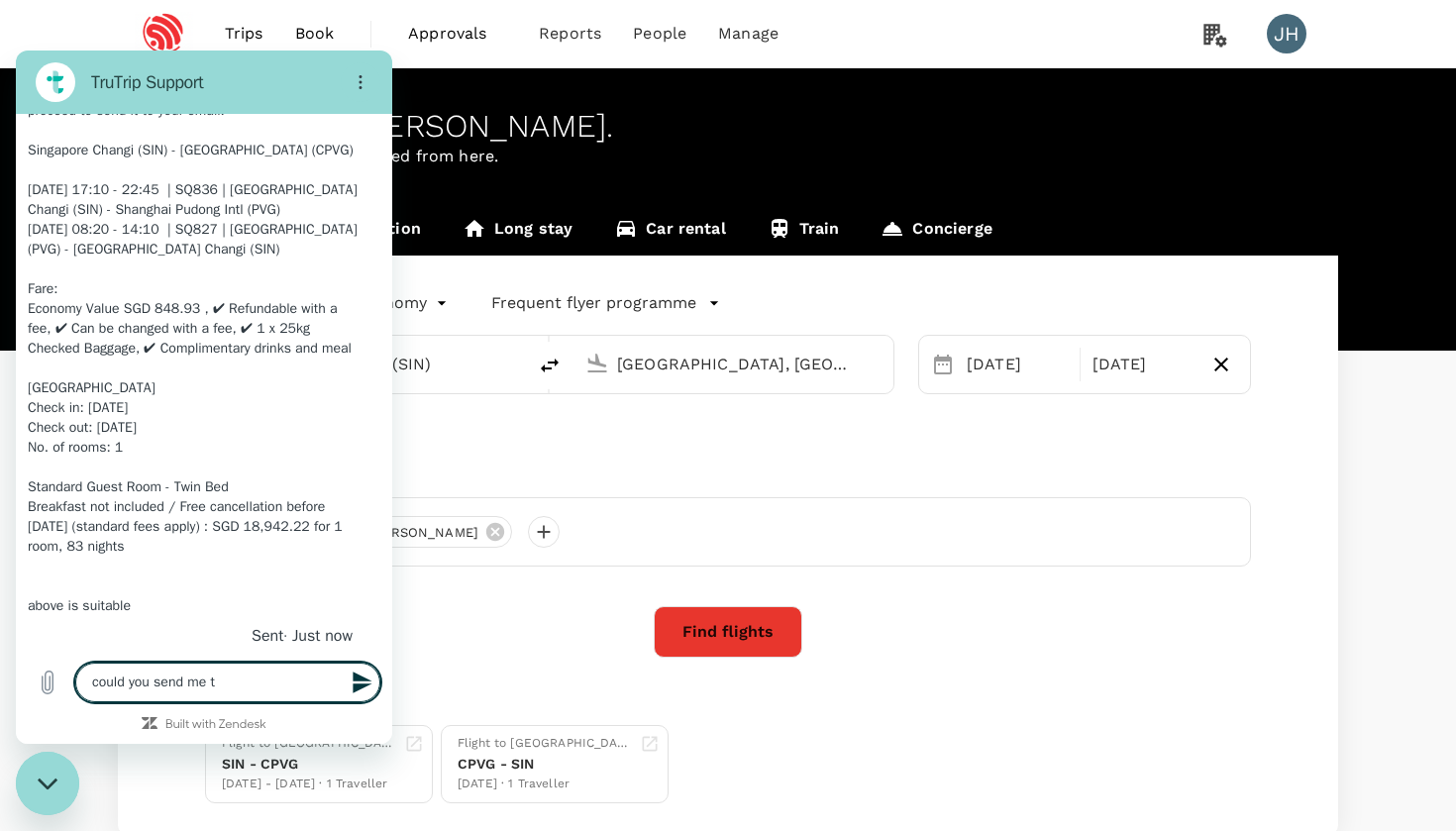 type on "could you send me th" 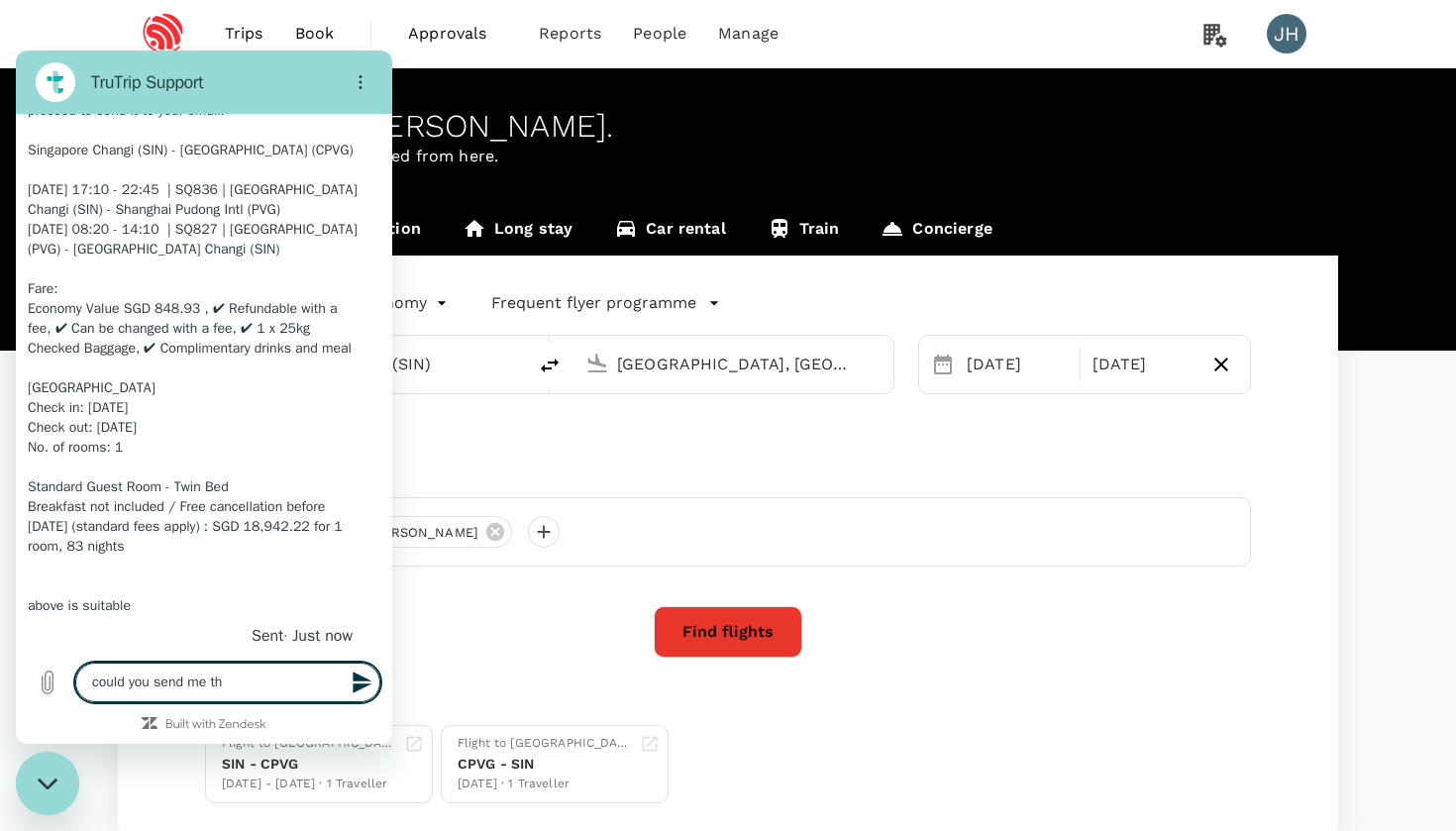 type on "could you send me the" 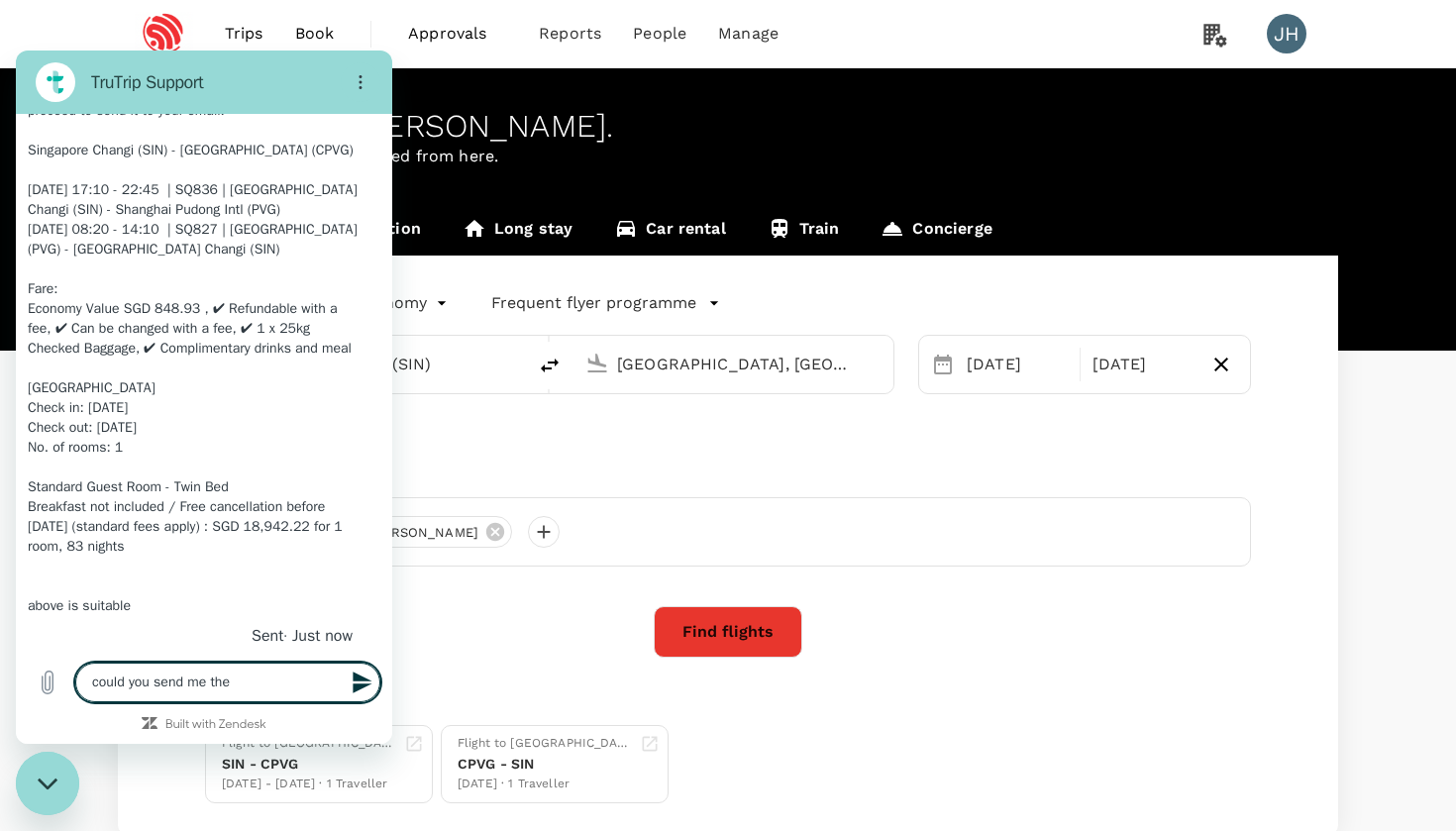 type on "could you send me the" 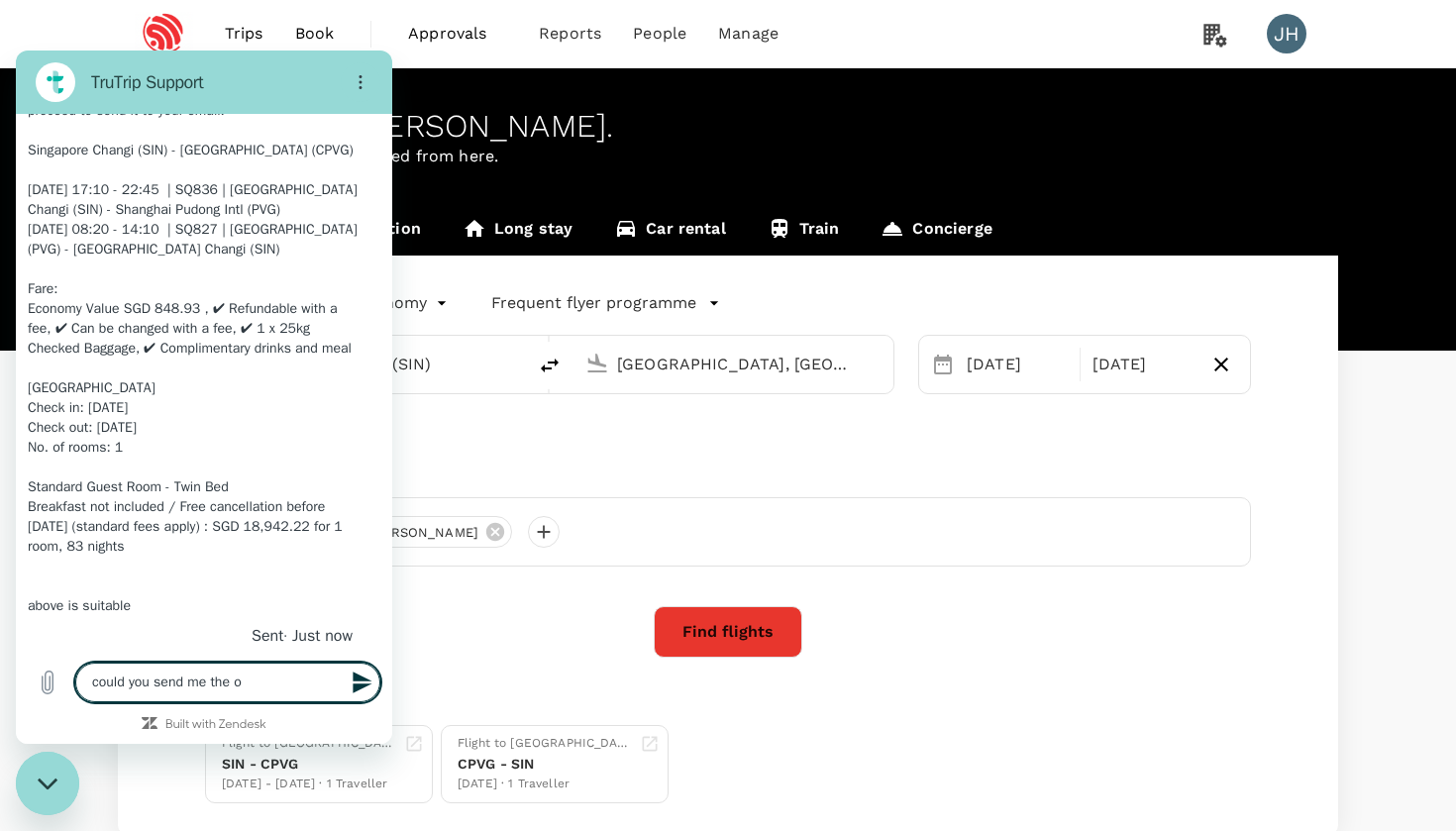 type on "could you send me the od" 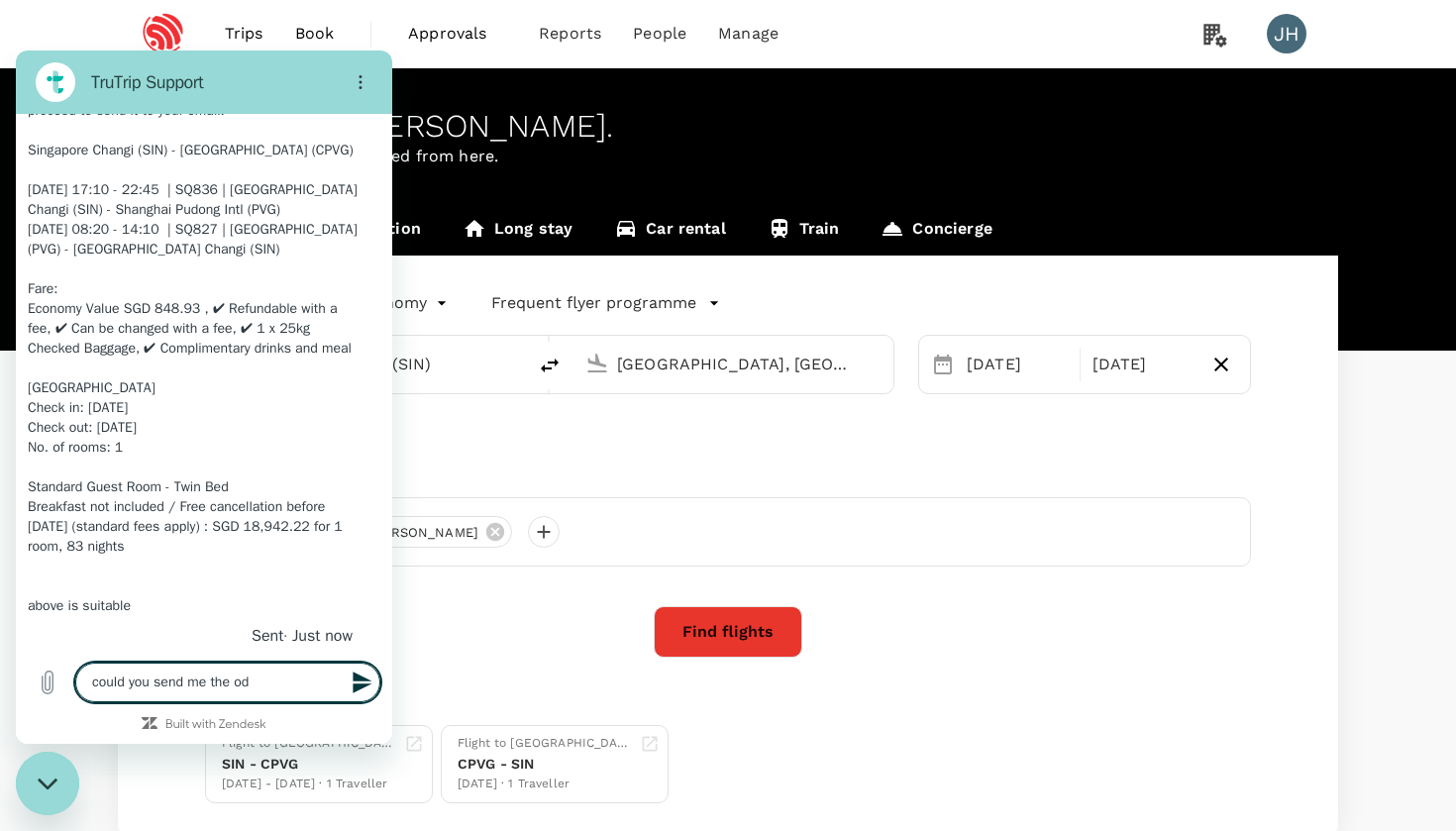 type on "could you send me the o" 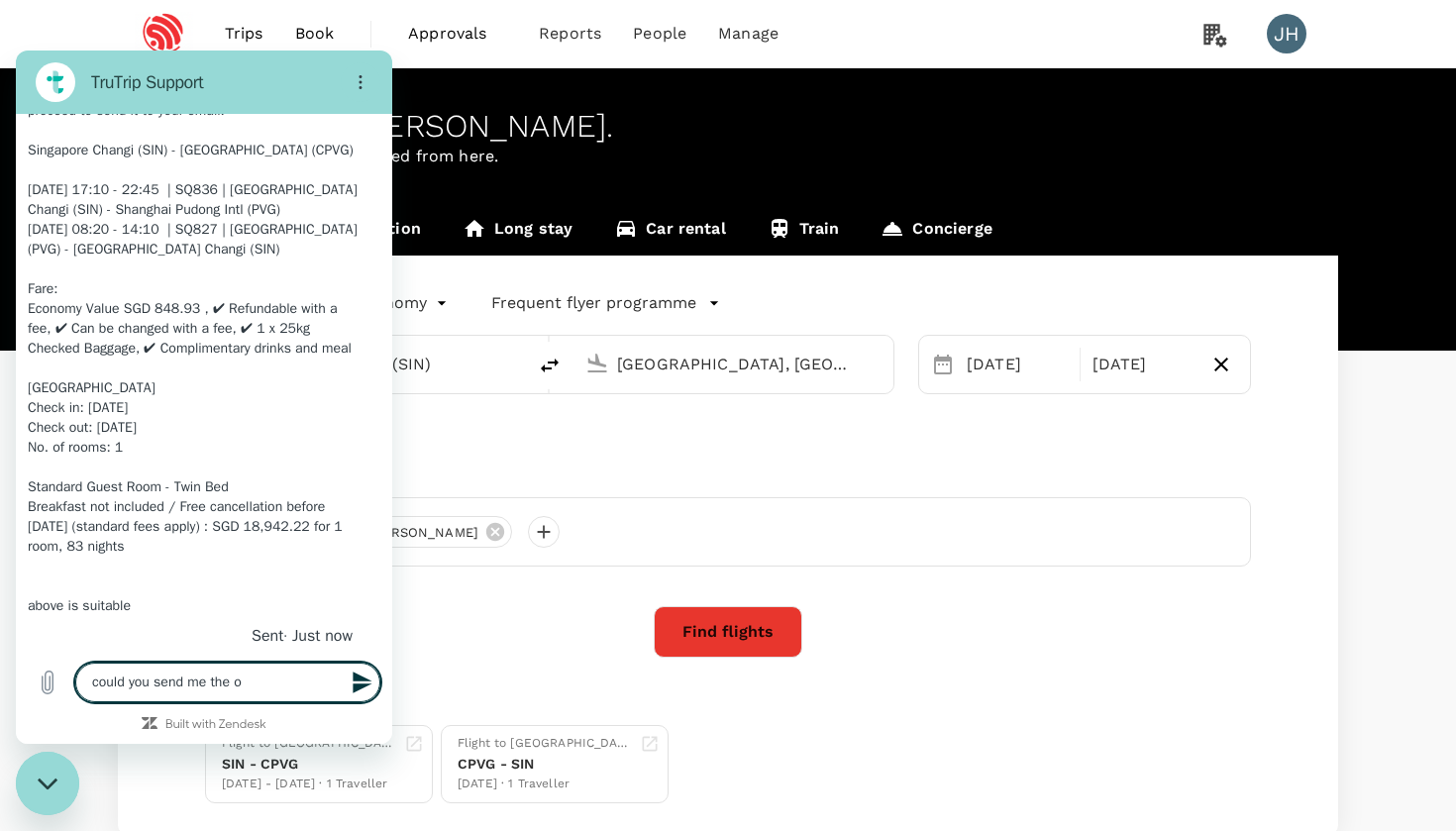 type on "could you send me the" 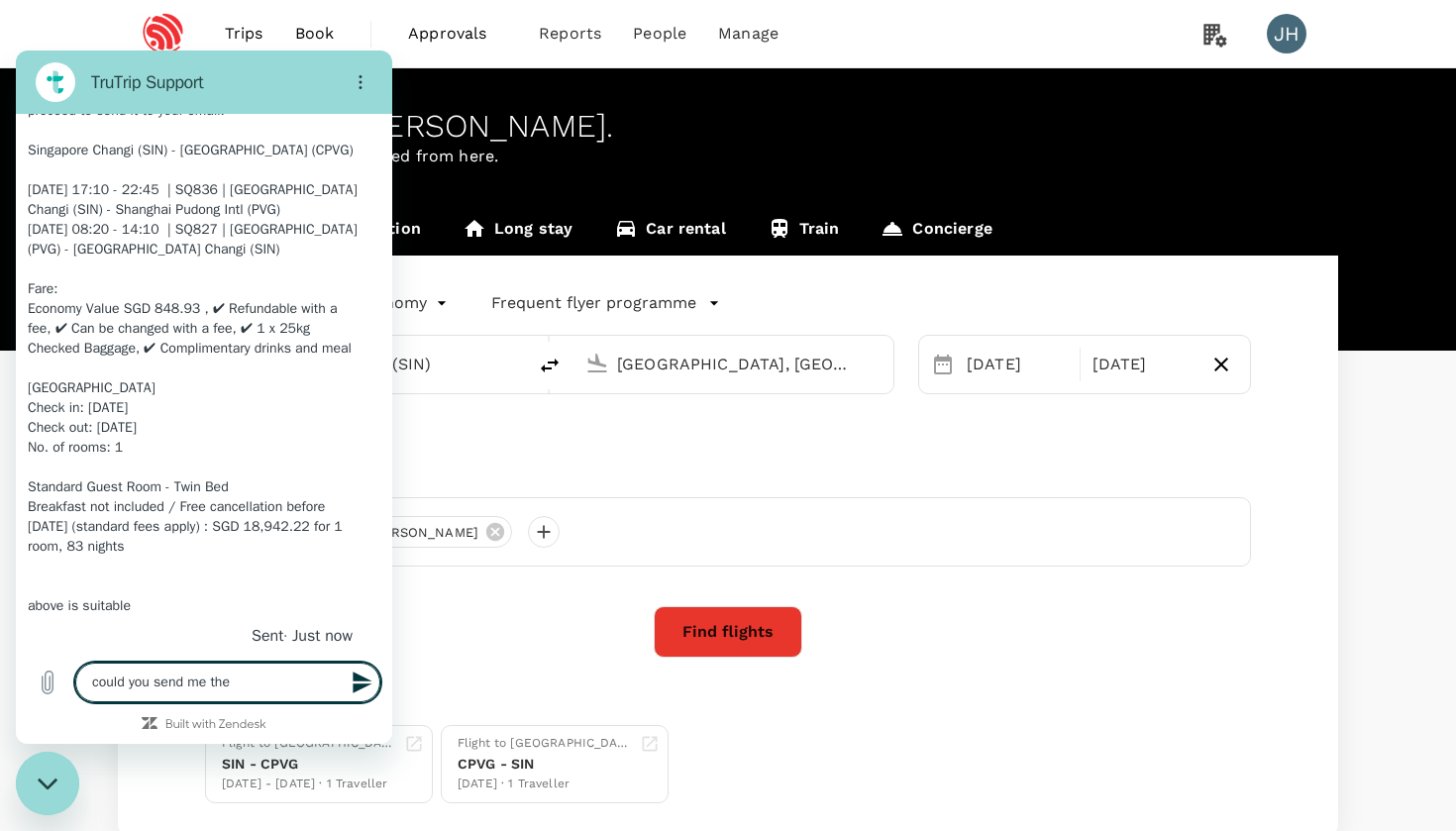 type on "could you send me the o" 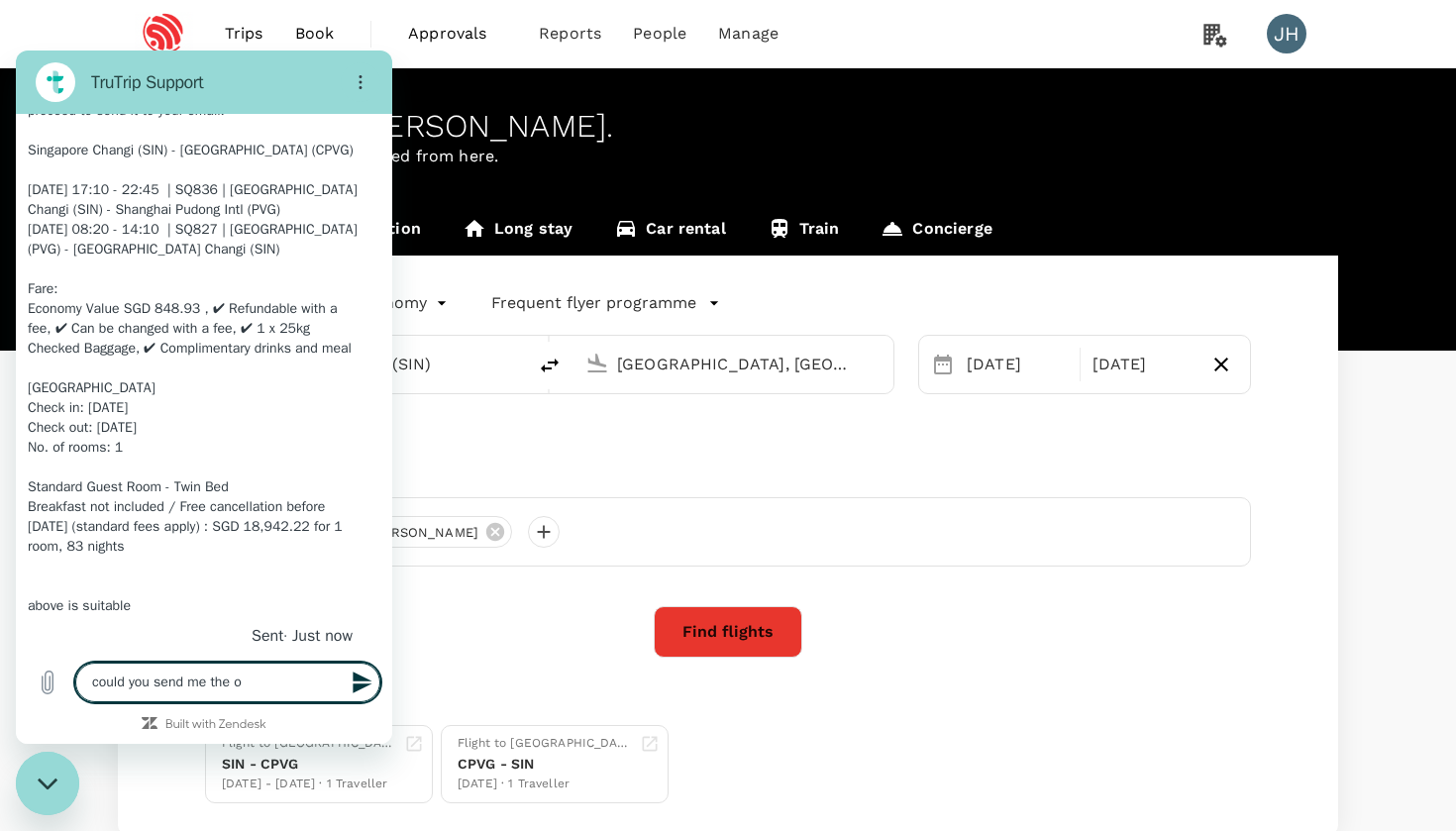 type on "could you send me the od" 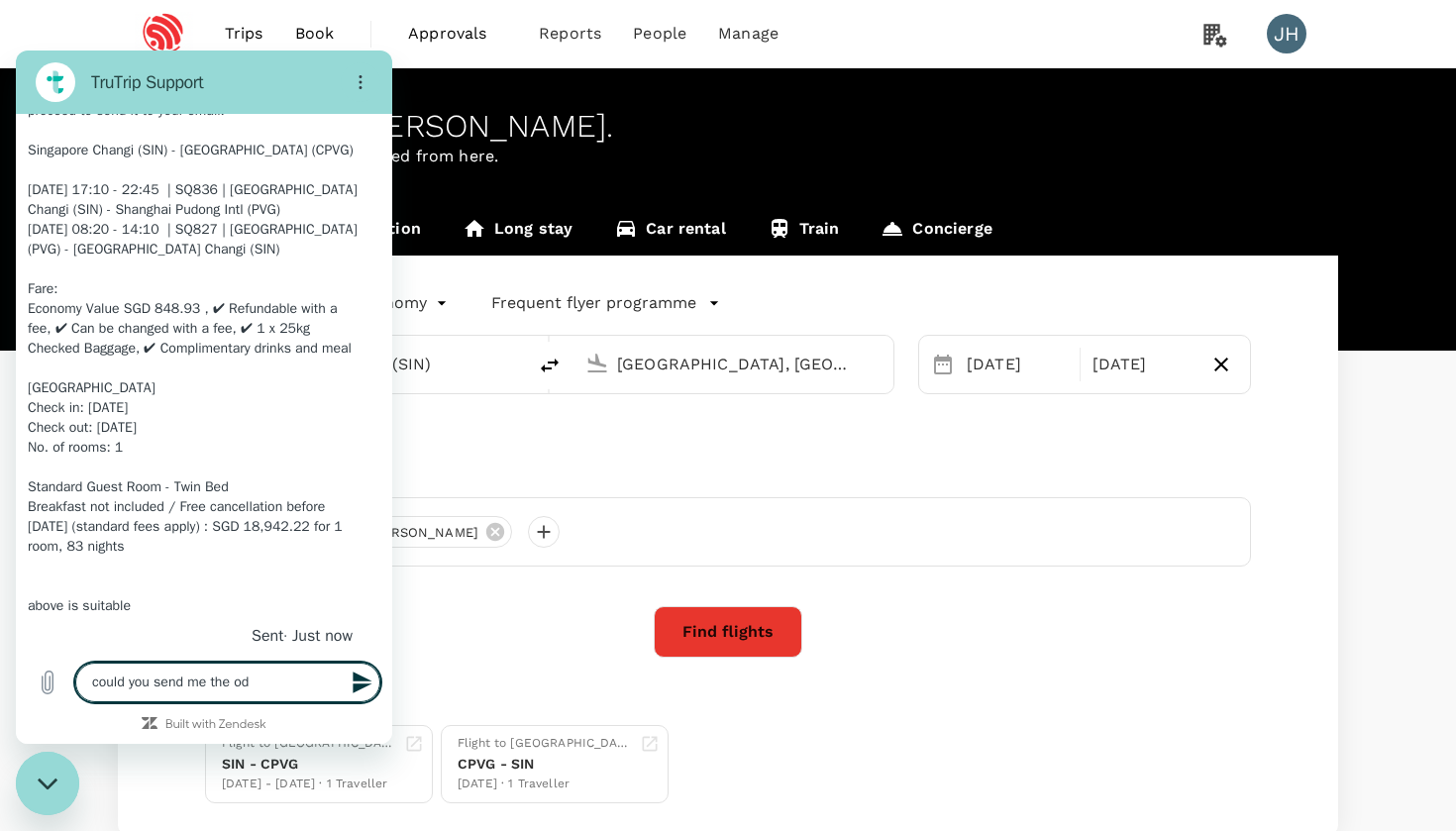 type on "could you send me the o" 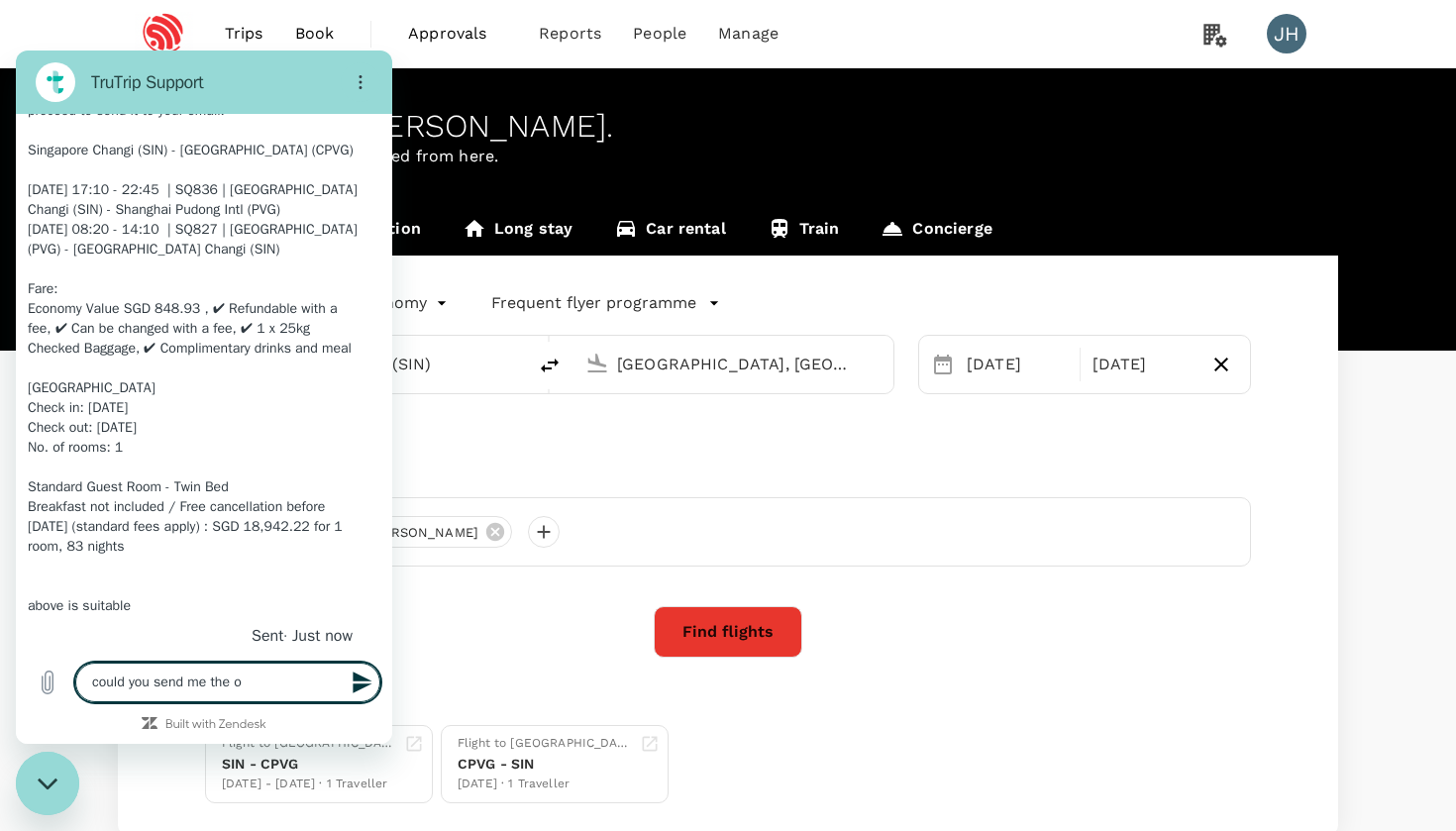 type on "could you send me the" 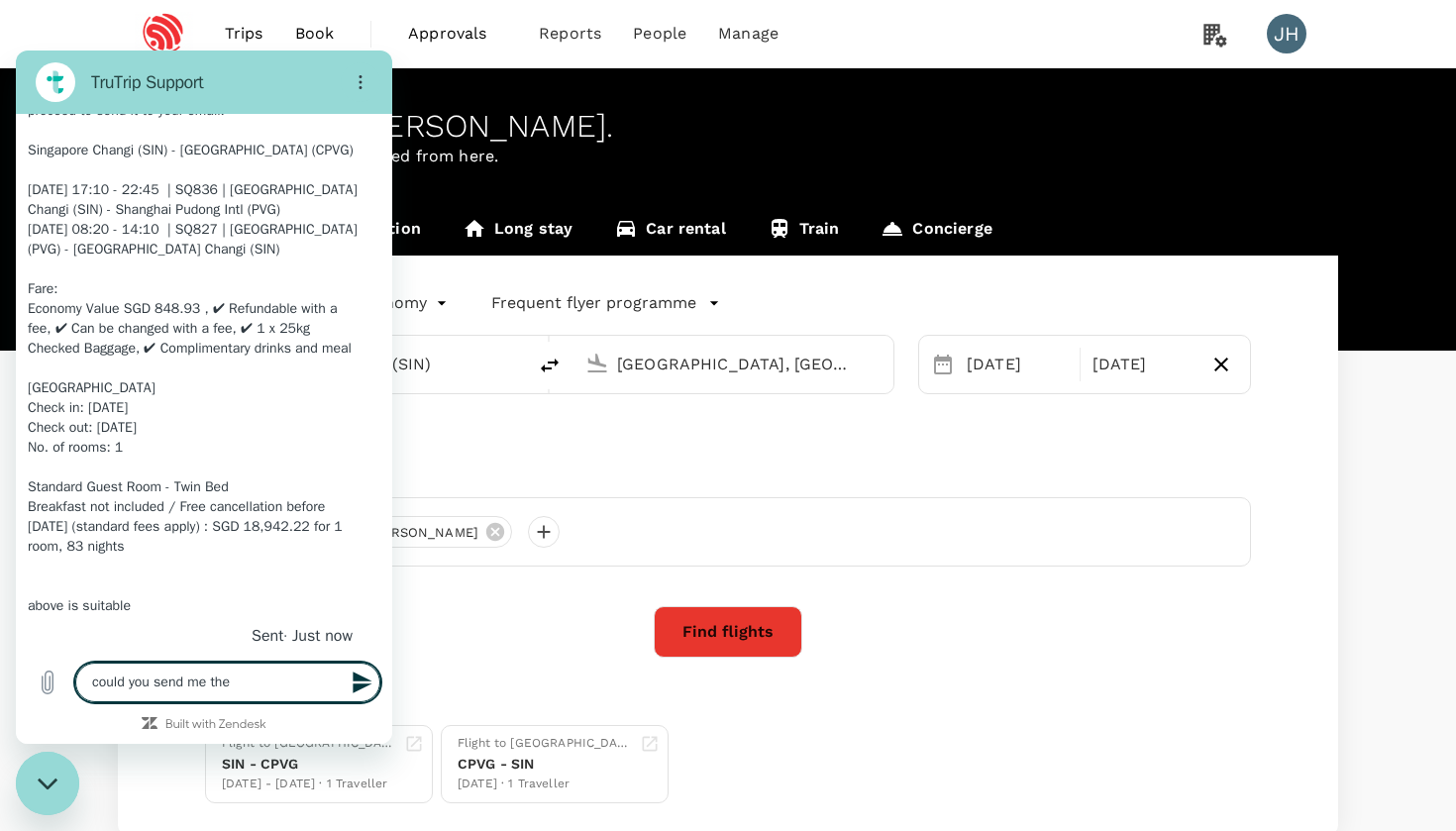 type on "could you send me the p" 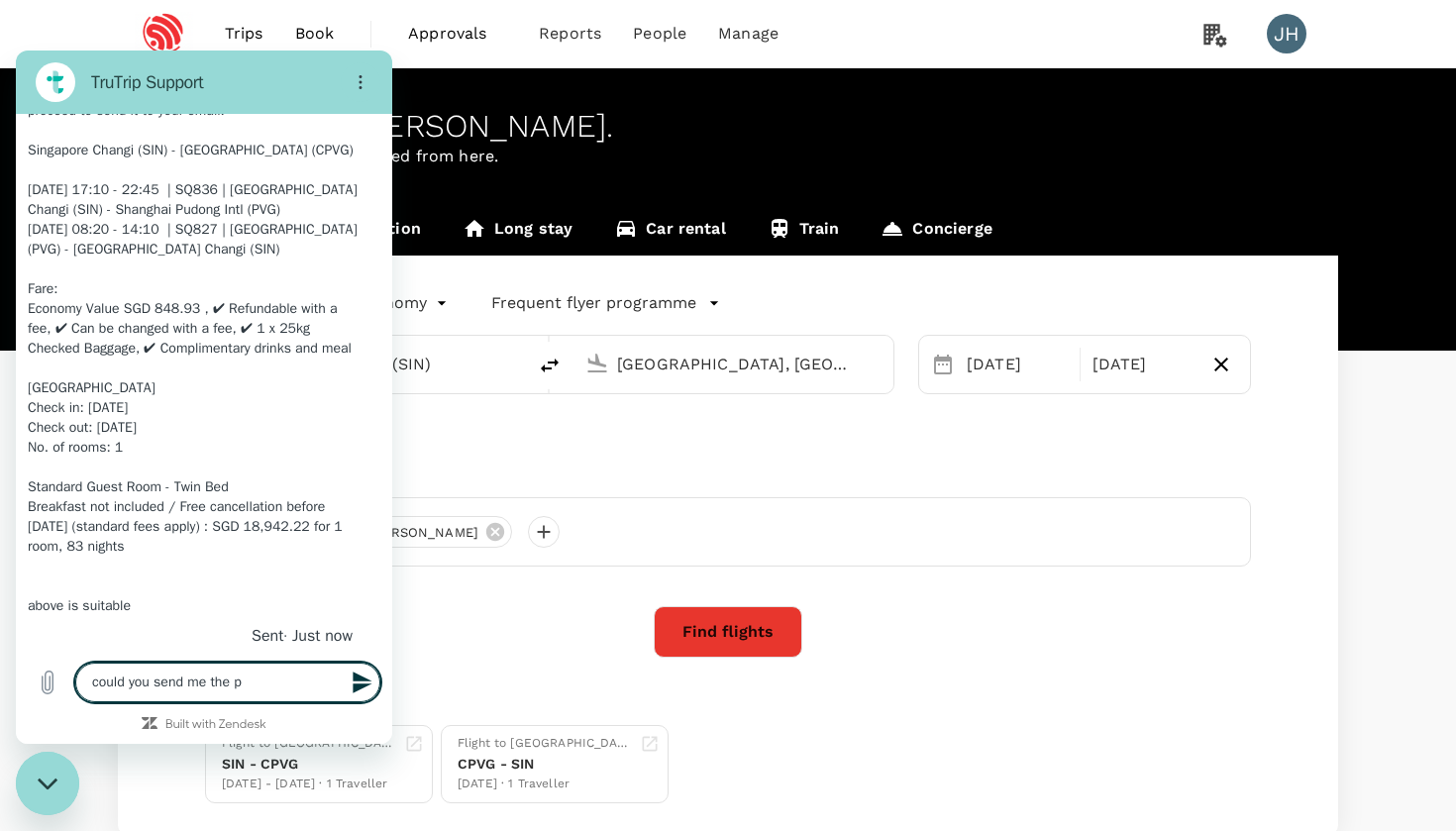 type on "could you send me the pd" 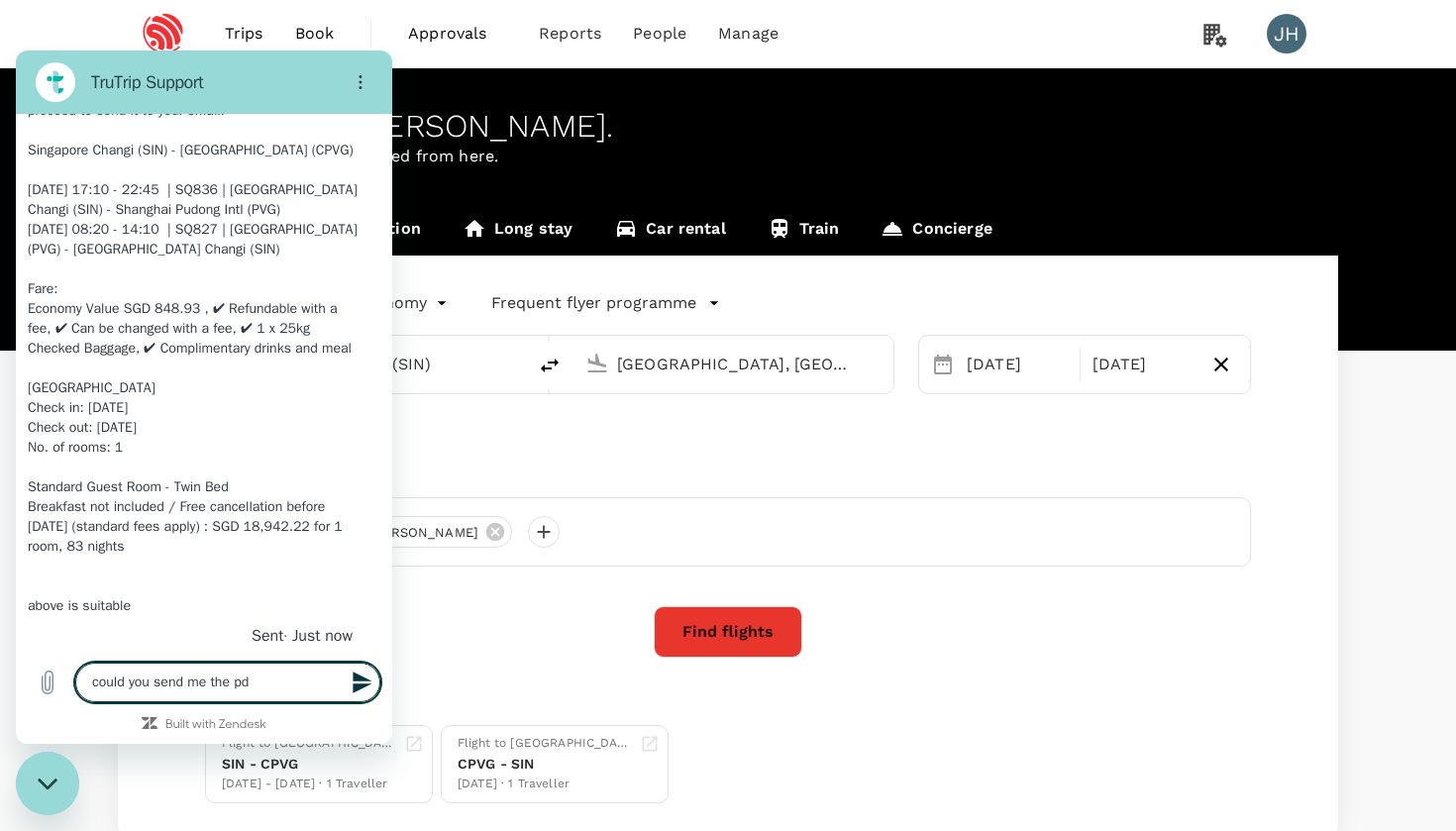 type on "could you send me the pdf" 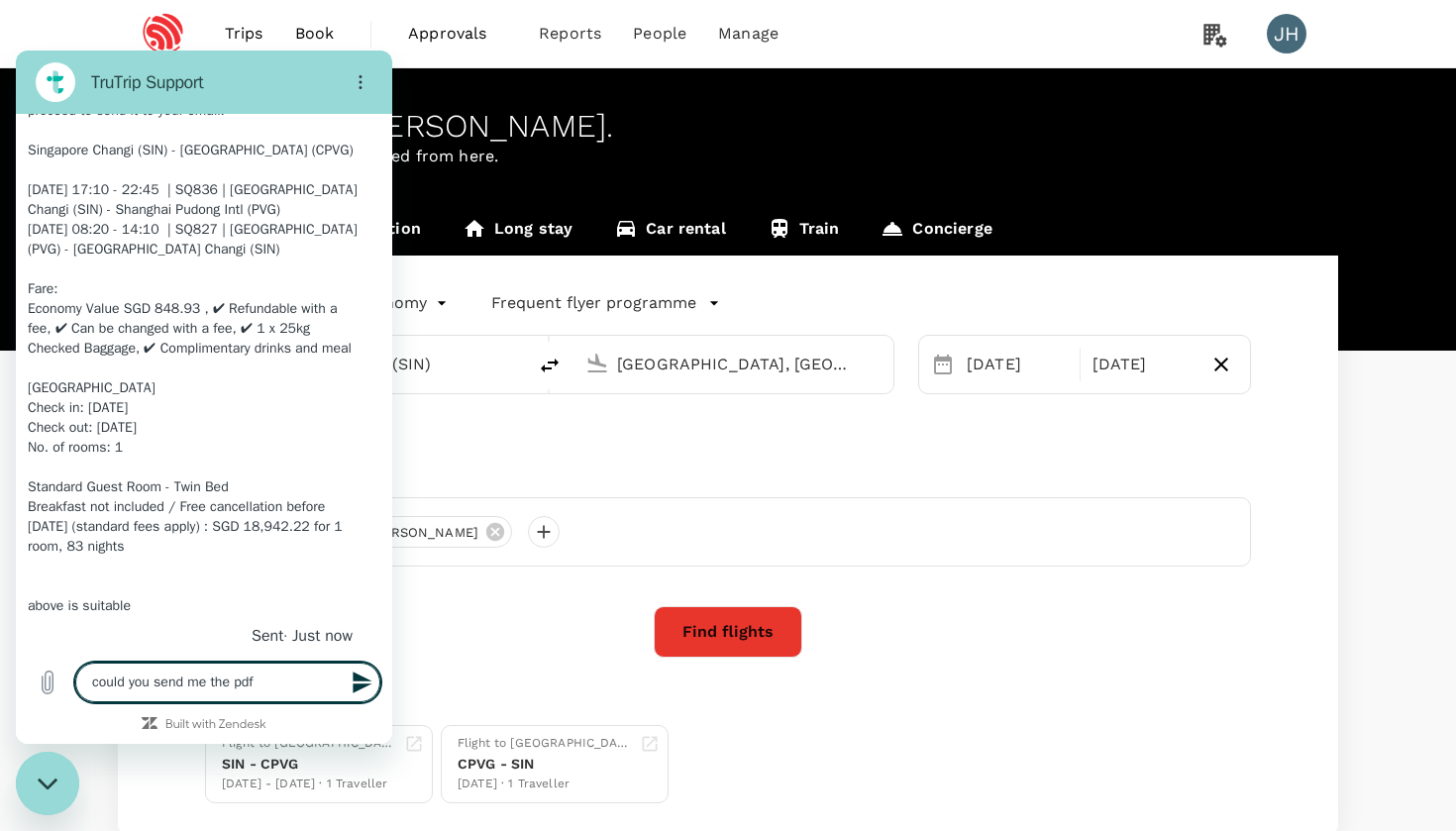 type on "could you send me the pdf" 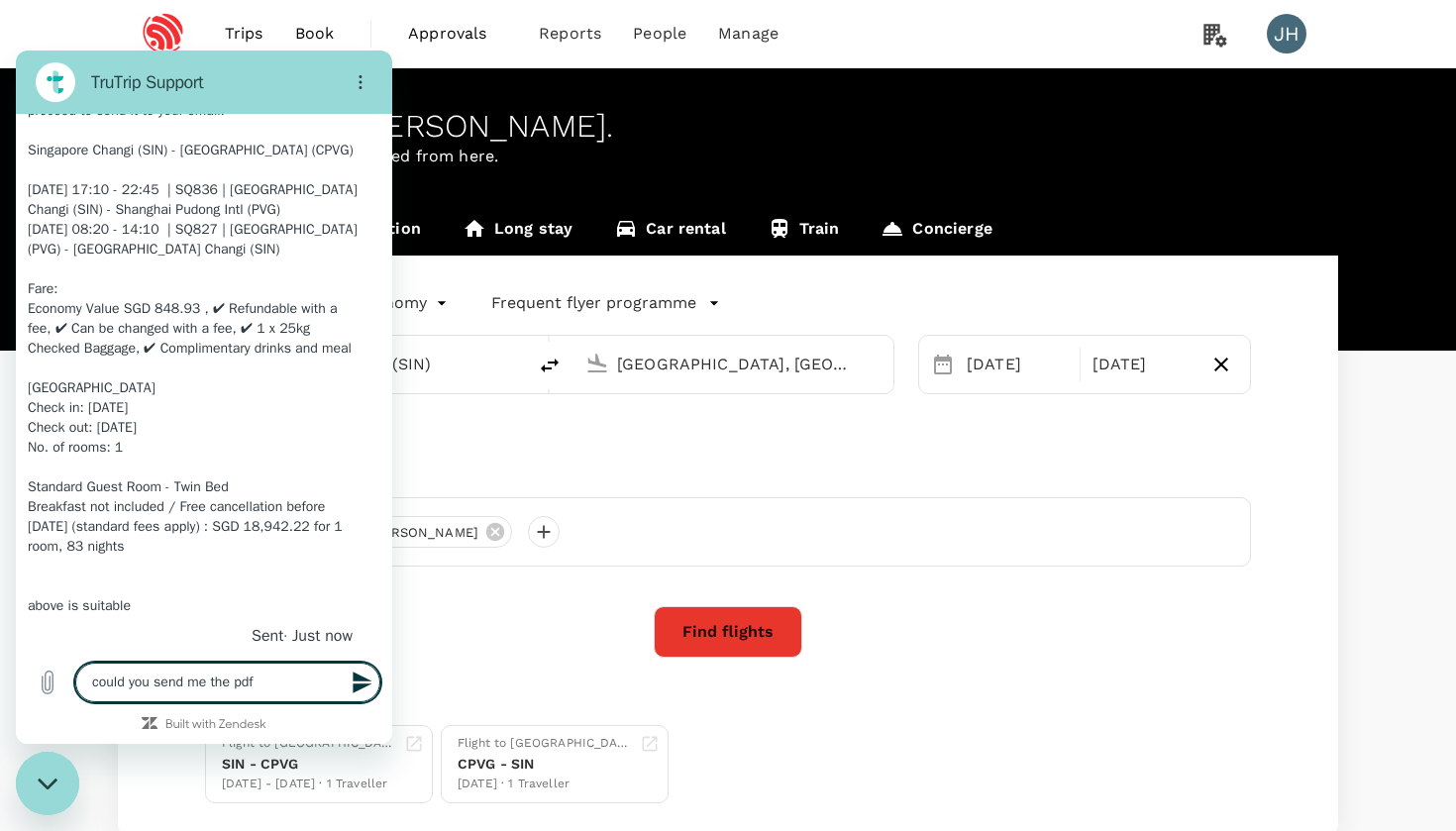 type on "could you send me the pdf g" 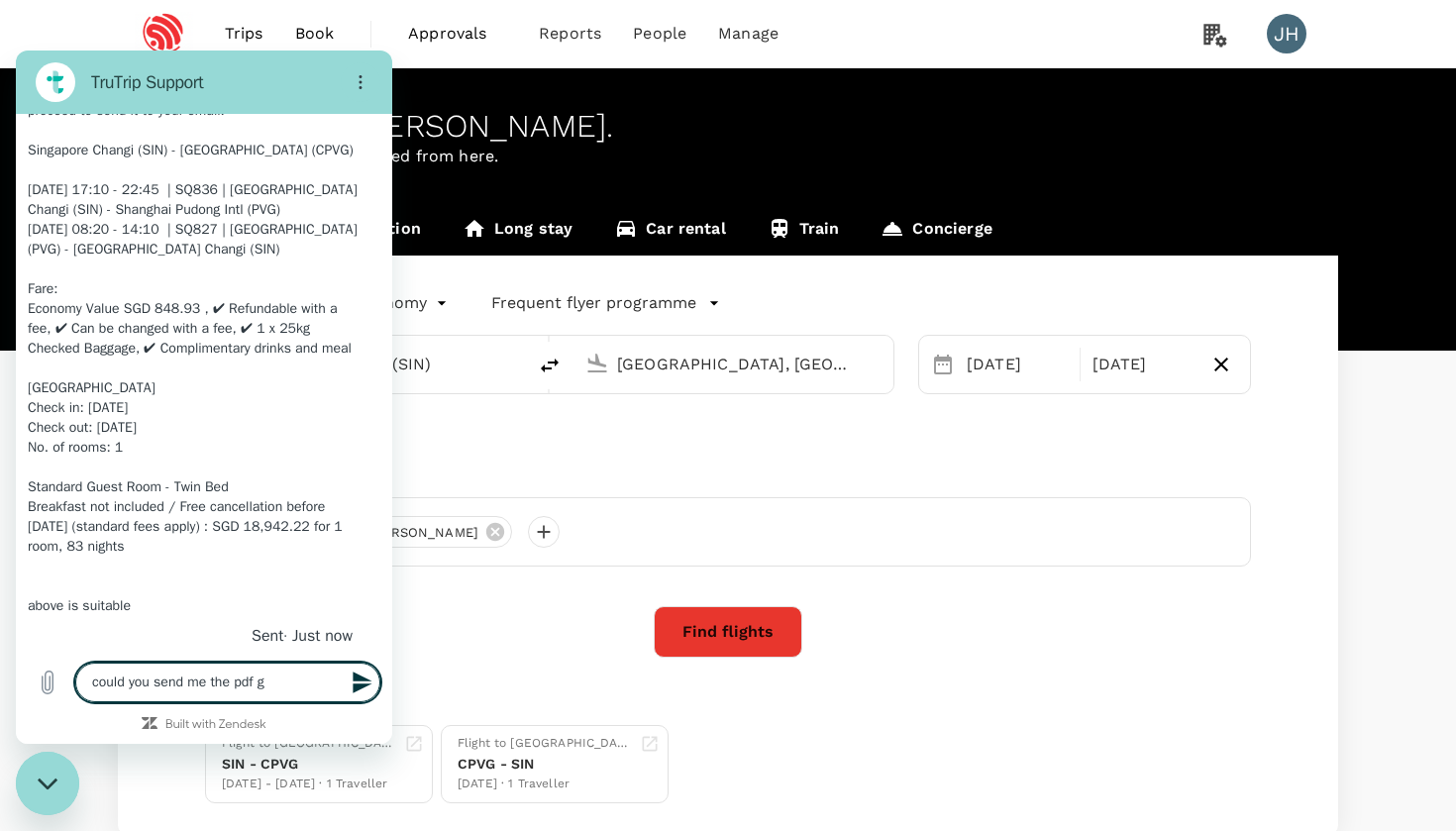 type on "could you send me the pdf go" 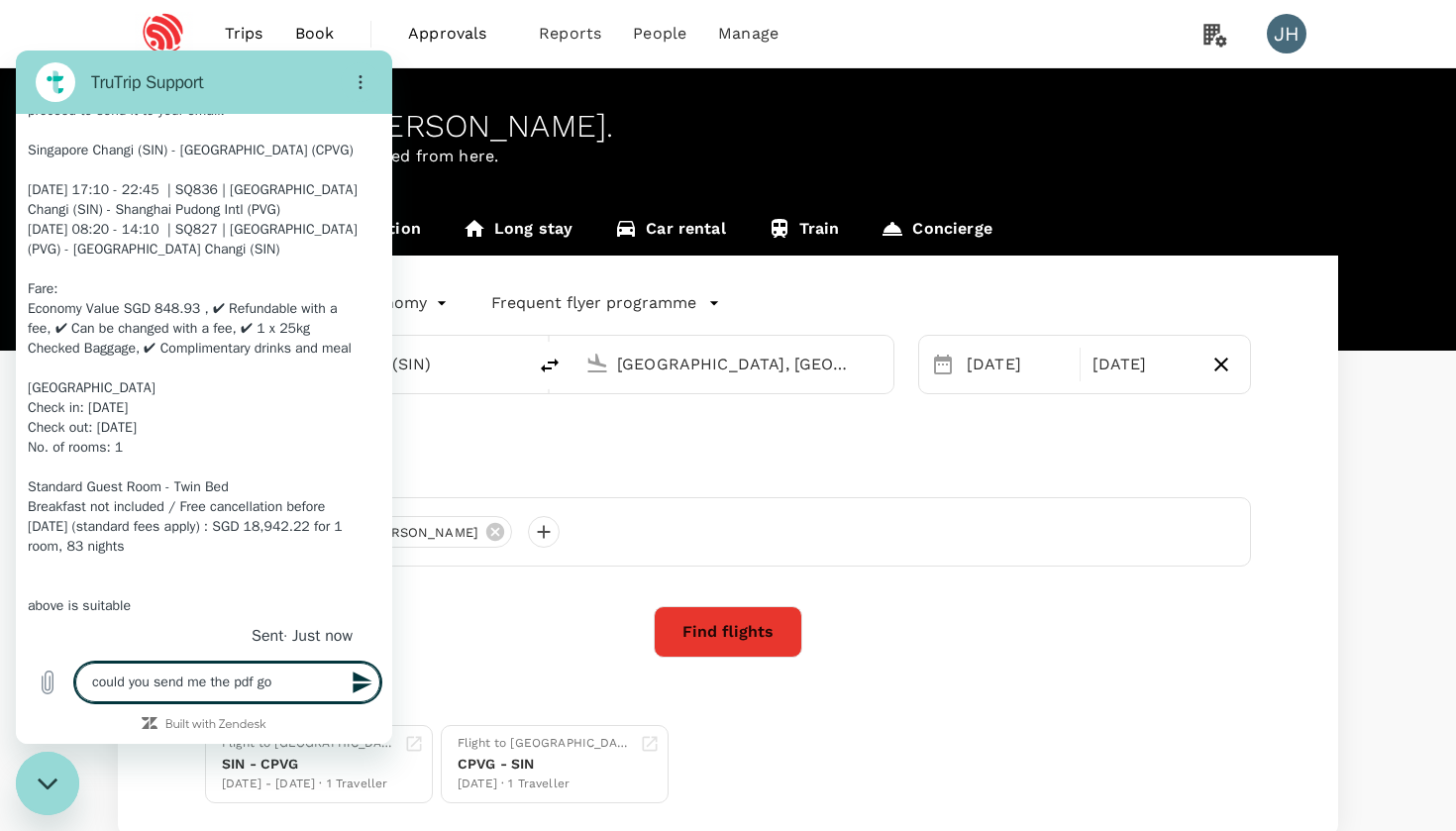 type on "could you send me the pdf g" 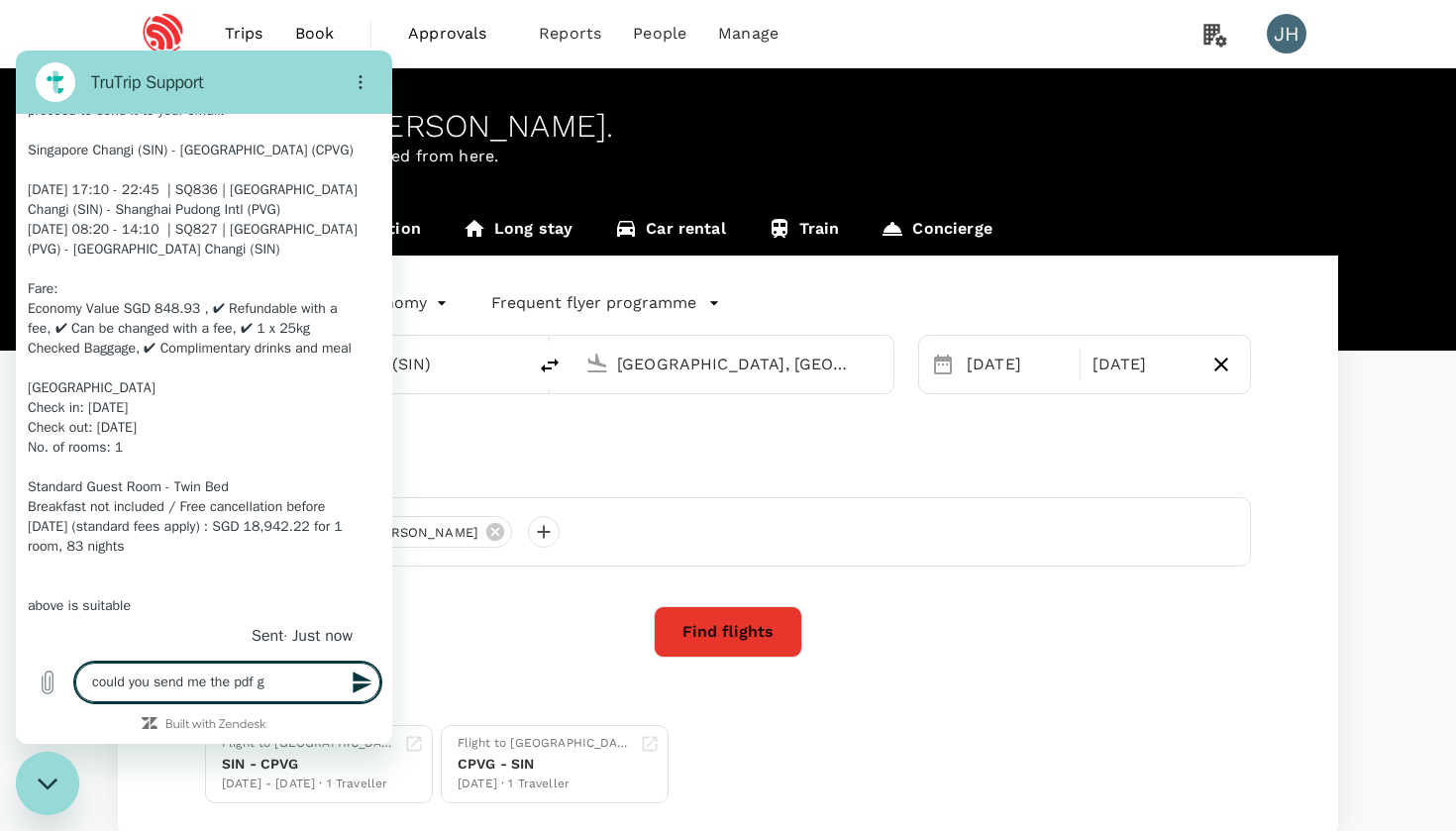 type on "could you send me the pdf" 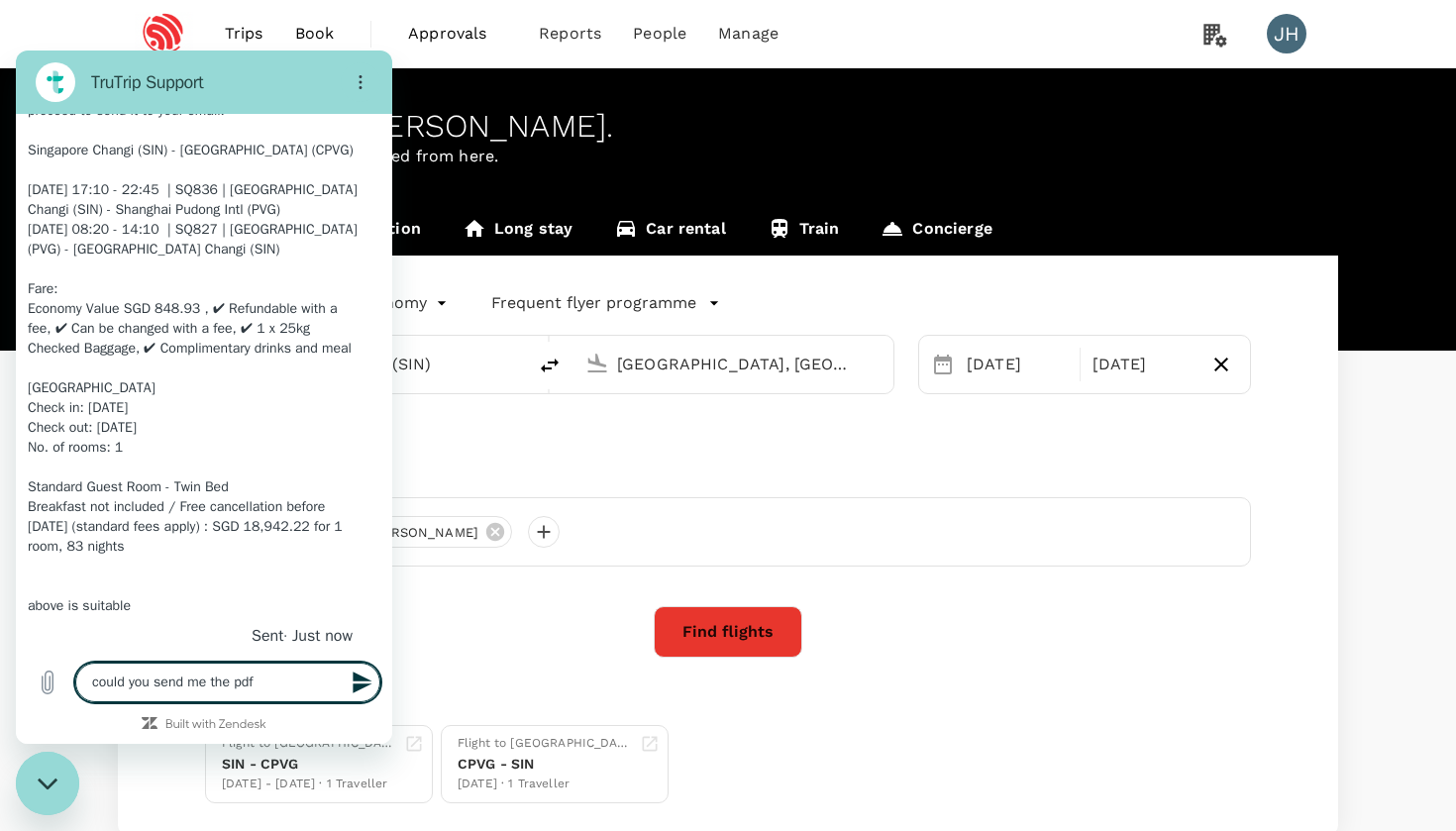 type on "x" 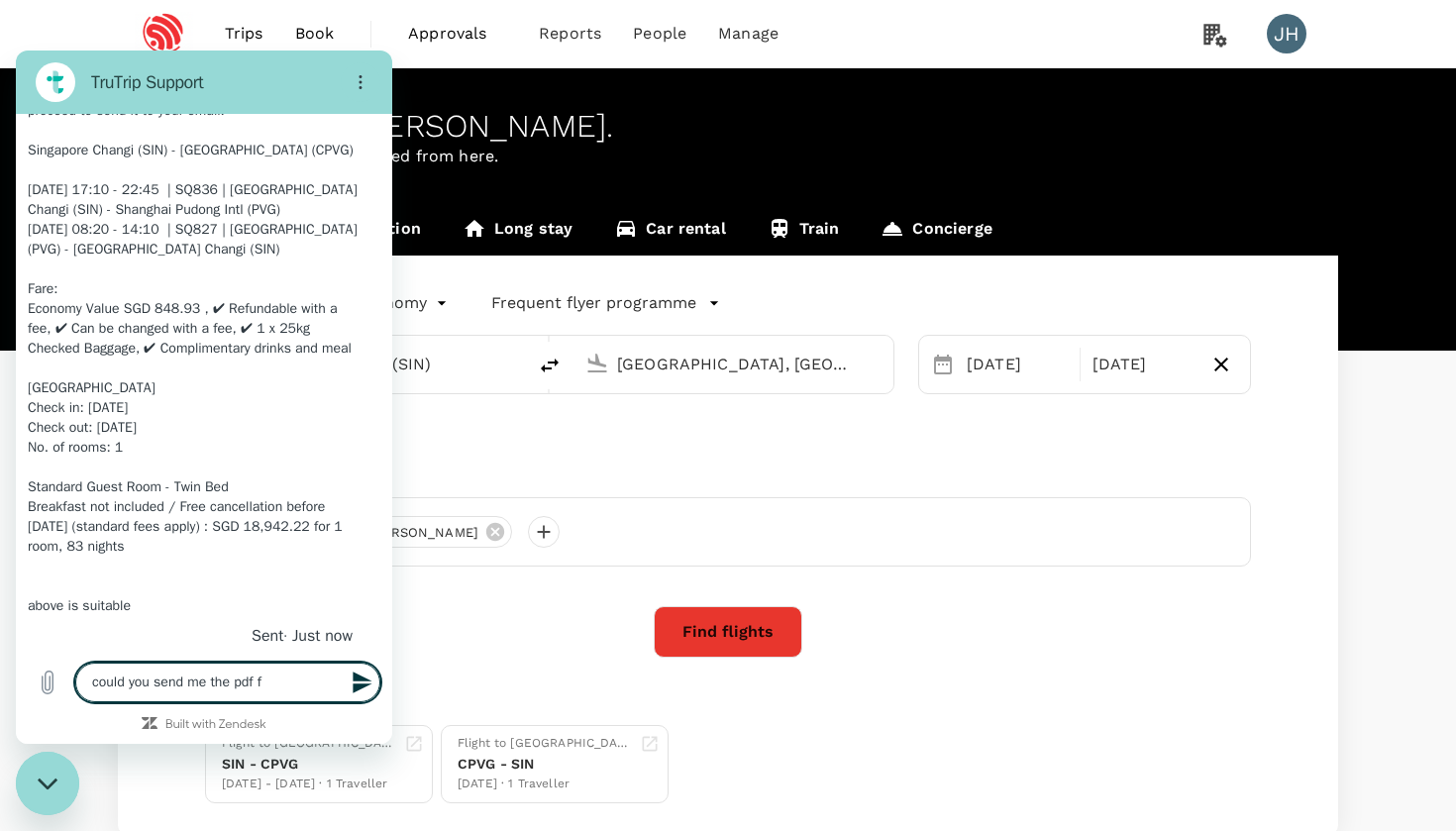 type on "could you send me the pdf fo" 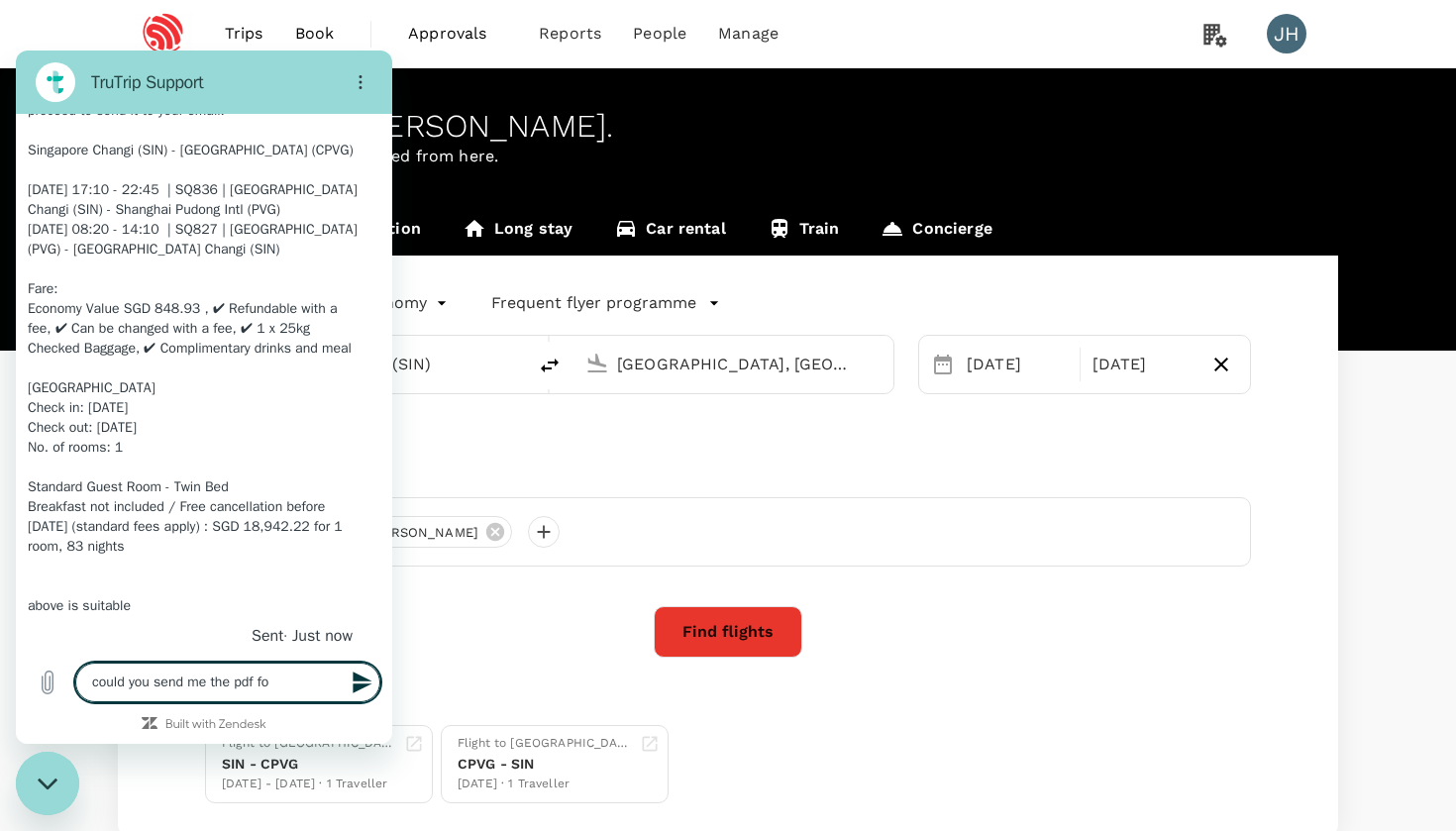 type on "could you send me the pdf for" 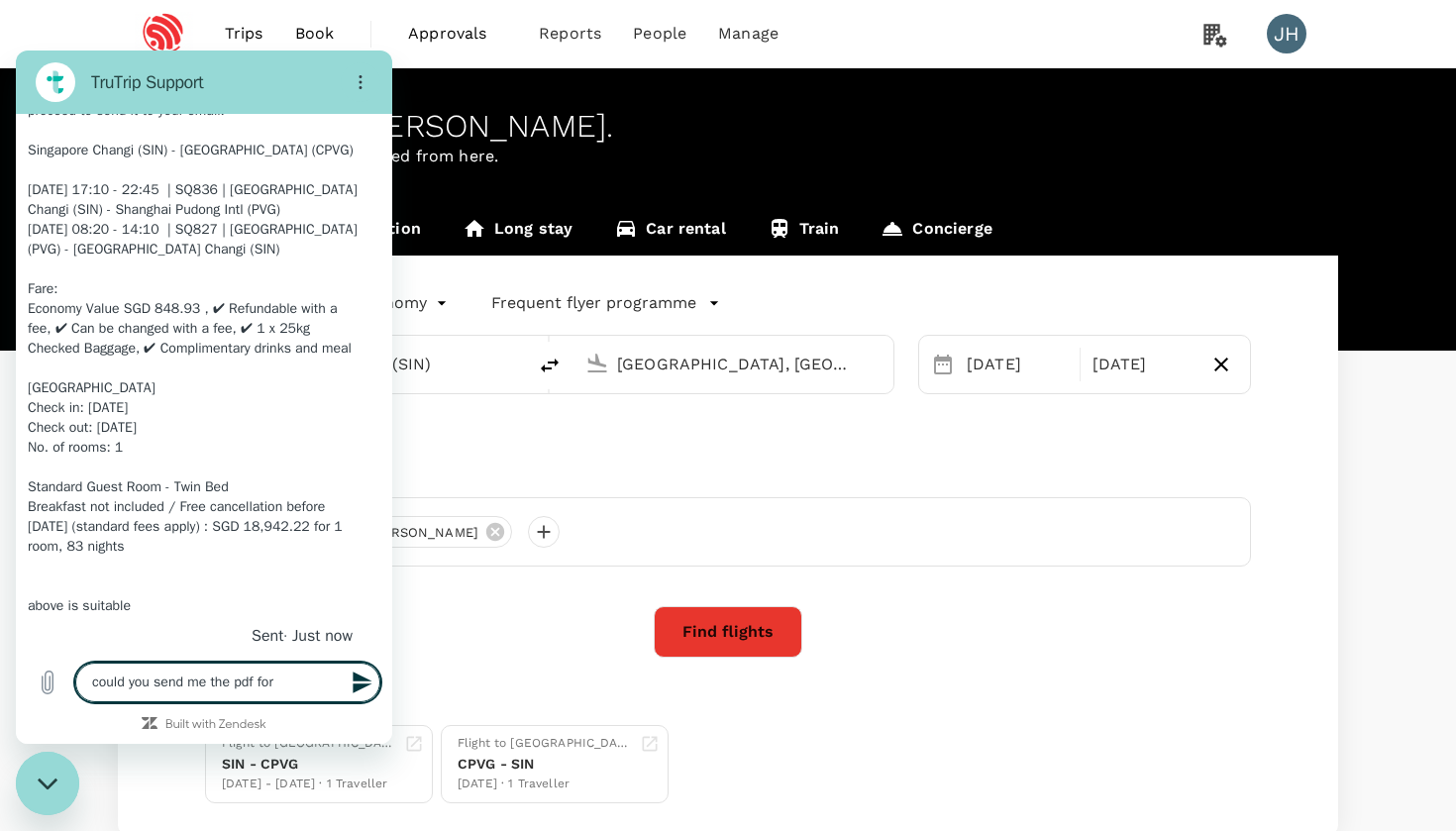 type on "could you send me the pdf for" 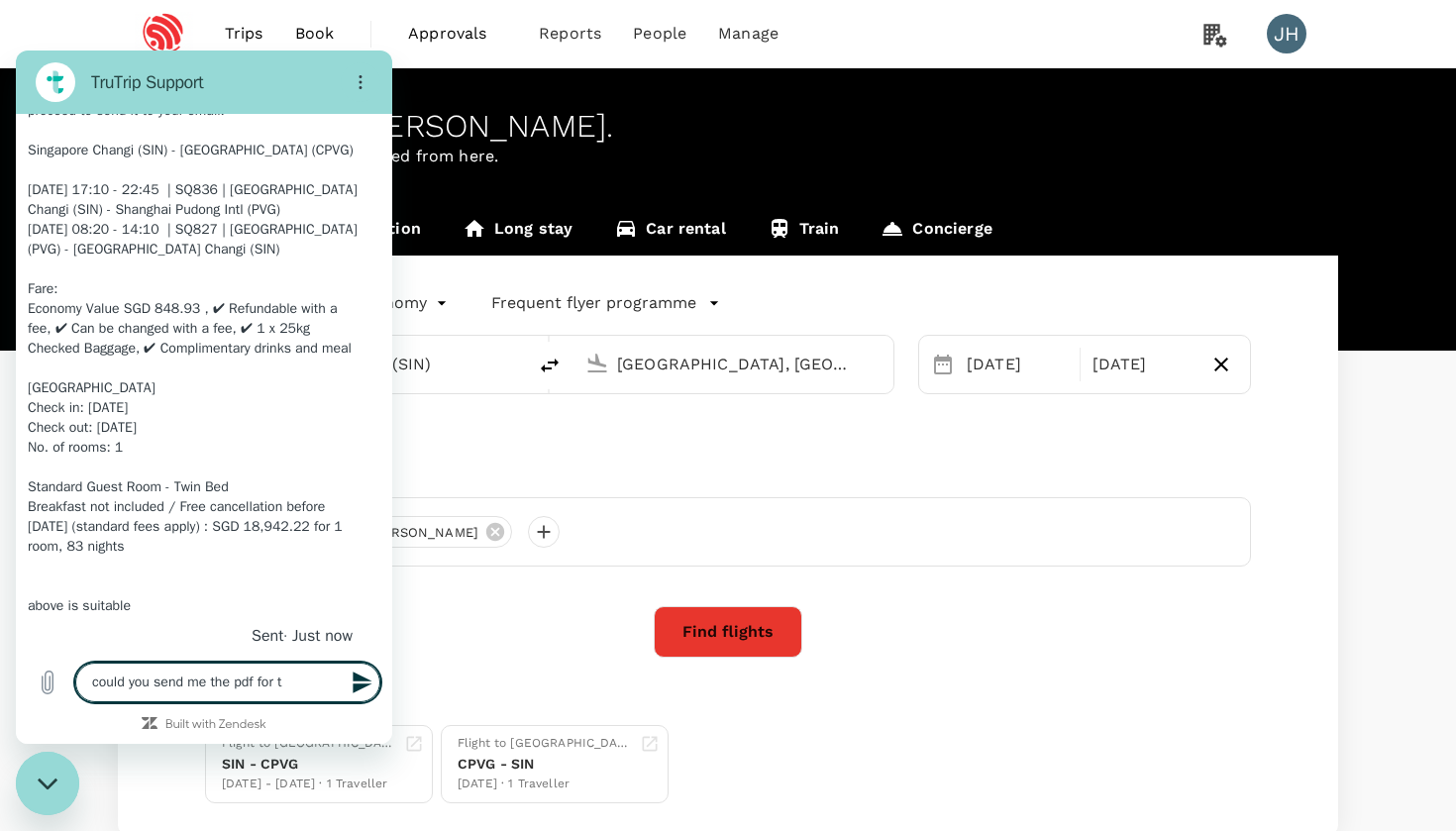 type on "could you send me the pdf for th" 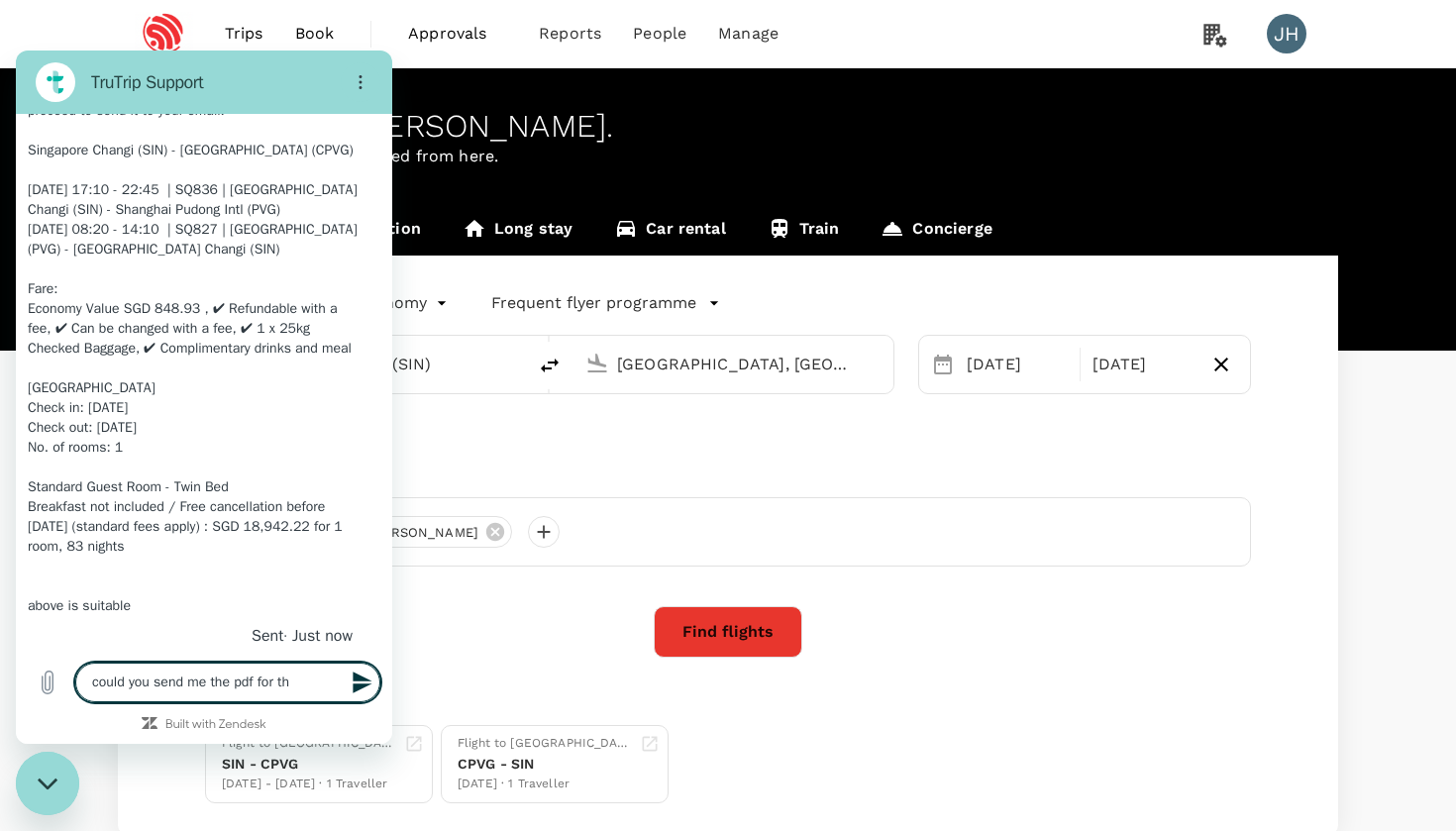 type on "could you send me the pdf for the" 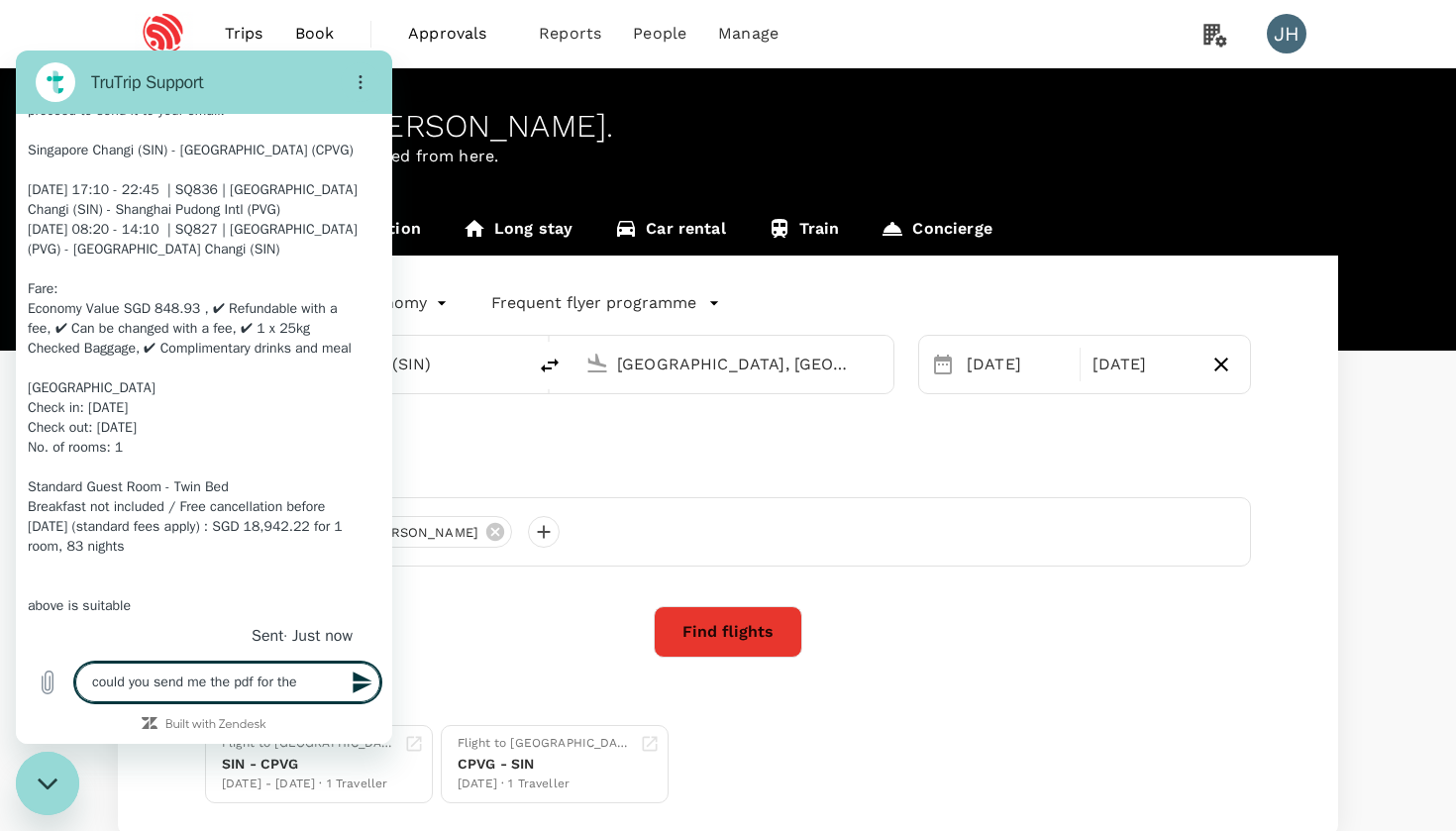 type on "could you send me the pdf for the" 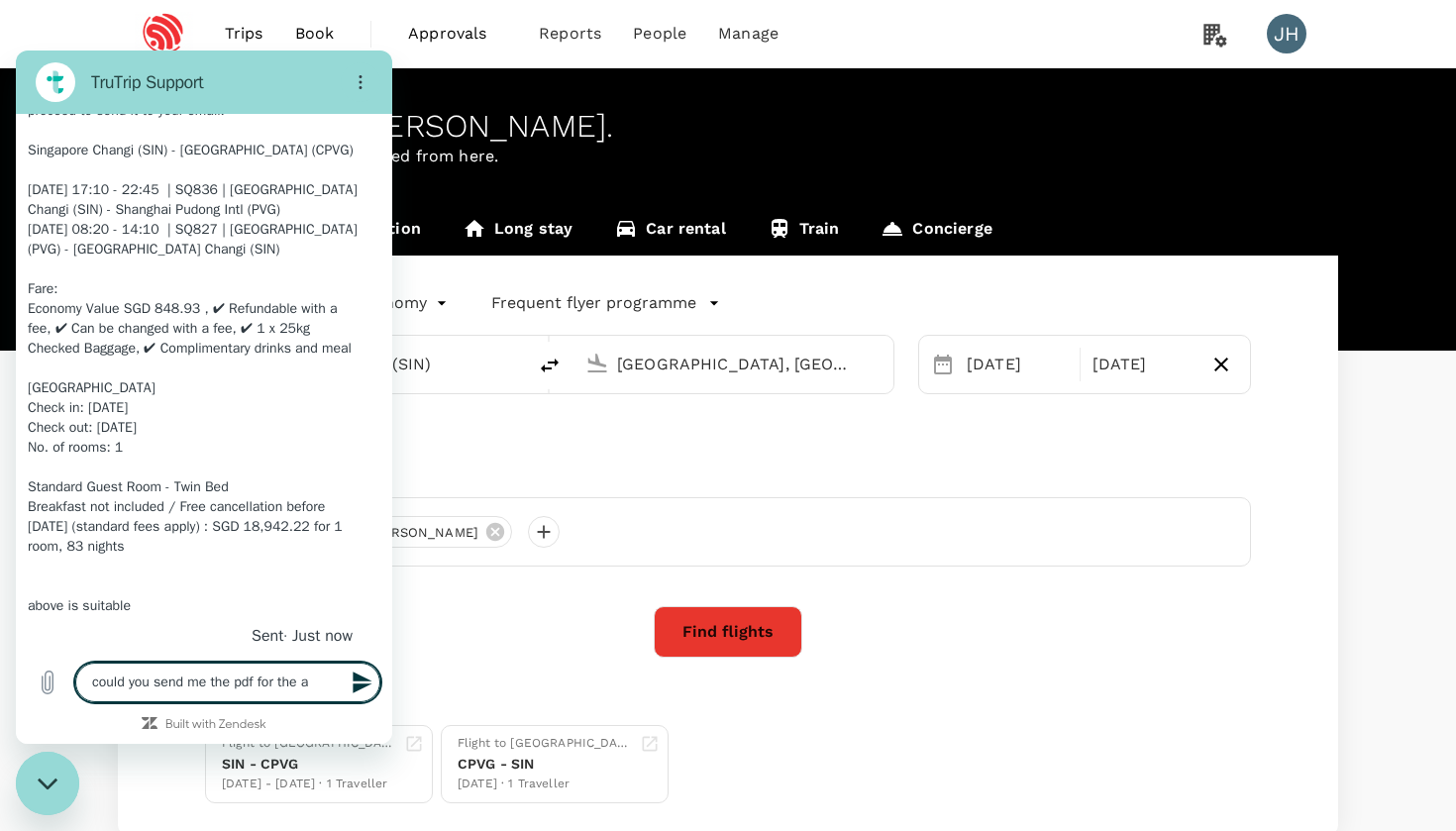 type on "could you send me the pdf for the av" 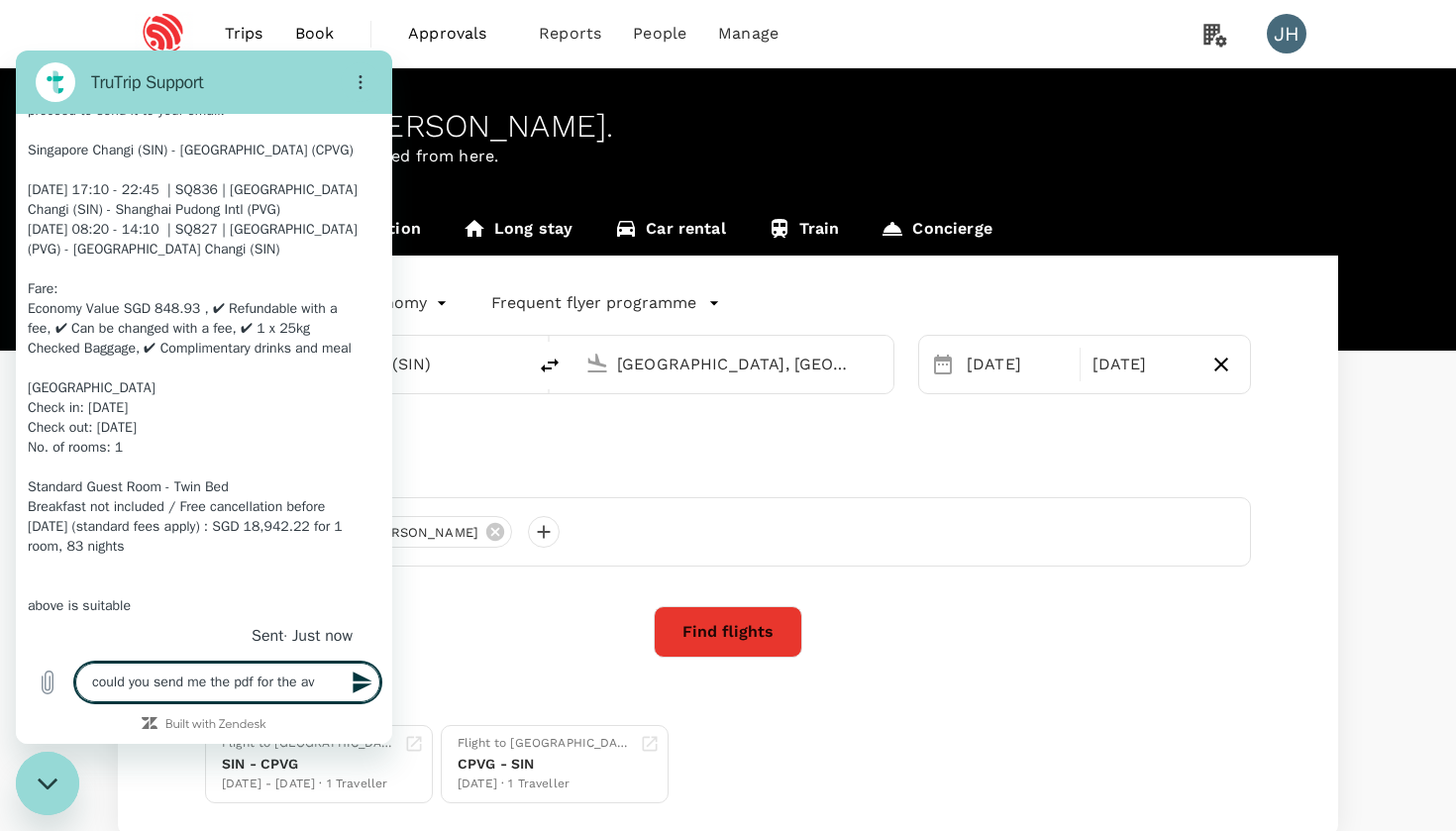 type on "could you send me the pdf for the a" 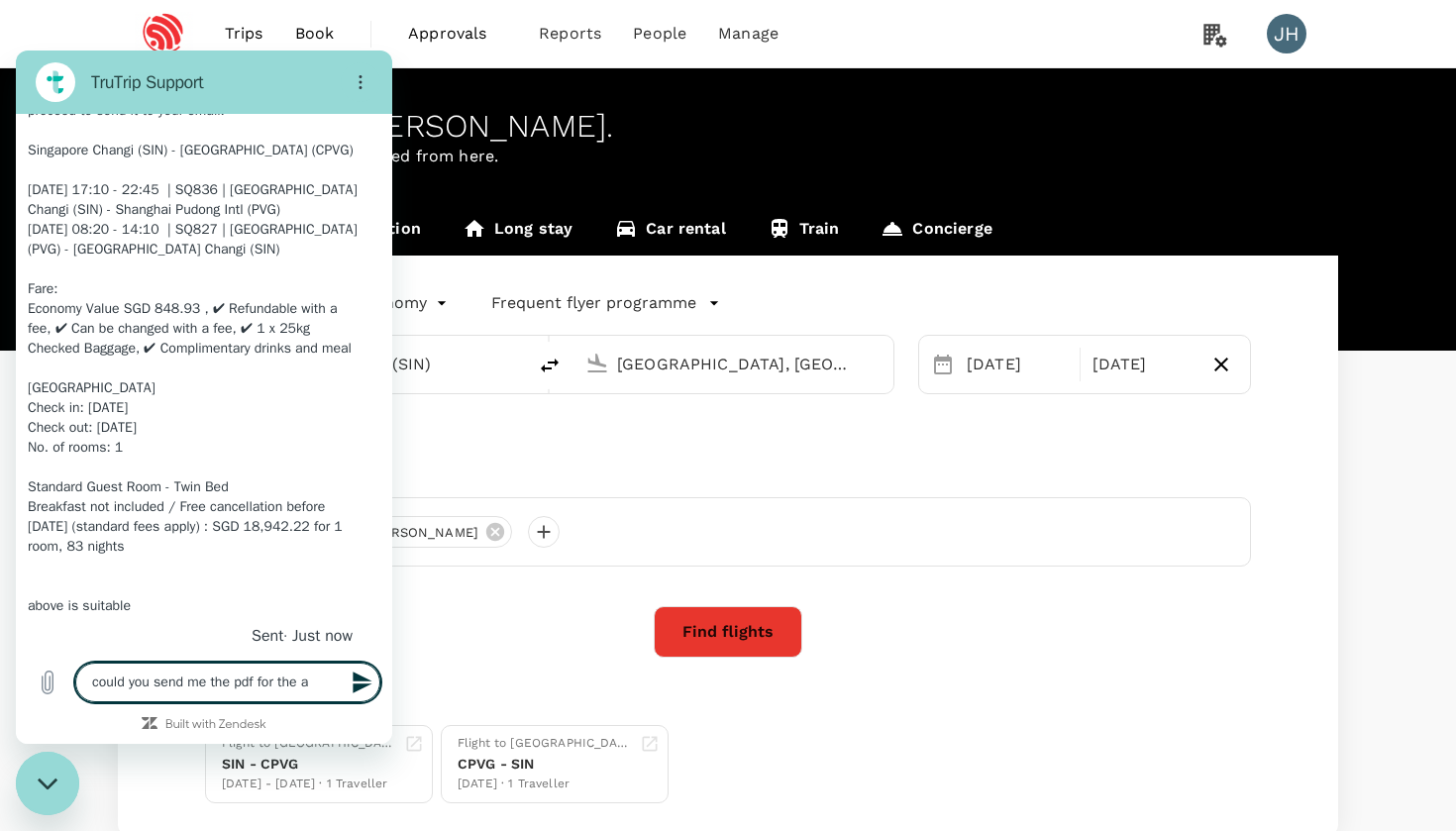 type on "could you send me the pdf for the ab" 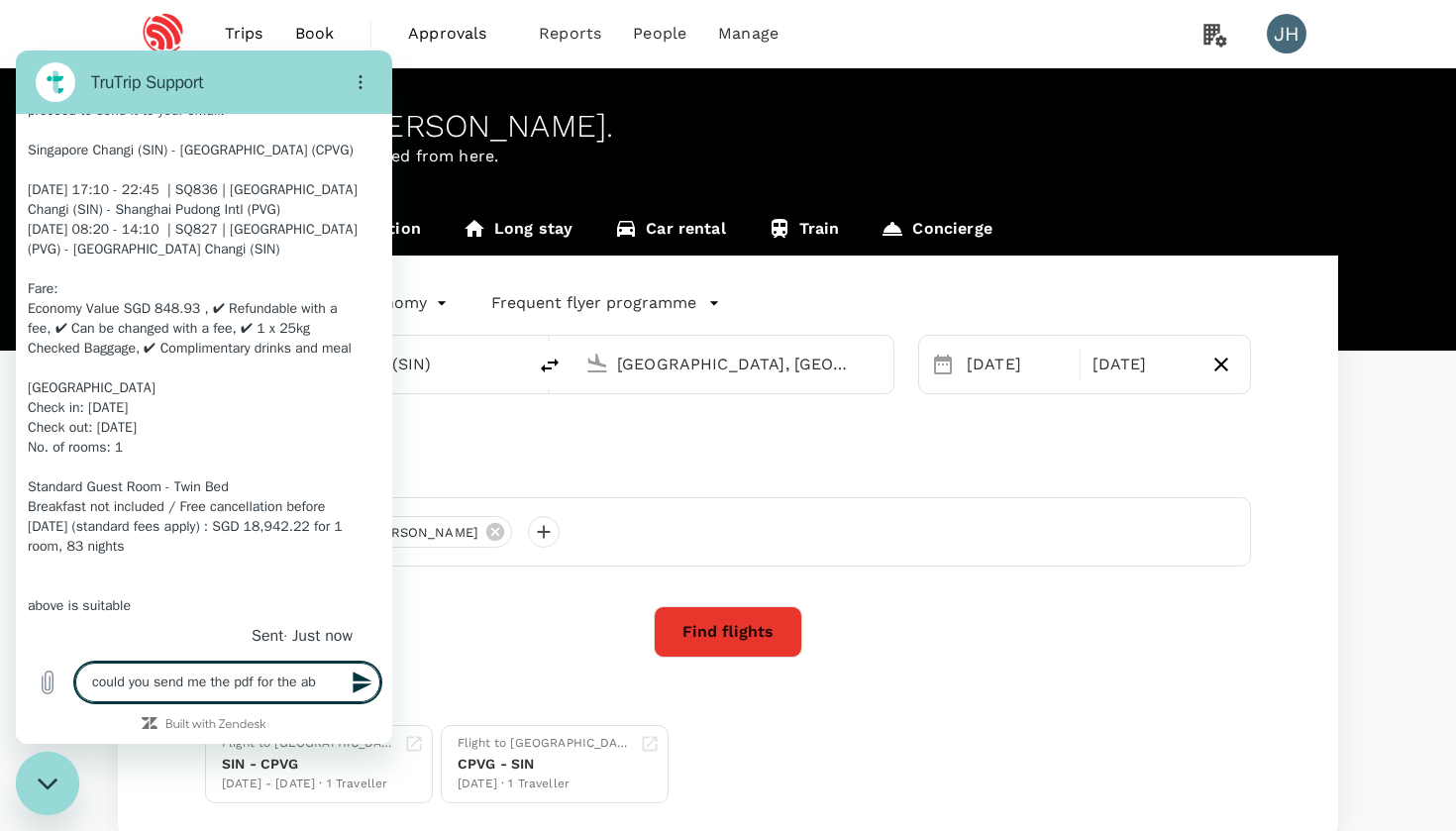 type on "could you send me the pdf for the abo" 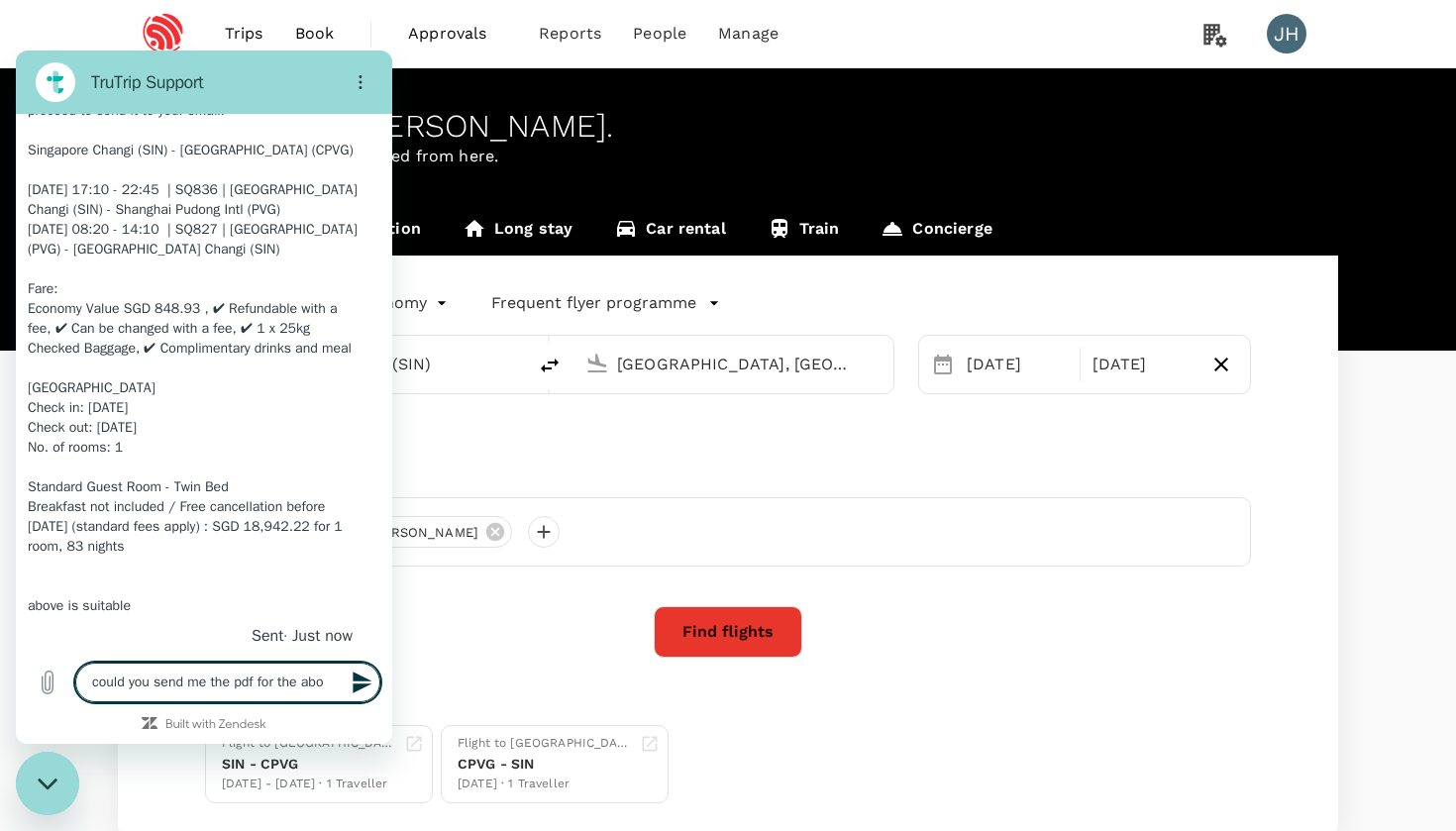 type on "could you send me the pdf for the abov" 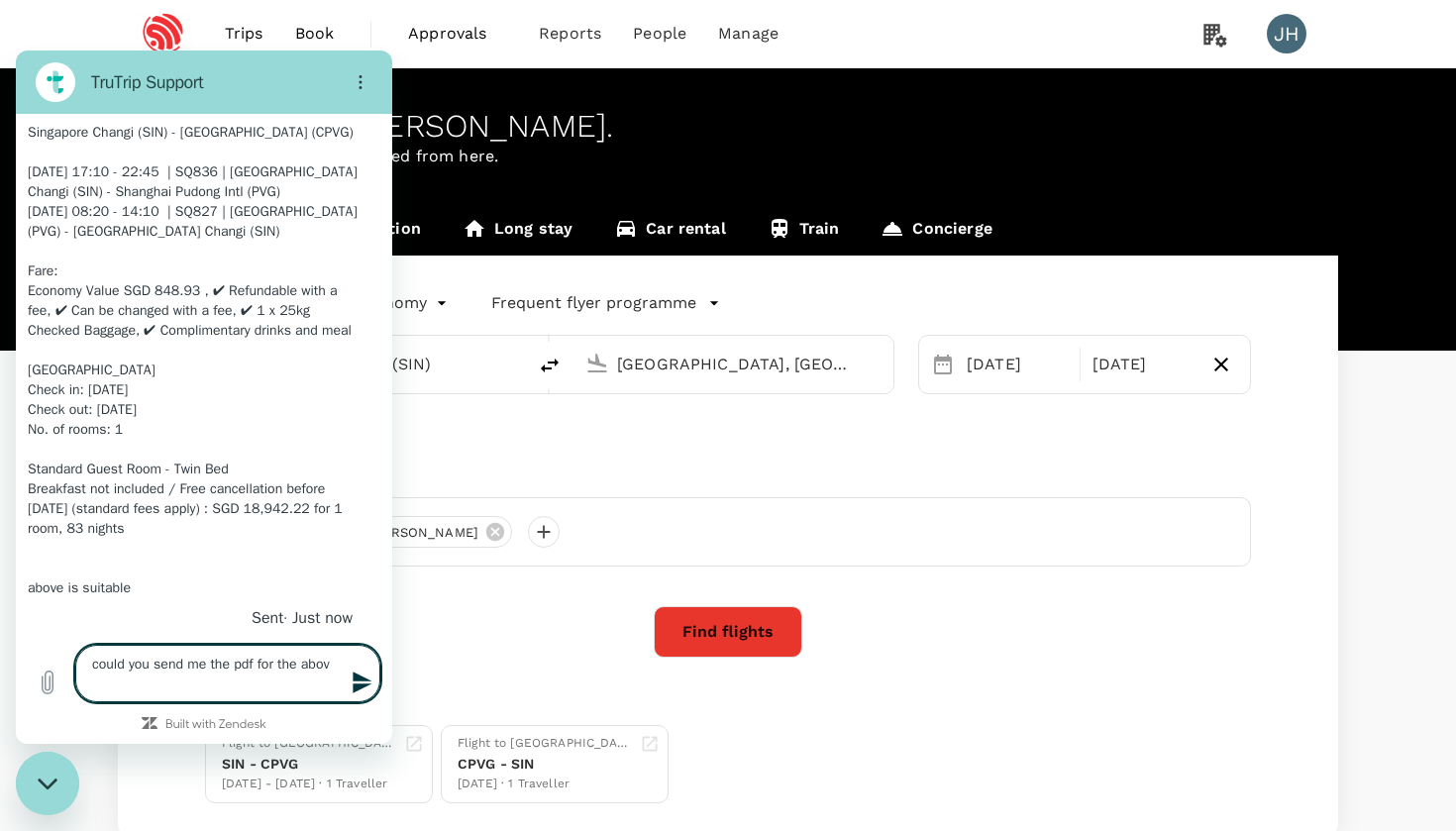 type on "could you send me the pdf for the above" 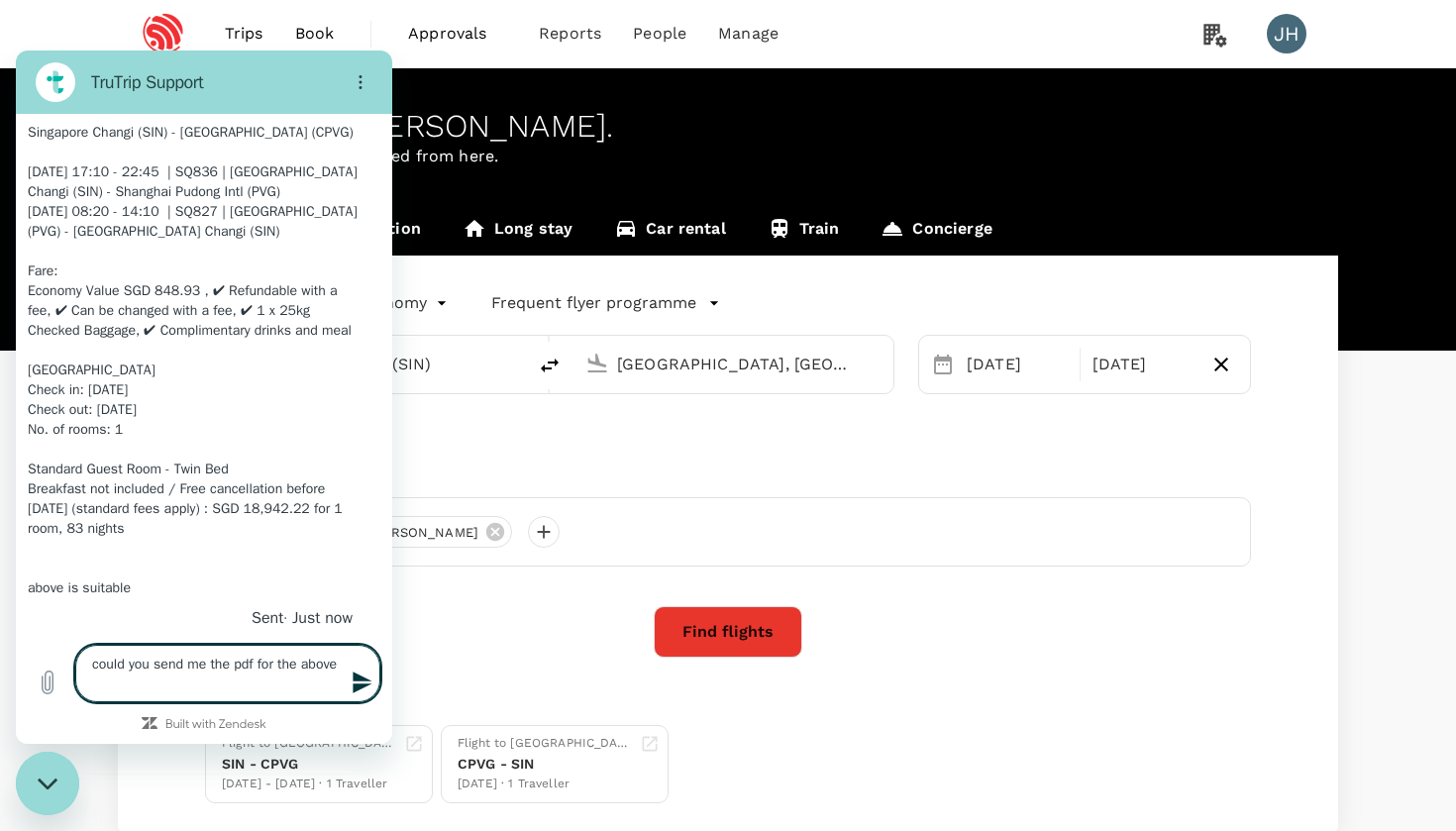 type on "could you send me the pdf for the above" 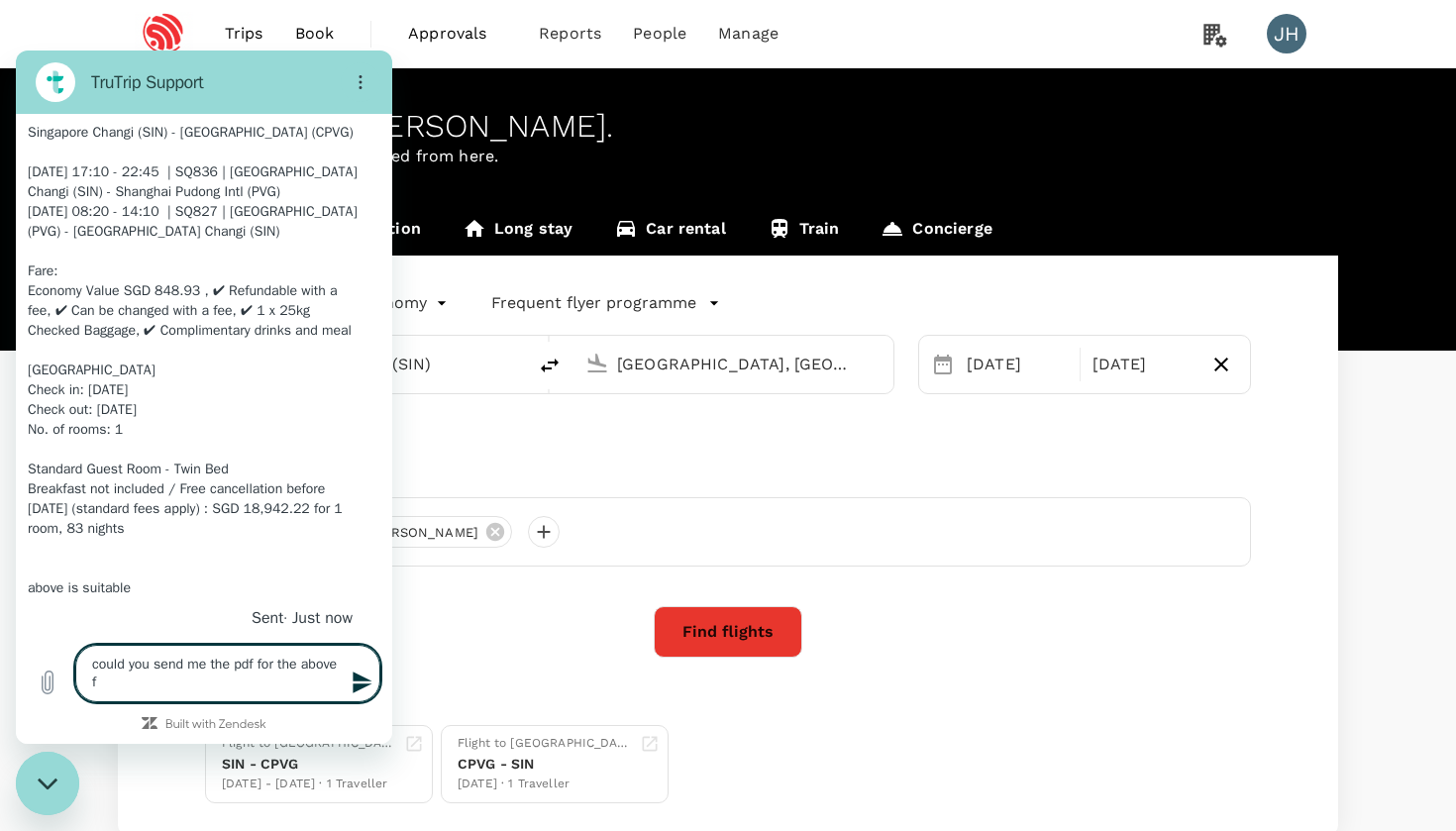 type on "could you send me the pdf for the above fl" 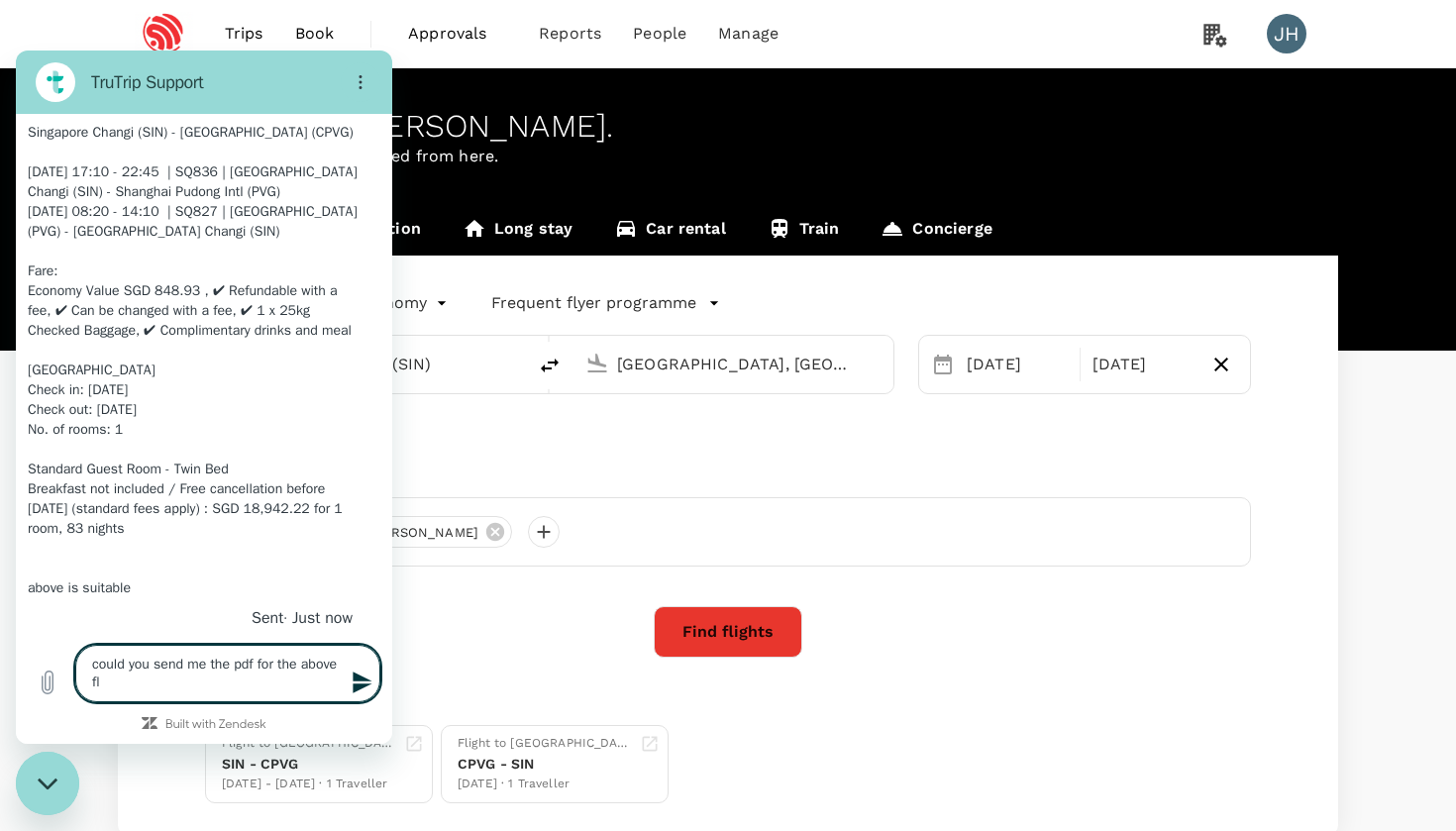 type on "could you send me the pdf for the above fli" 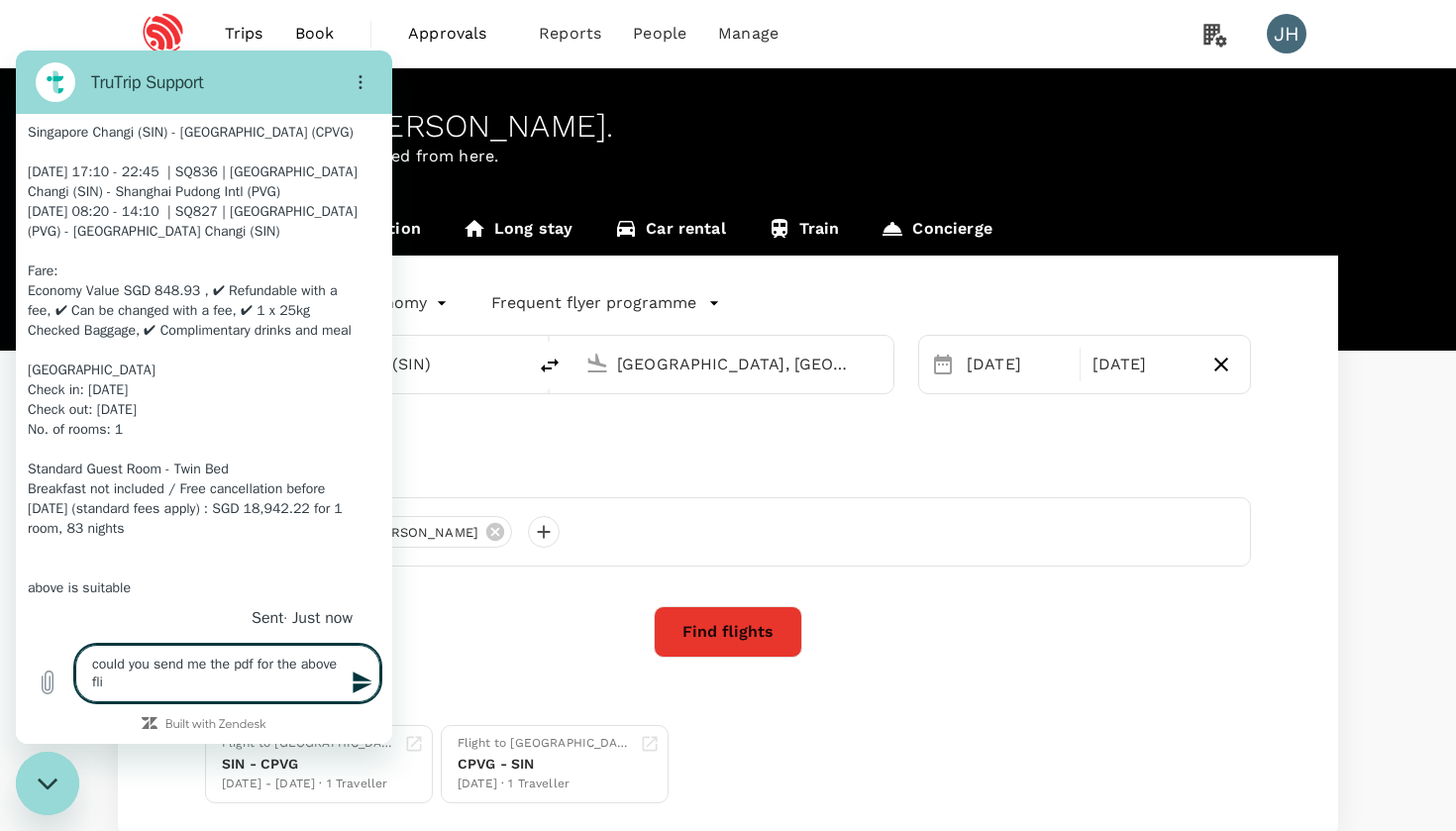 type on "could you send me the pdf for the above flig" 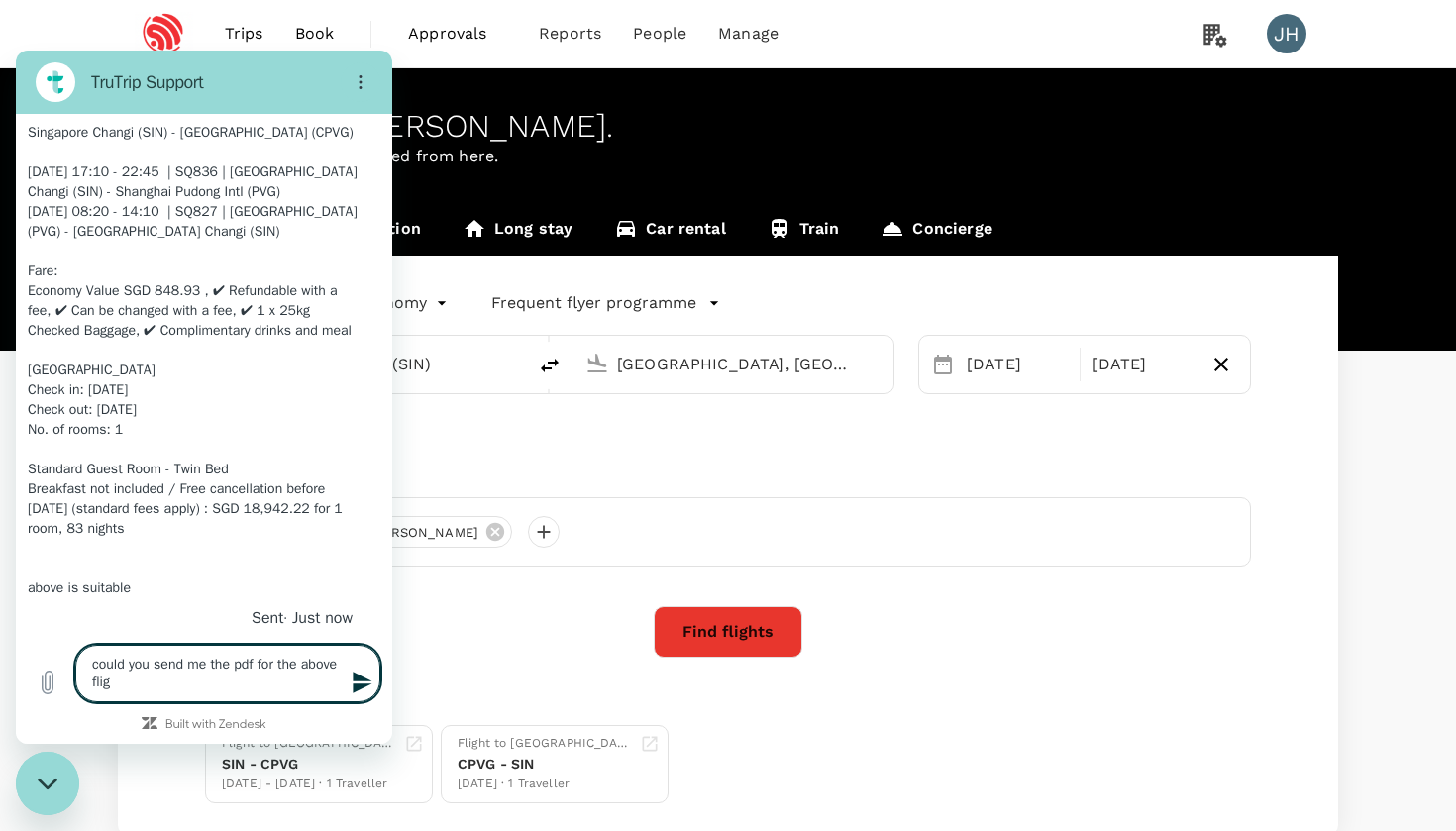type on "could you send me the pdf for the above fligh" 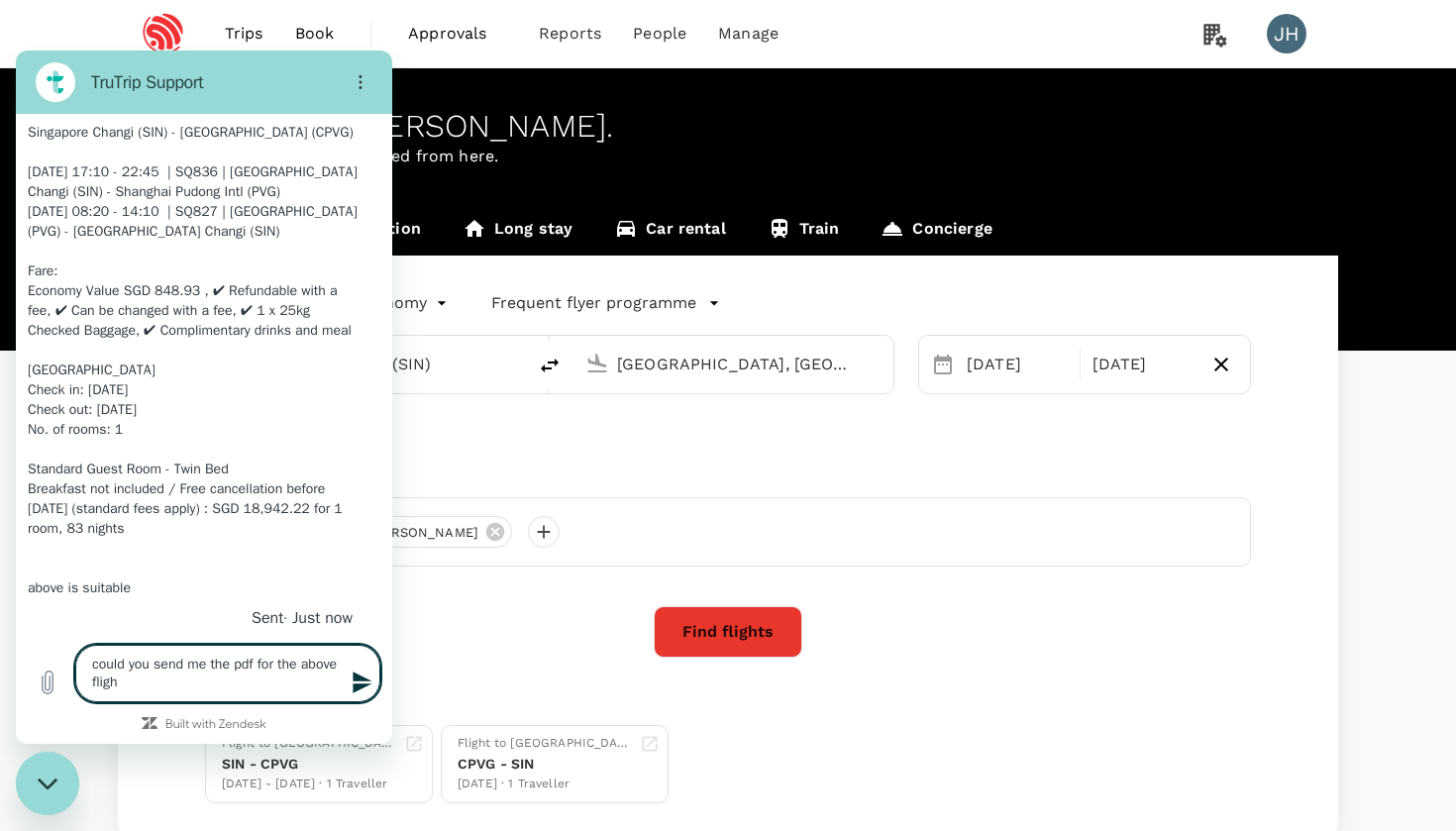type on "could you send me the pdf for the above flight" 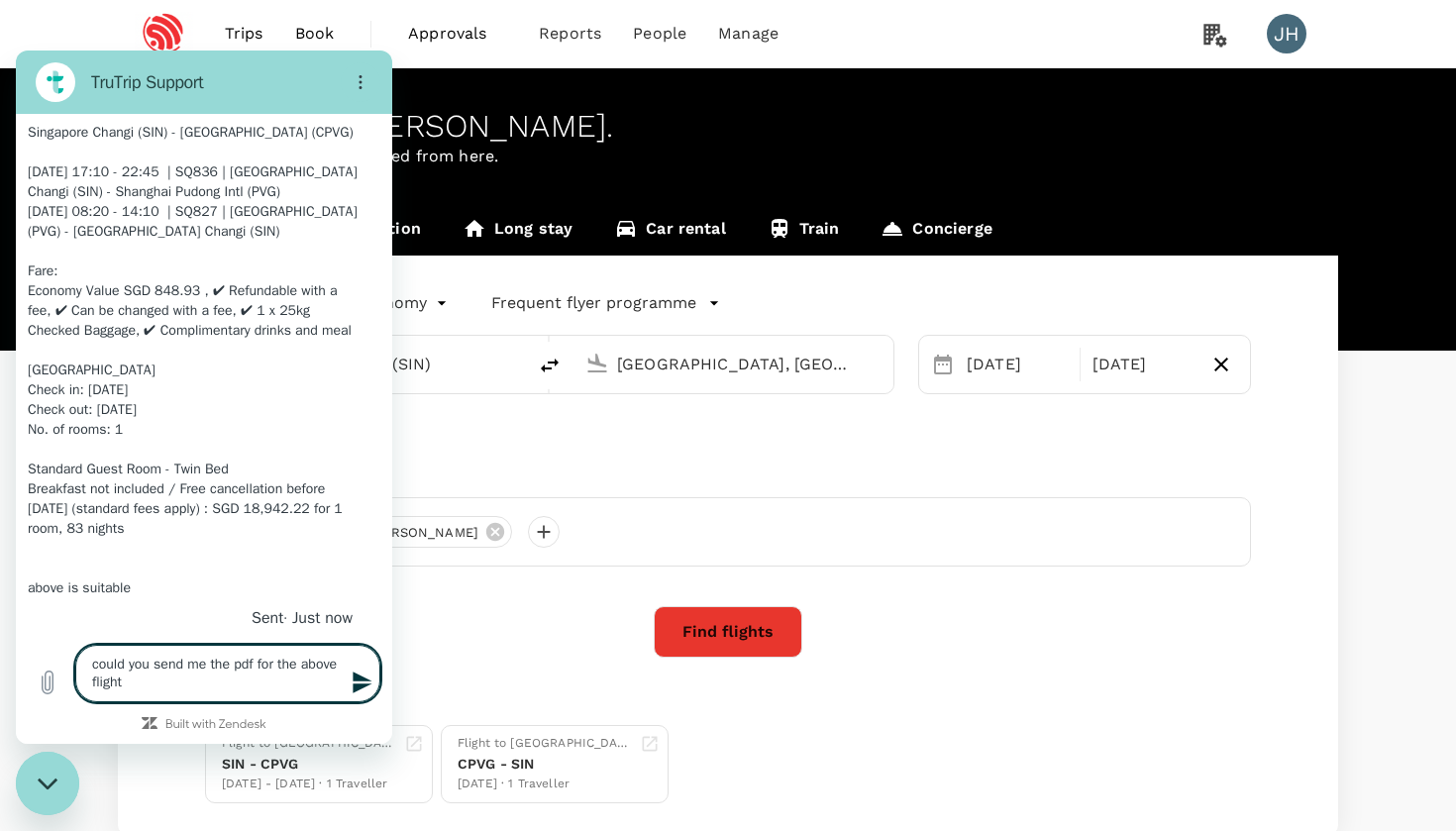 type on "could you send me the pdf for the above flight" 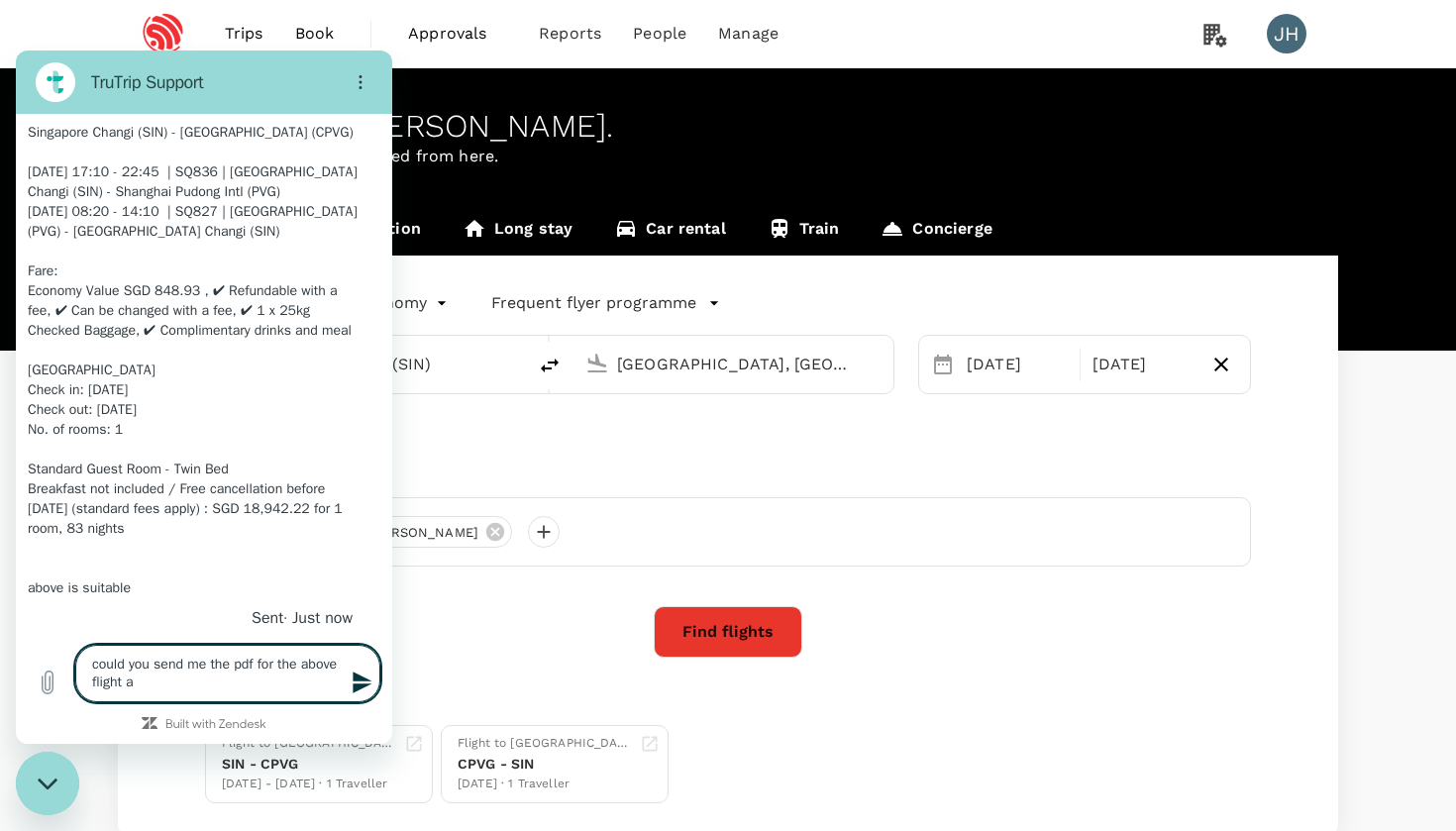 type on "could you send me the pdf for the above flight an" 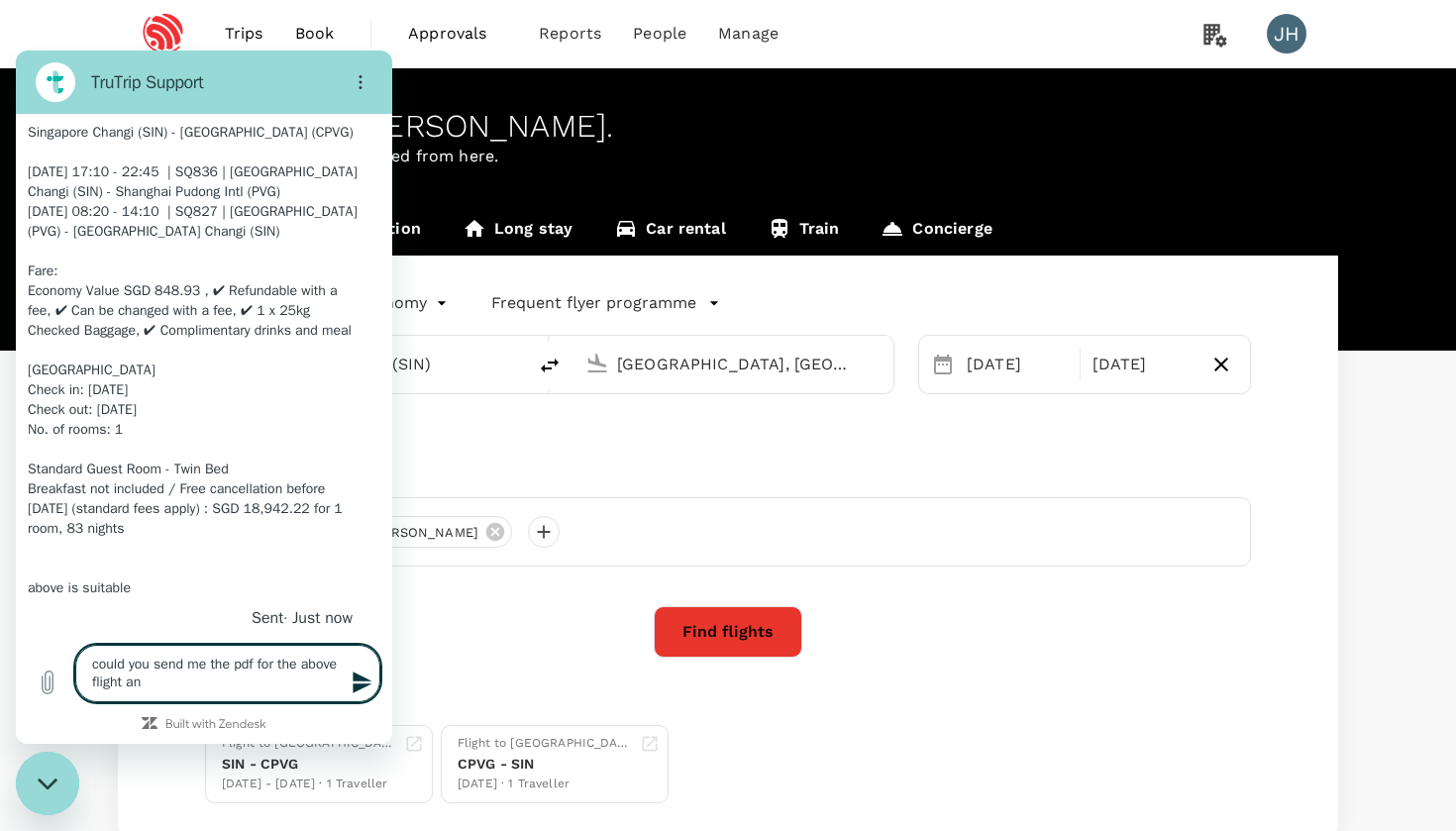 type on "could you send me the pdf for the above flight and" 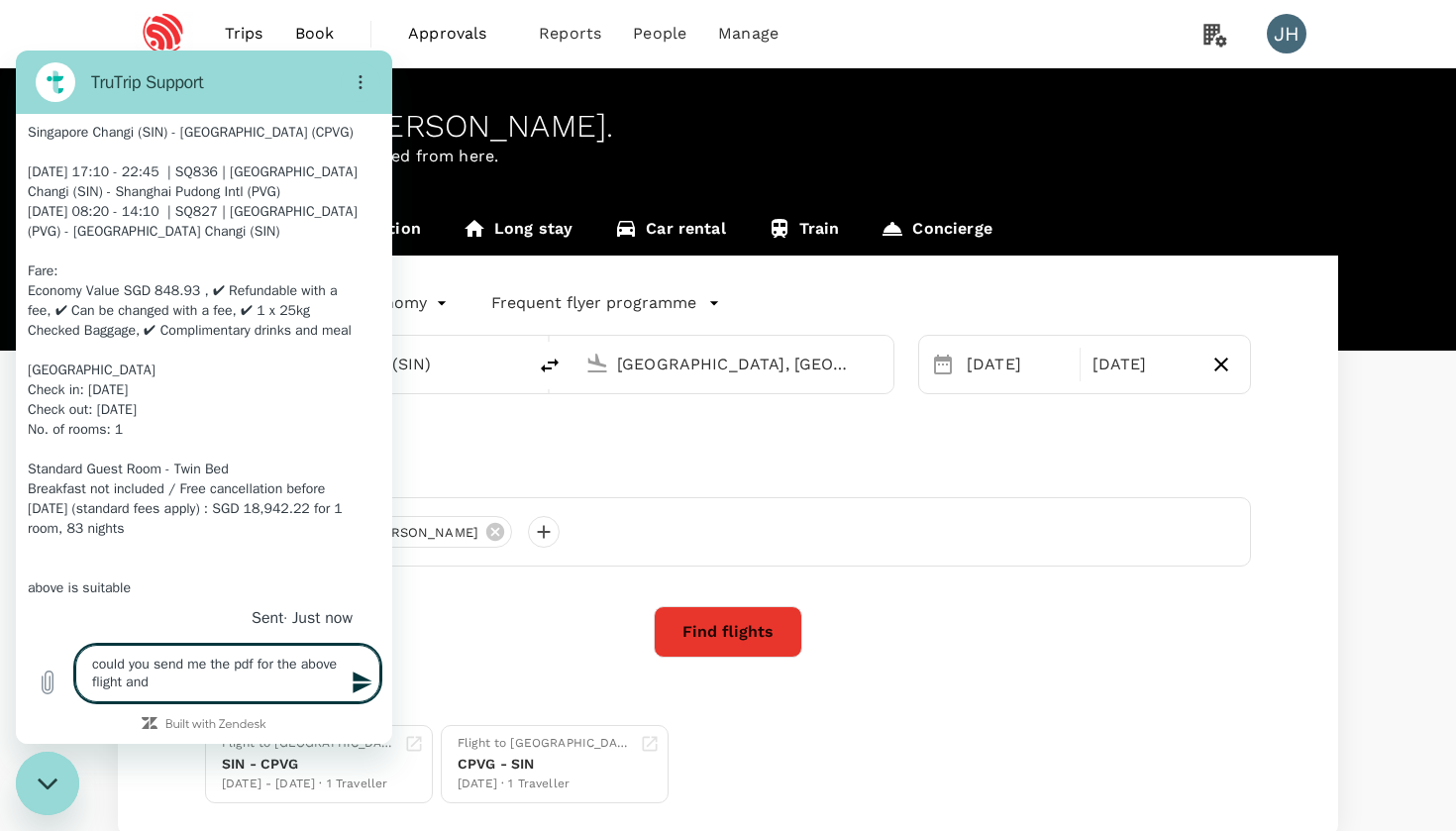 type on "could you send me the pdf for the above flight and" 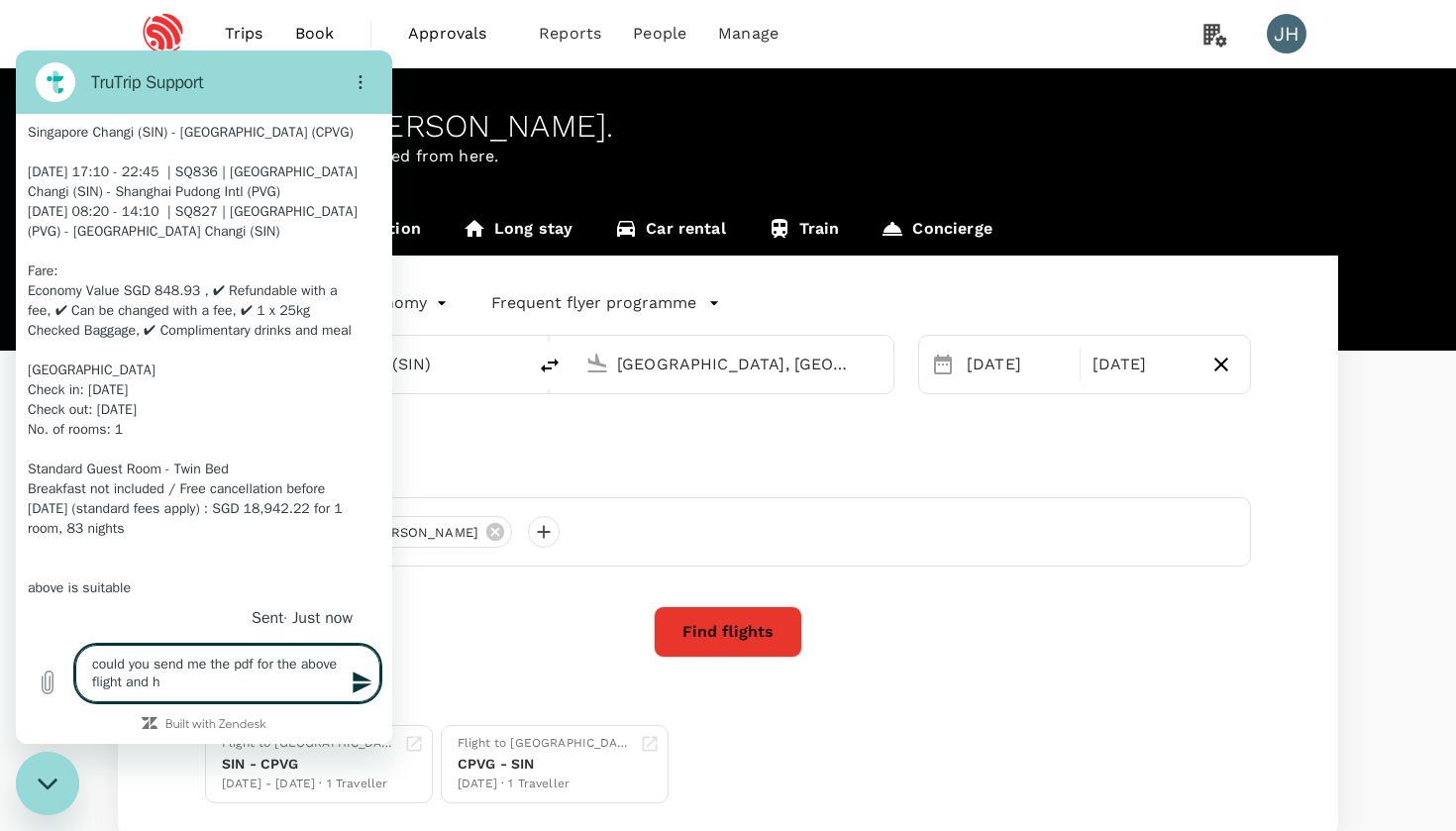type on "could you send me the pdf for the above flight and ho" 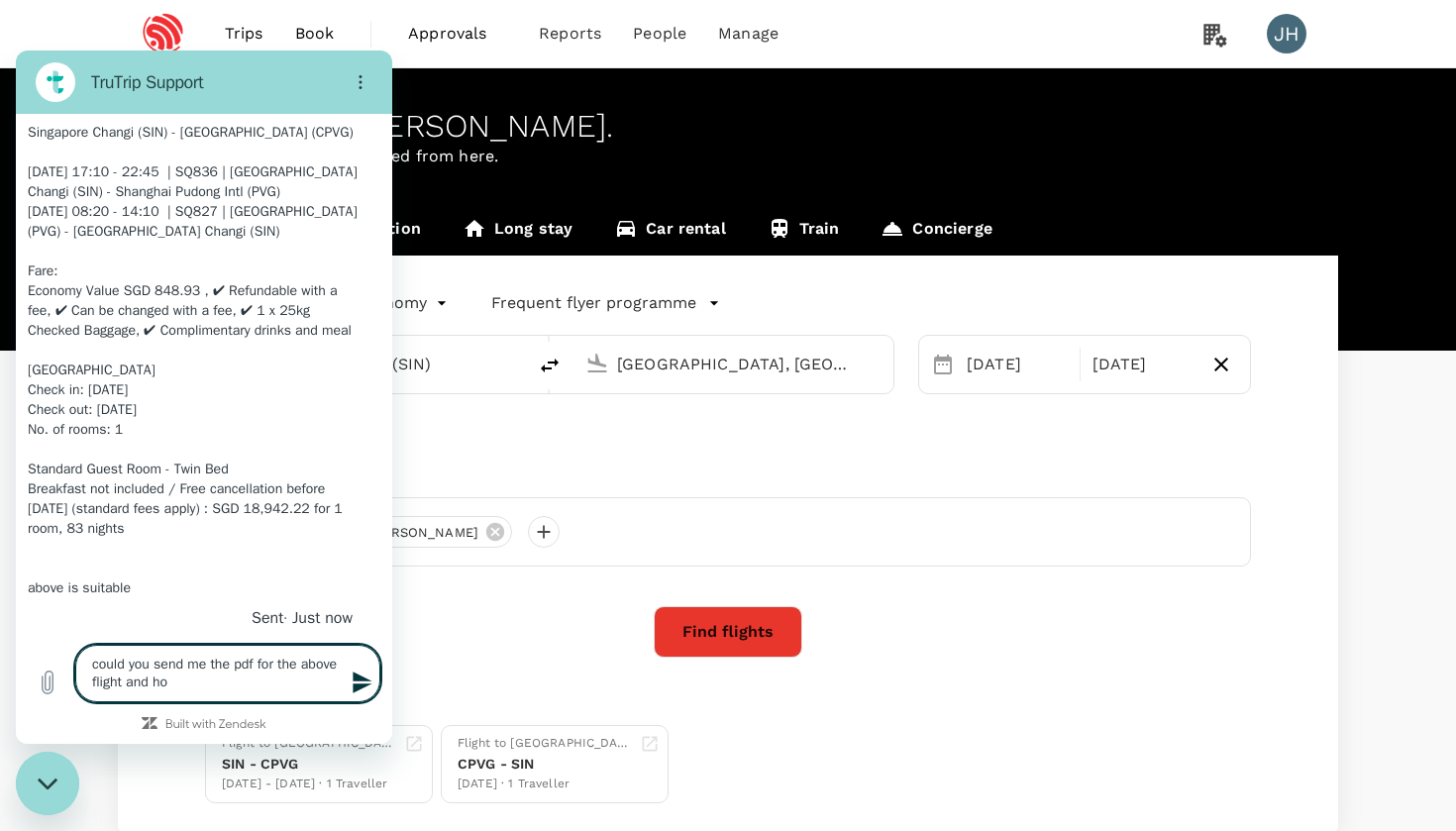 type on "could you send me the pdf for the above flight and hot" 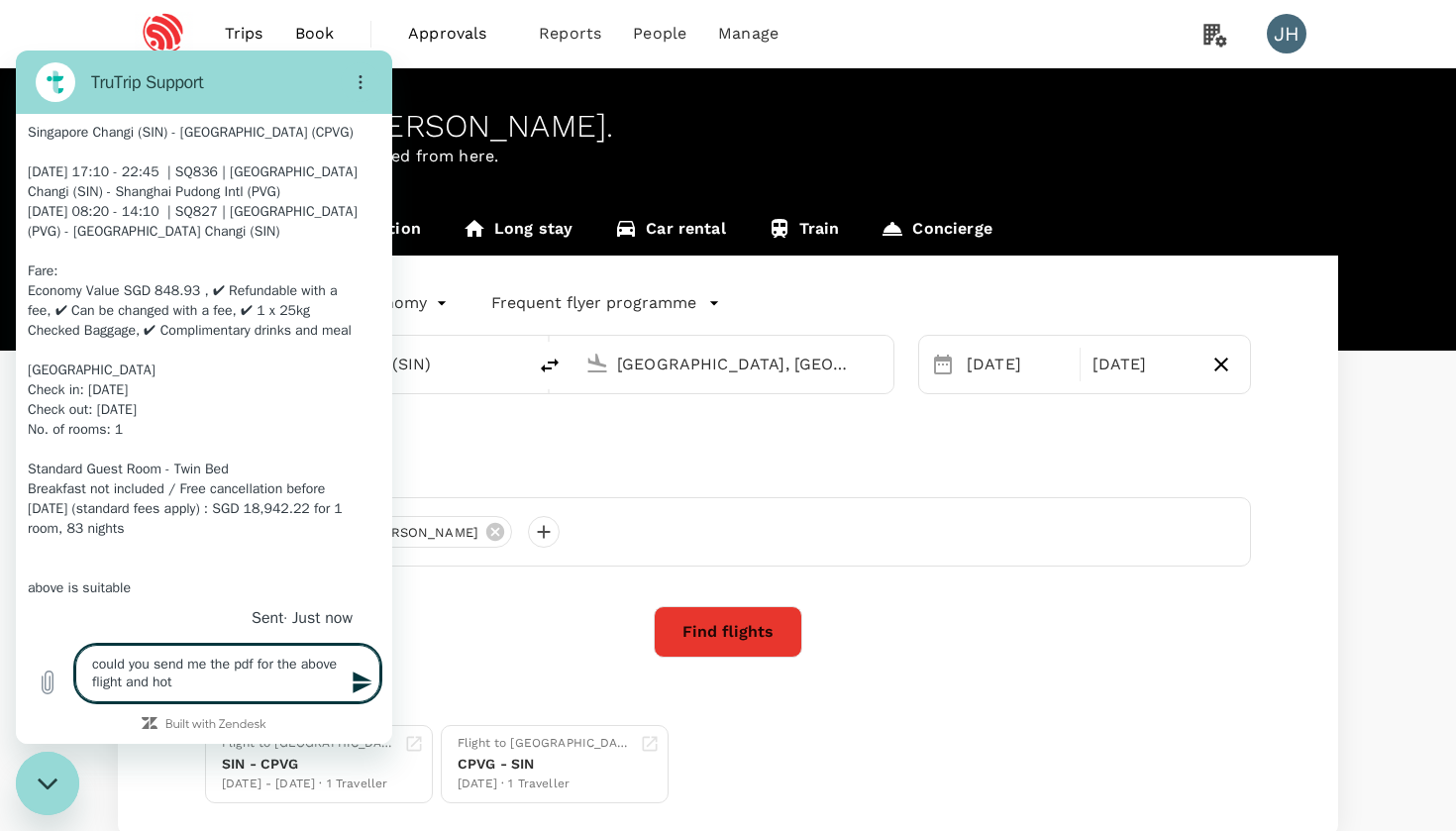 type on "could you send me the pdf for the above flight and hote" 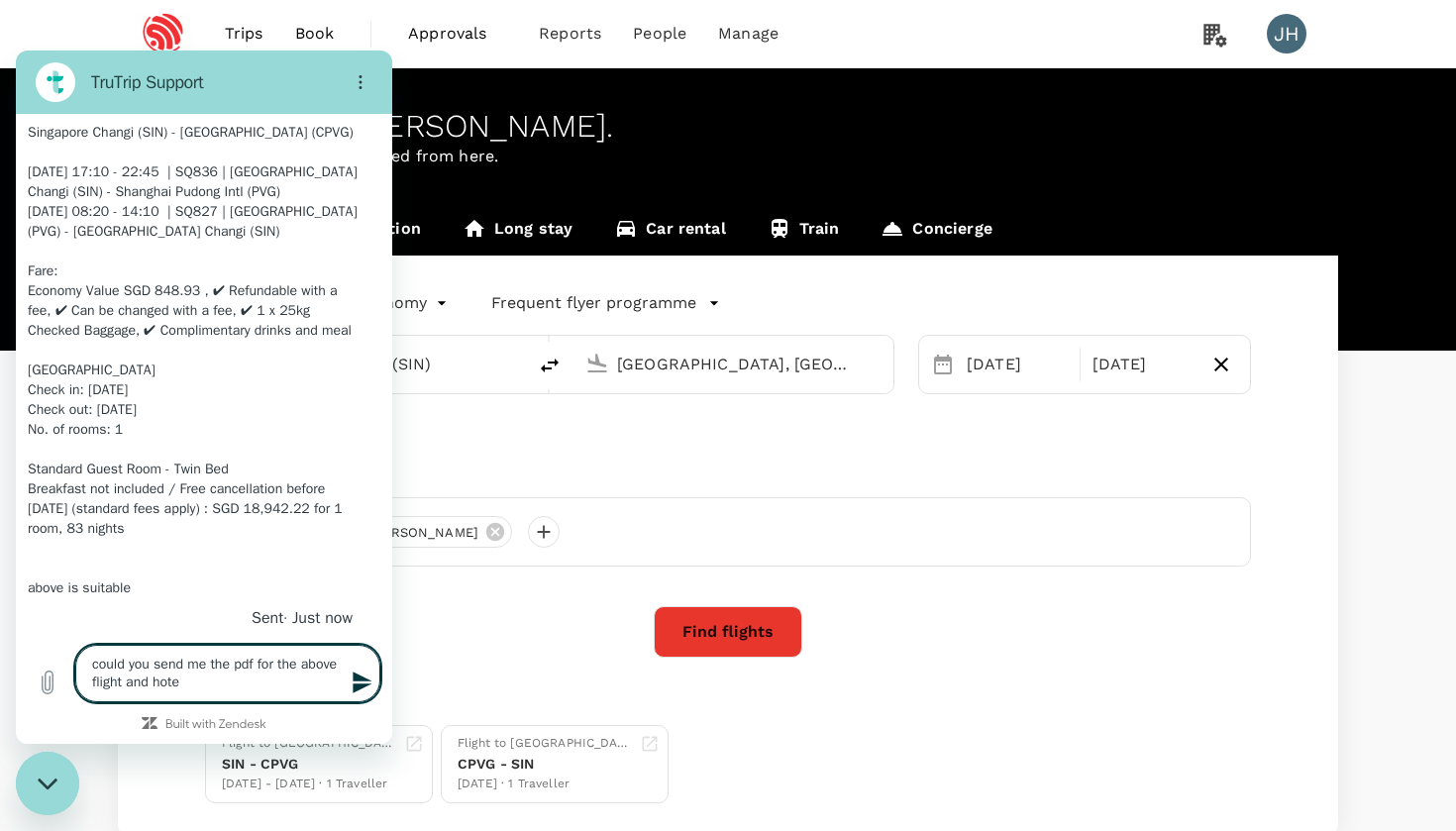 type 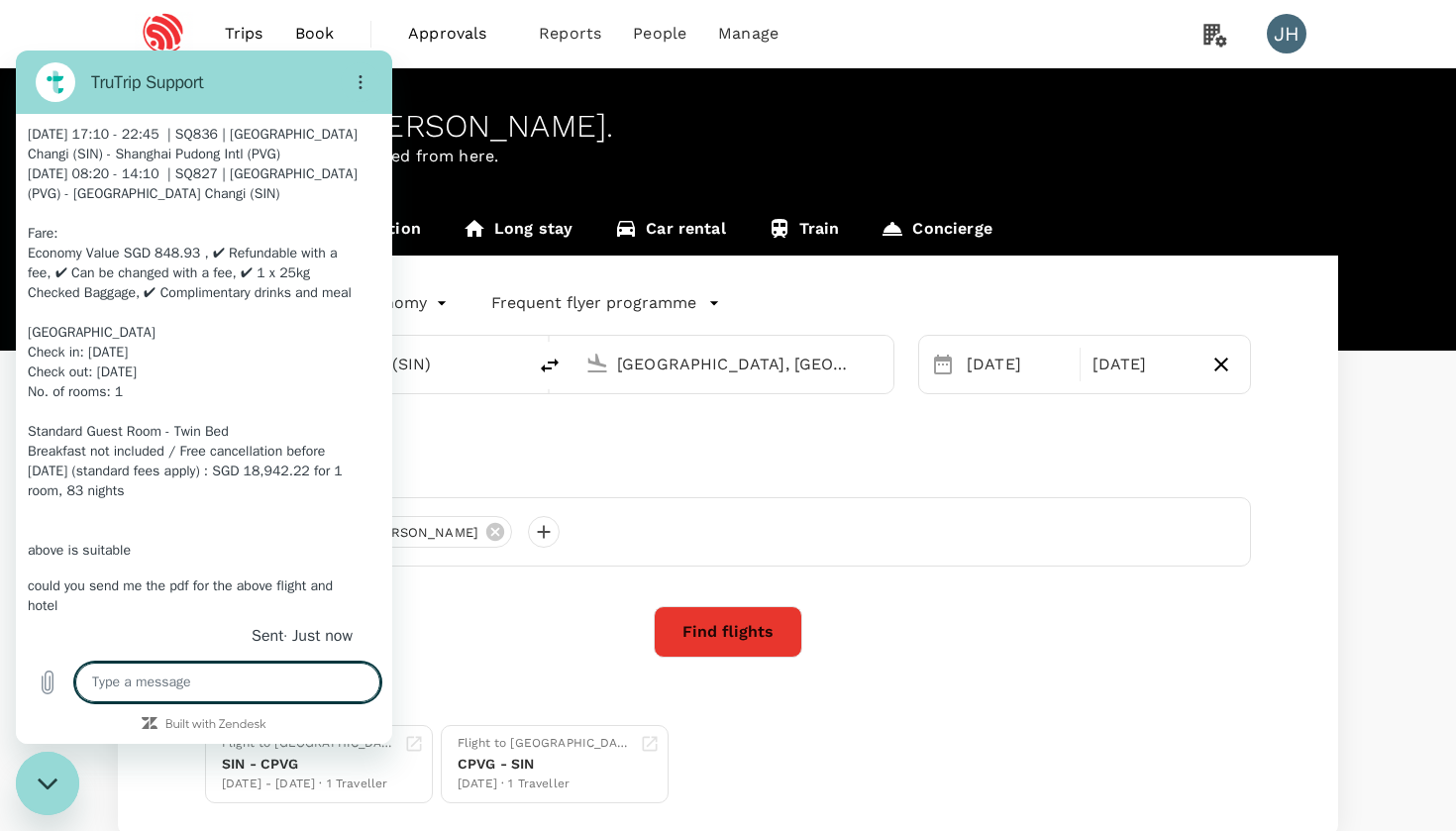 scroll, scrollTop: 3440, scrollLeft: 0, axis: vertical 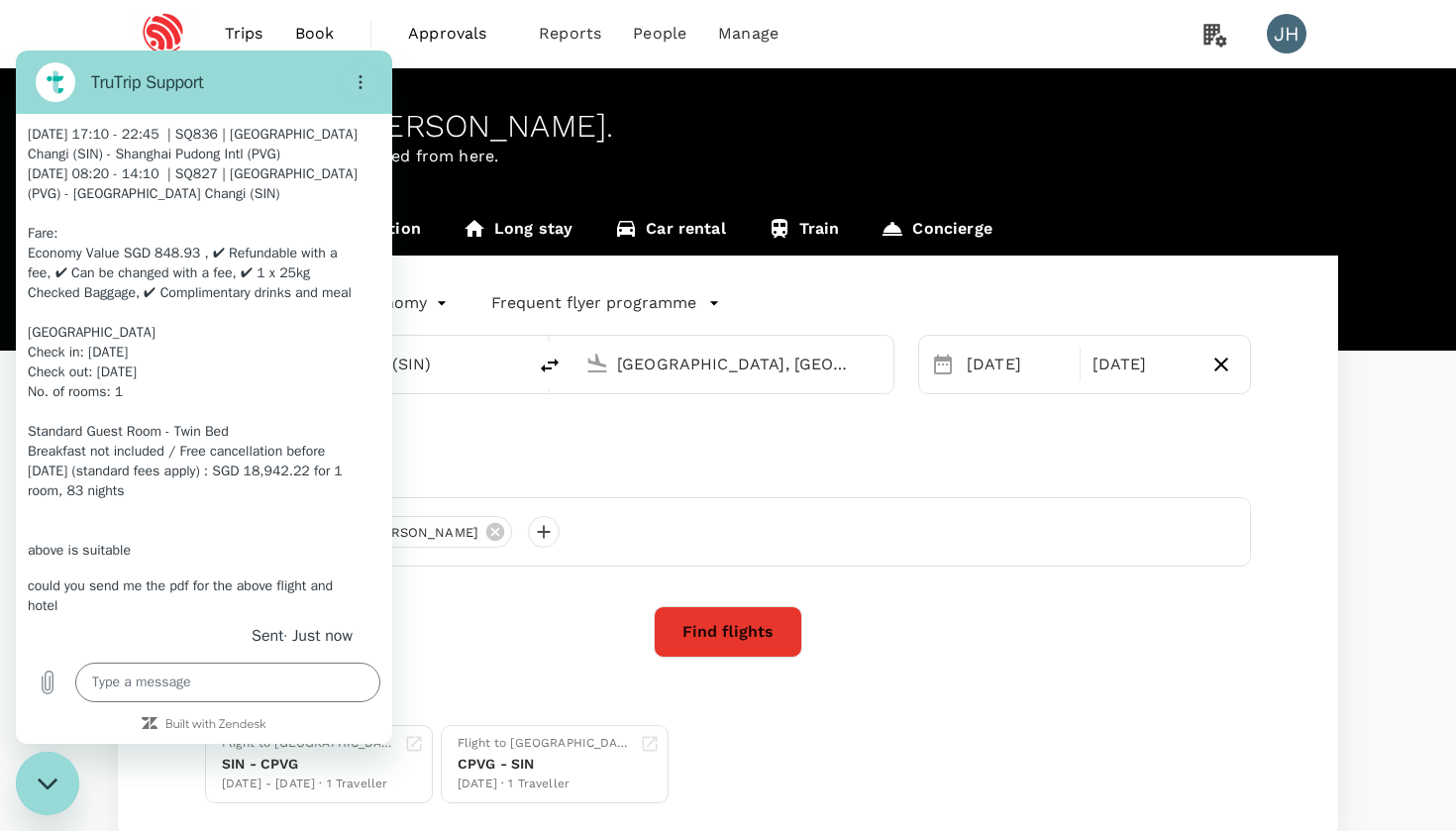 drag, startPoint x: 246, startPoint y: 495, endPoint x: 175, endPoint y: 214, distance: 289.831 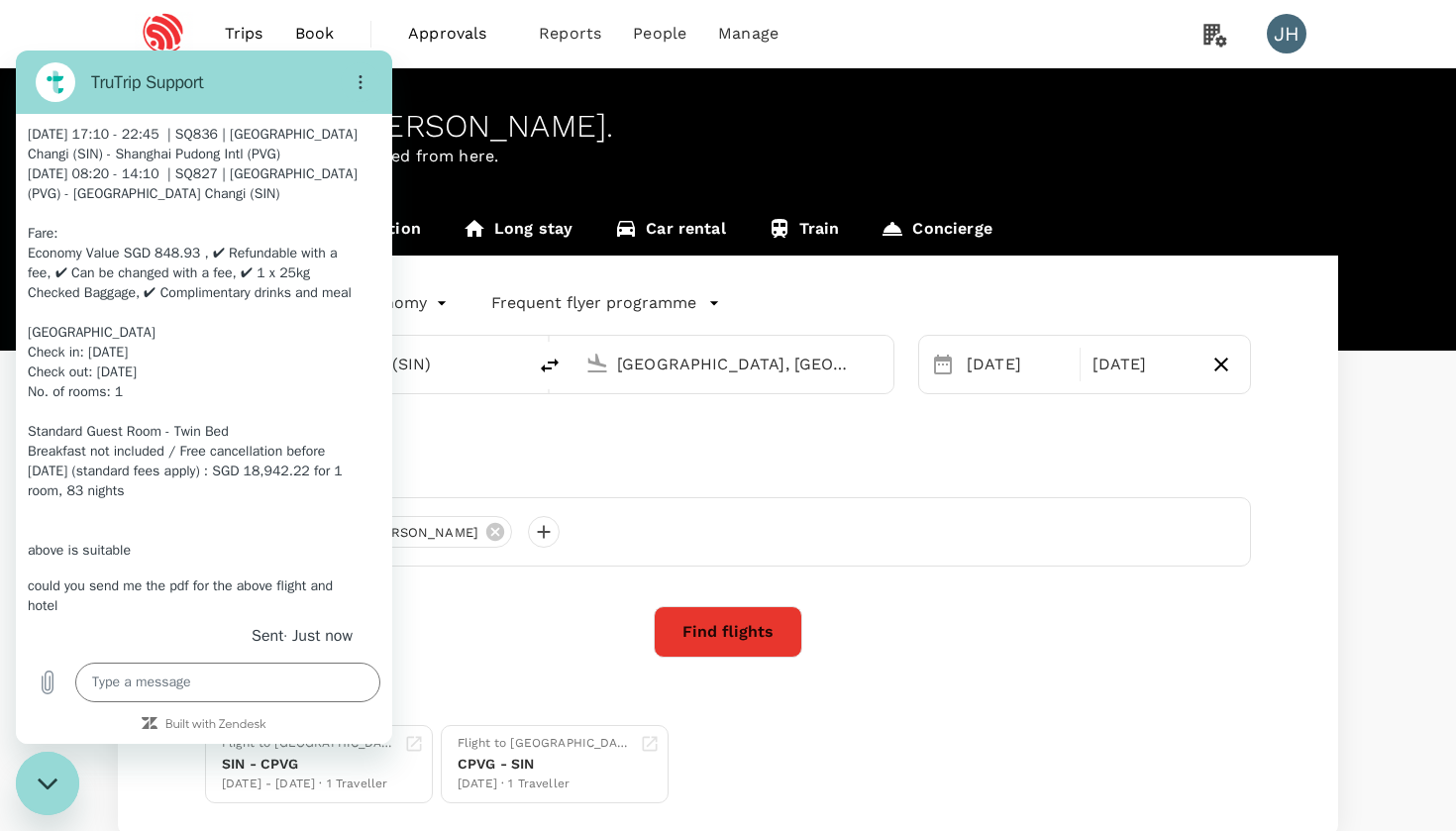 drag, startPoint x: 103, startPoint y: 242, endPoint x: 251, endPoint y: 656, distance: 439.65896 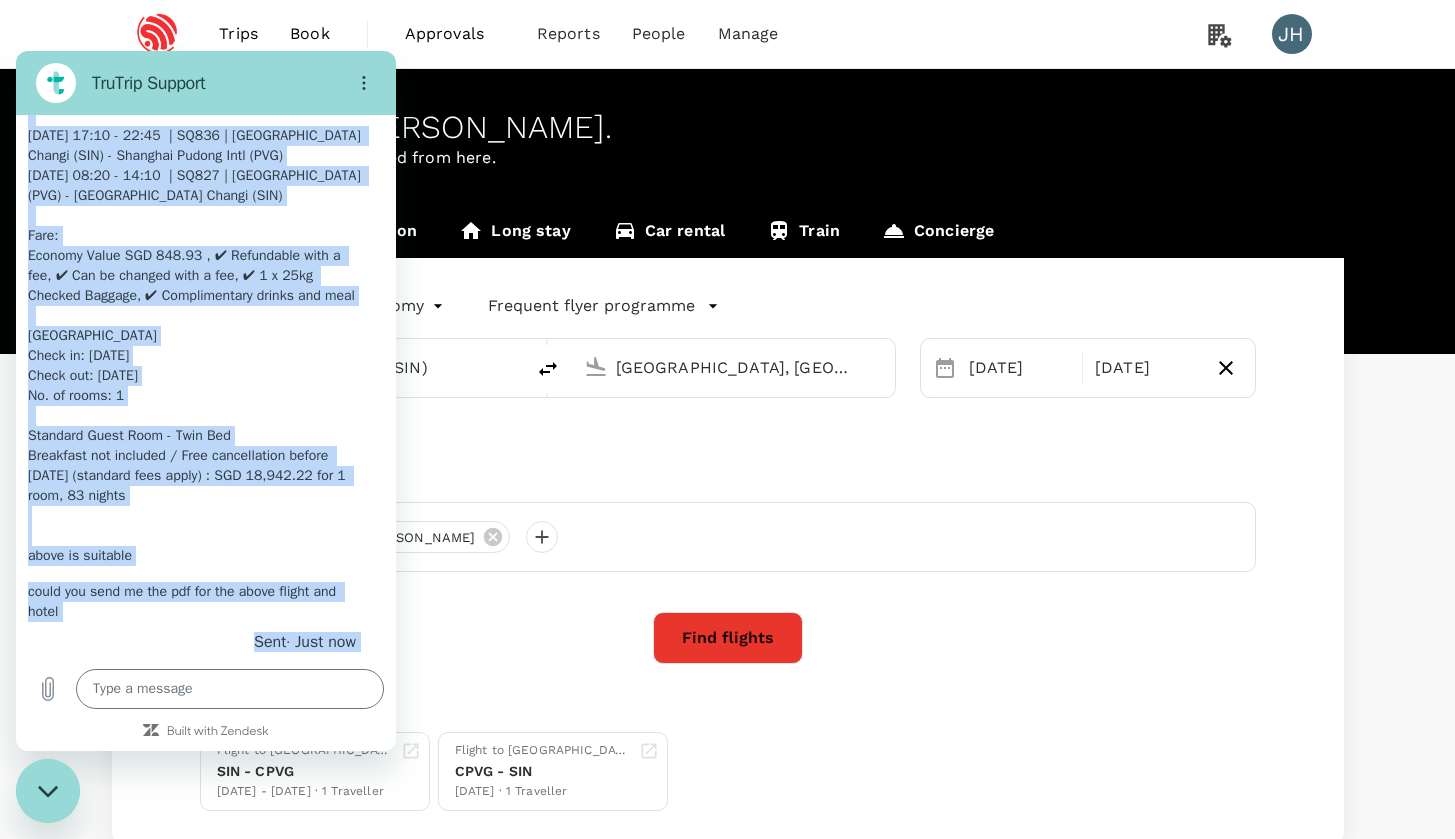scroll, scrollTop: 3473, scrollLeft: 0, axis: vertical 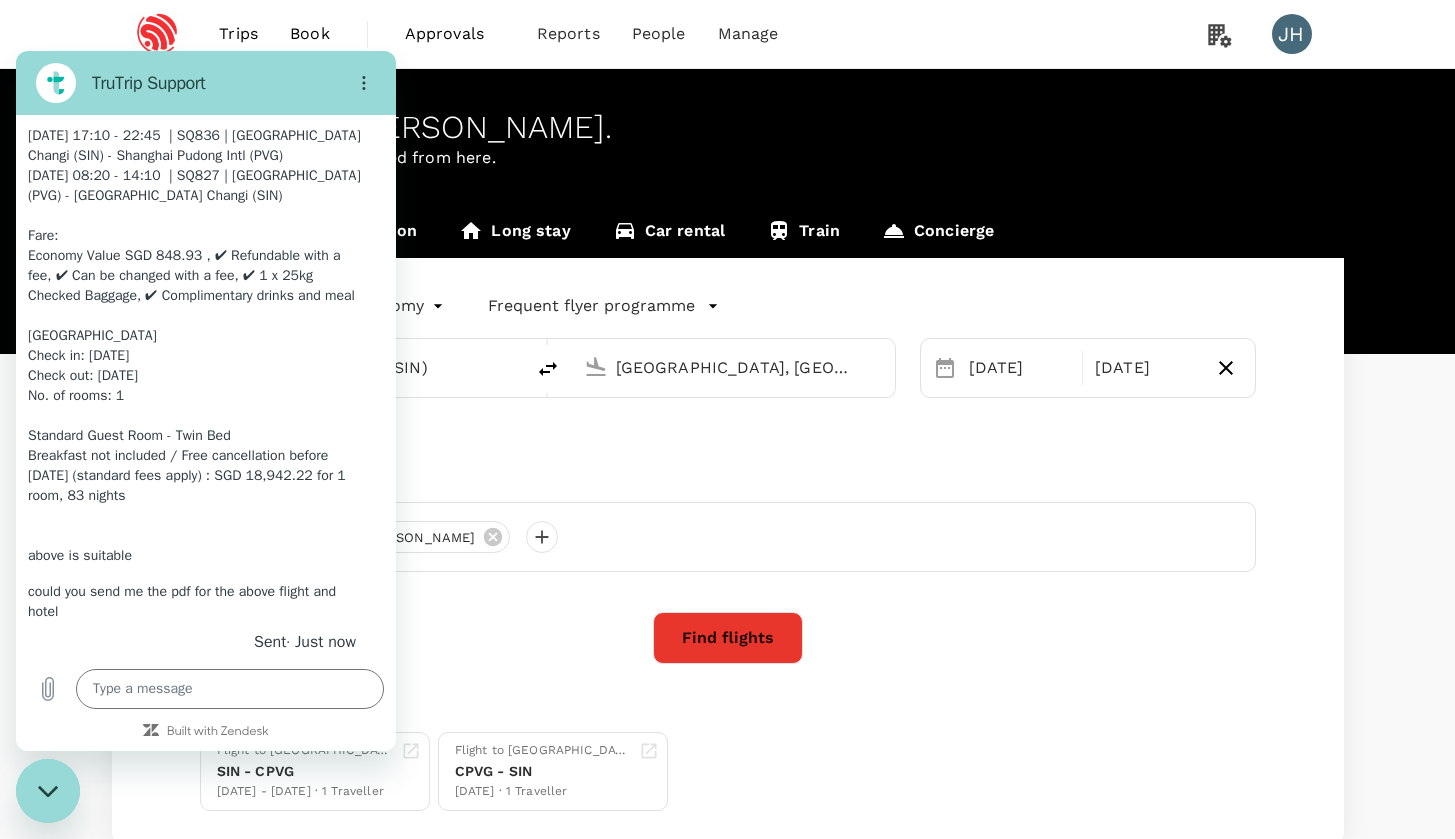 drag, startPoint x: 249, startPoint y: 497, endPoint x: 107, endPoint y: 300, distance: 242.84357 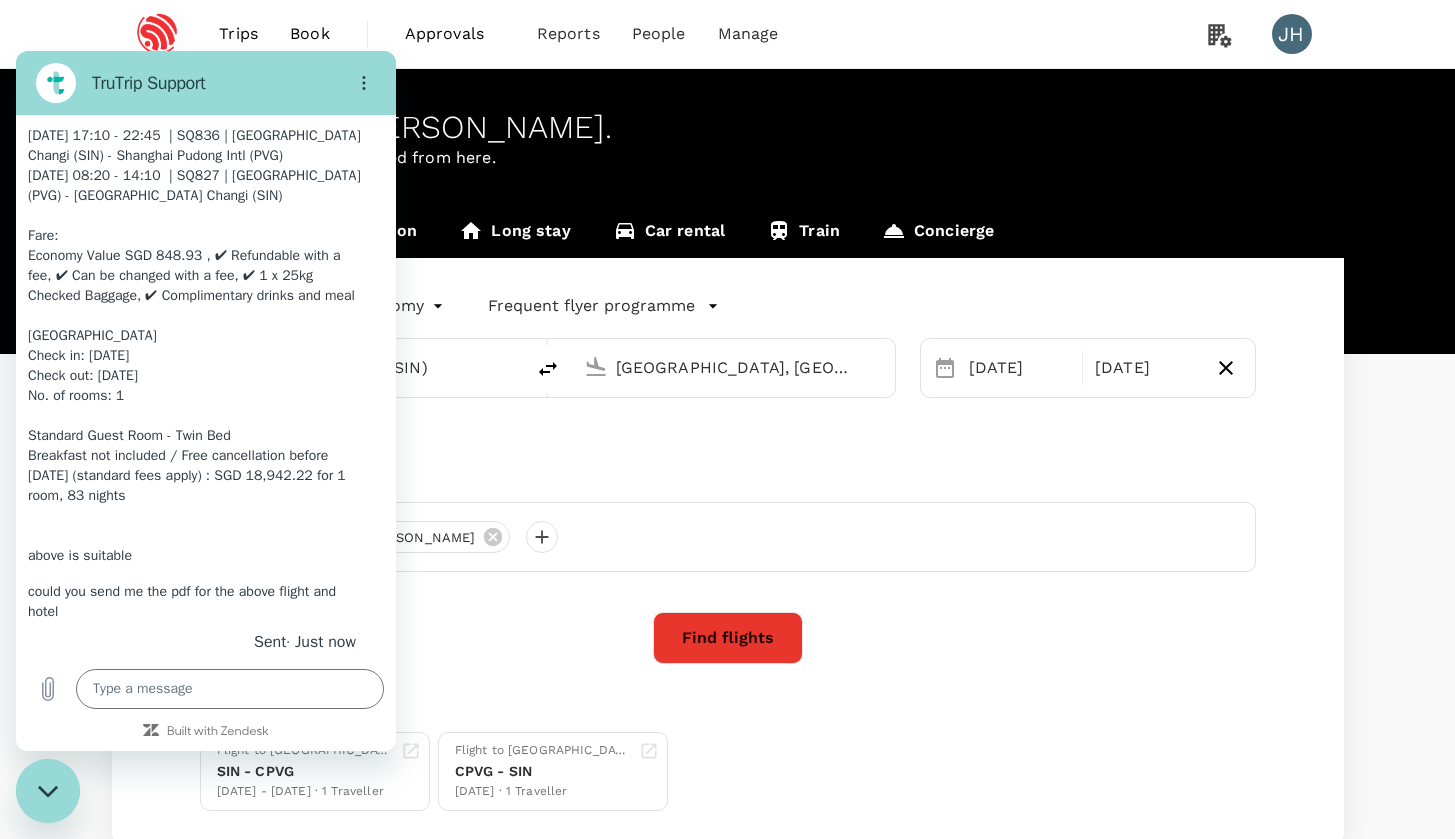 copy on "Singapore Changi (SIN) - [GEOGRAPHIC_DATA] (CPVG)
[DATE] 17:10 - 22:45  | SQ836 | [GEOGRAPHIC_DATA] Changi (SIN) - [GEOGRAPHIC_DATA] Pudong Intl (PVG)
[DATE] 08:20 - 14:10  | SQ827 | [GEOGRAPHIC_DATA] Pudong Intl (PVG) - [GEOGRAPHIC_DATA] Changi (SIN)
Fare:
Economy Value SGD 848.93 , ✔ Refundable with a fee, ✔ Can be changed with a fee, ✔ 1 x 25kg Checked Baggage, ✔ Complimentary drinks and meal
[GEOGRAPHIC_DATA]
Check in: [DATE]
Check out: [DATE]
No. of rooms: 1
Standard Guest Room - Twin Bed
Breakfast not included / Free cancellation before [DATE] (standard fees apply) : SGD 18,942.22 for 1 room, 83 nights" 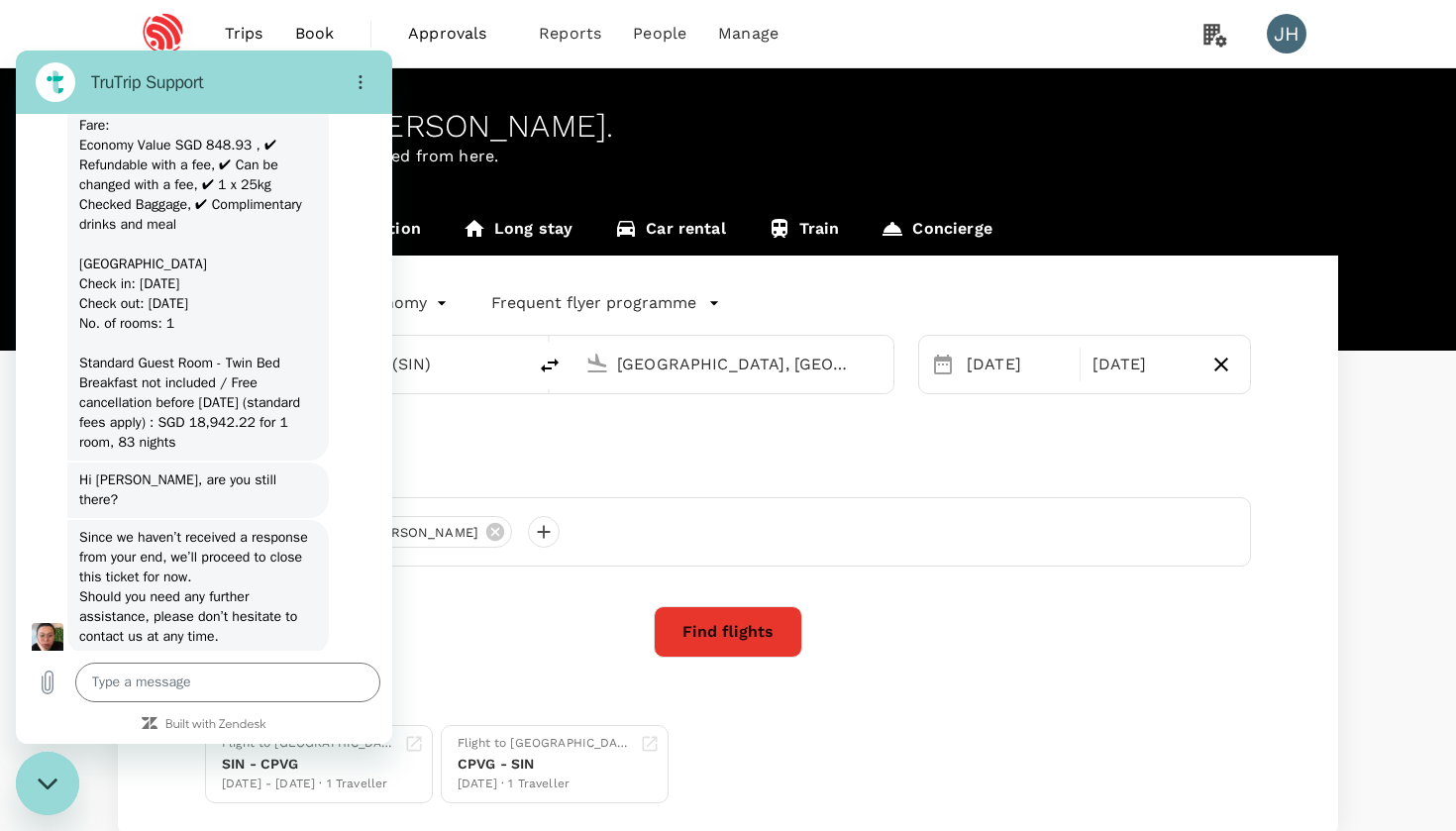 scroll, scrollTop: 1396, scrollLeft: 0, axis: vertical 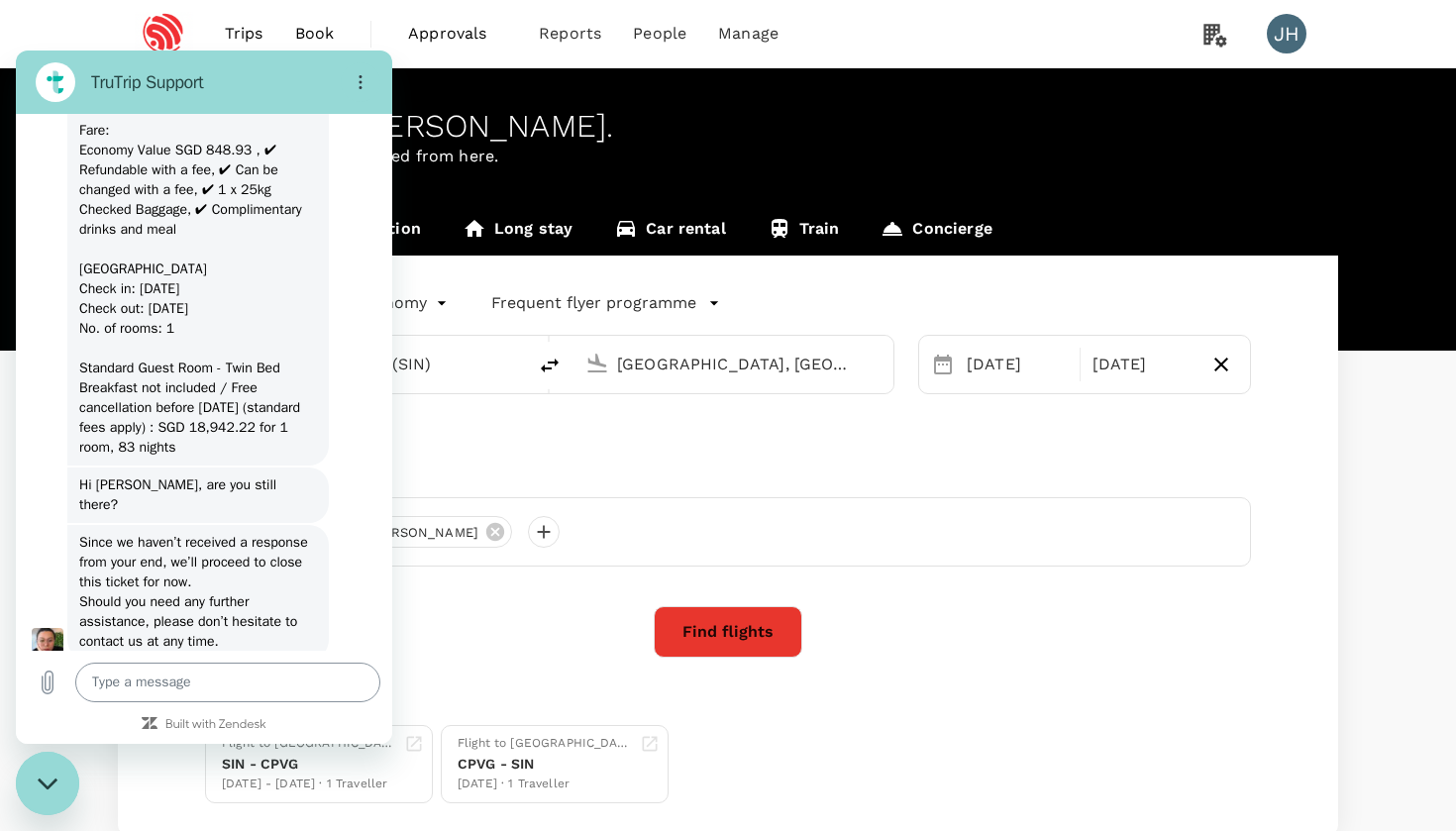 click at bounding box center (228, 682) 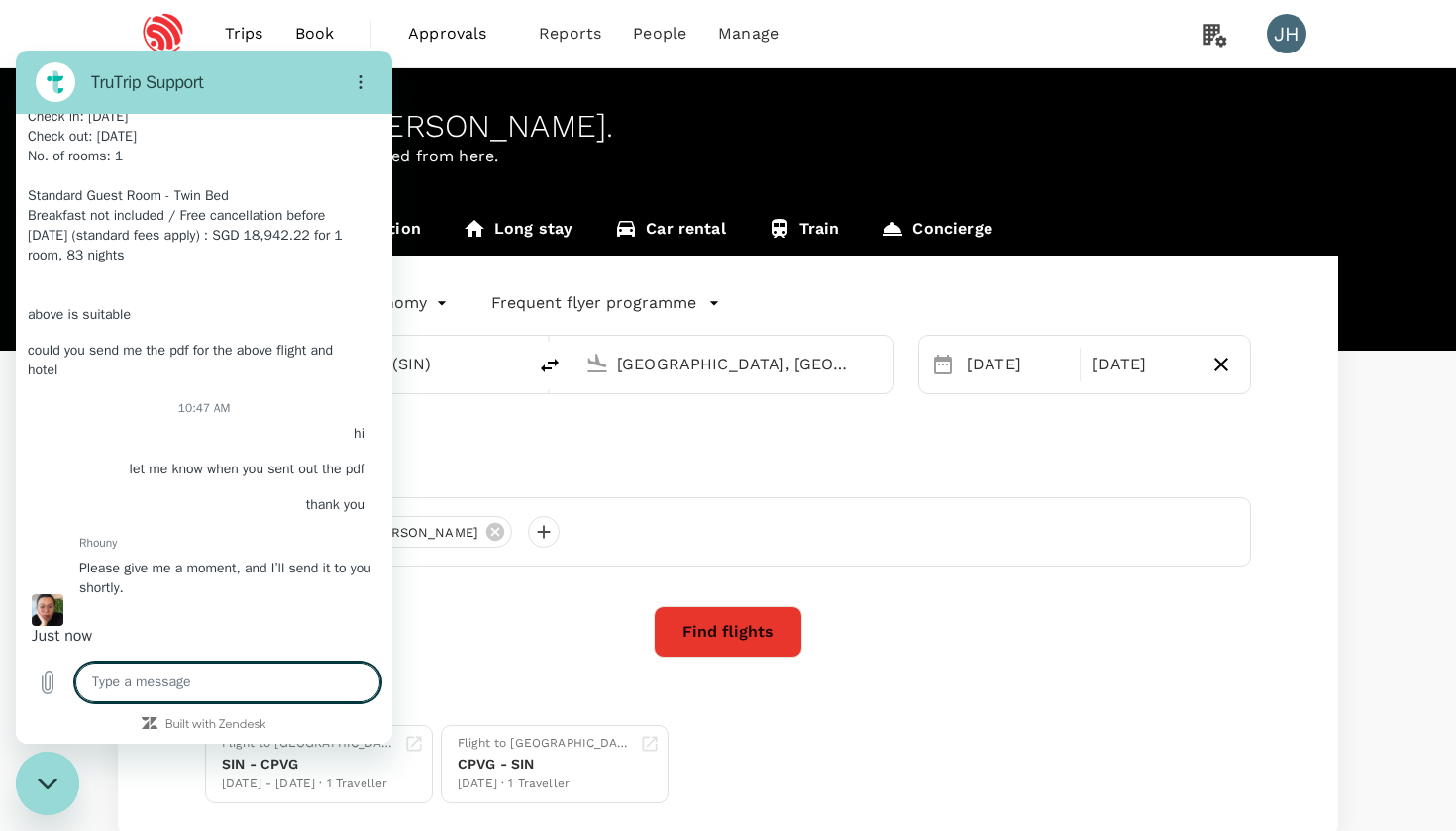 scroll, scrollTop: 3695, scrollLeft: 0, axis: vertical 